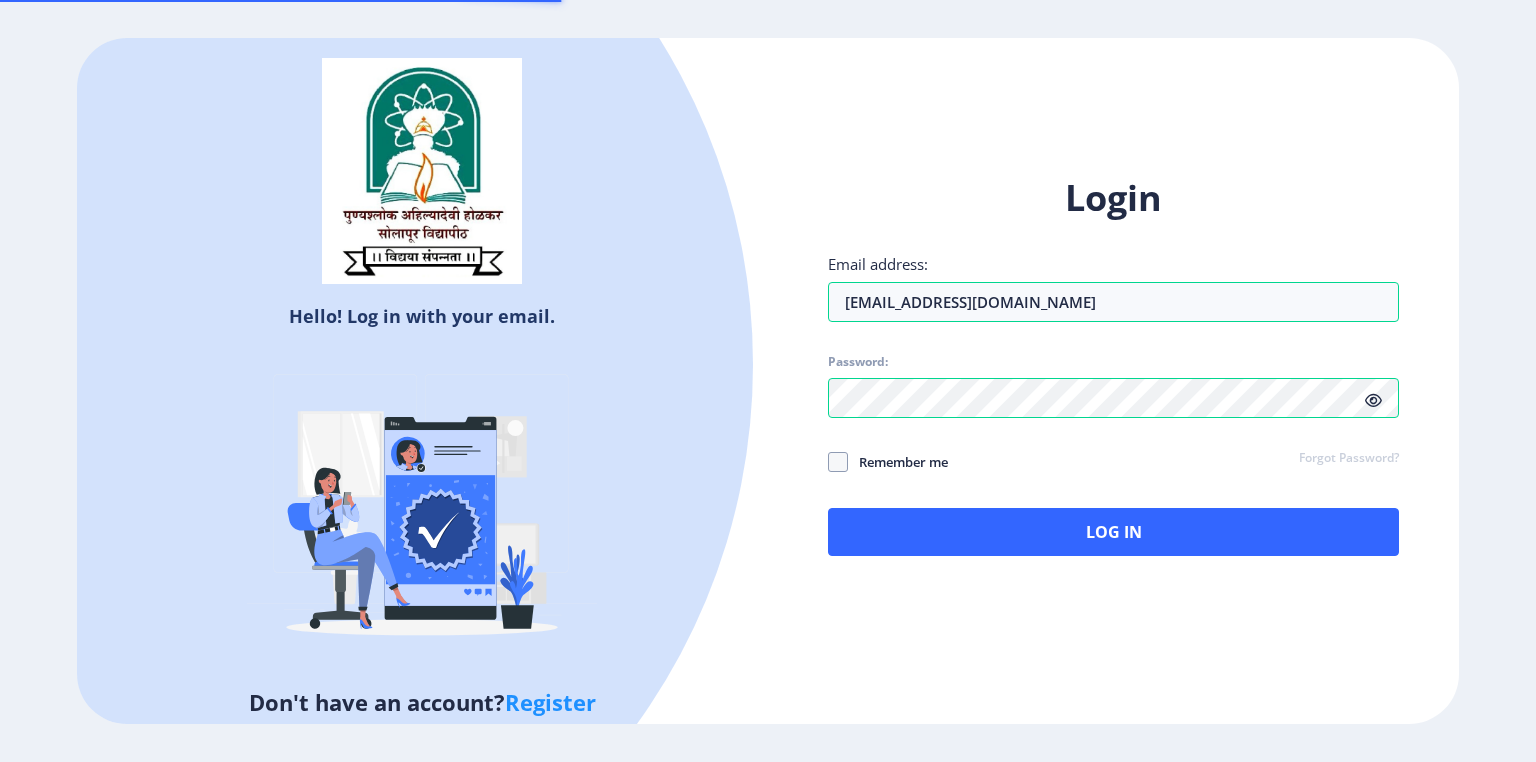 scroll, scrollTop: 0, scrollLeft: 0, axis: both 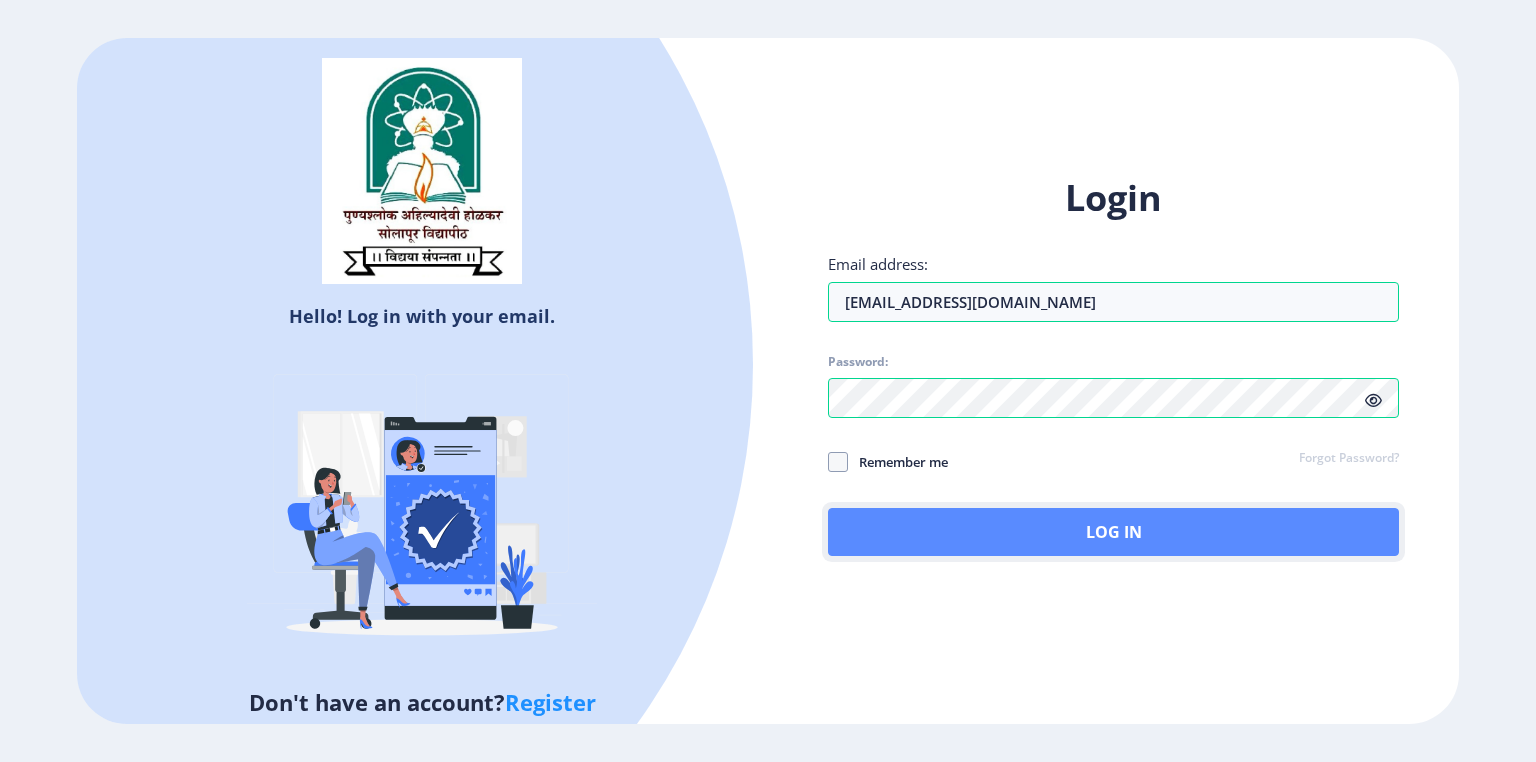 click on "Log In" 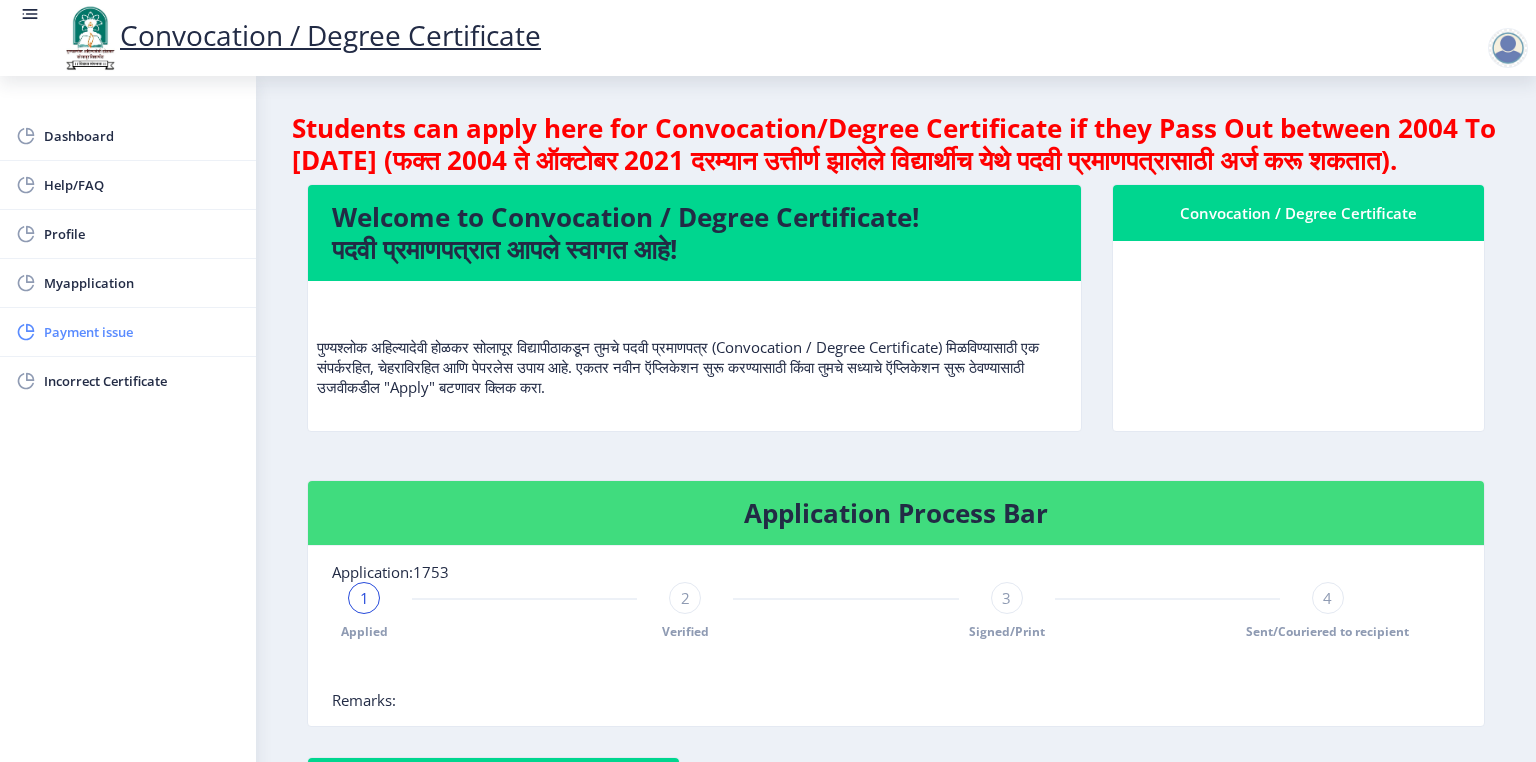 scroll, scrollTop: 80, scrollLeft: 0, axis: vertical 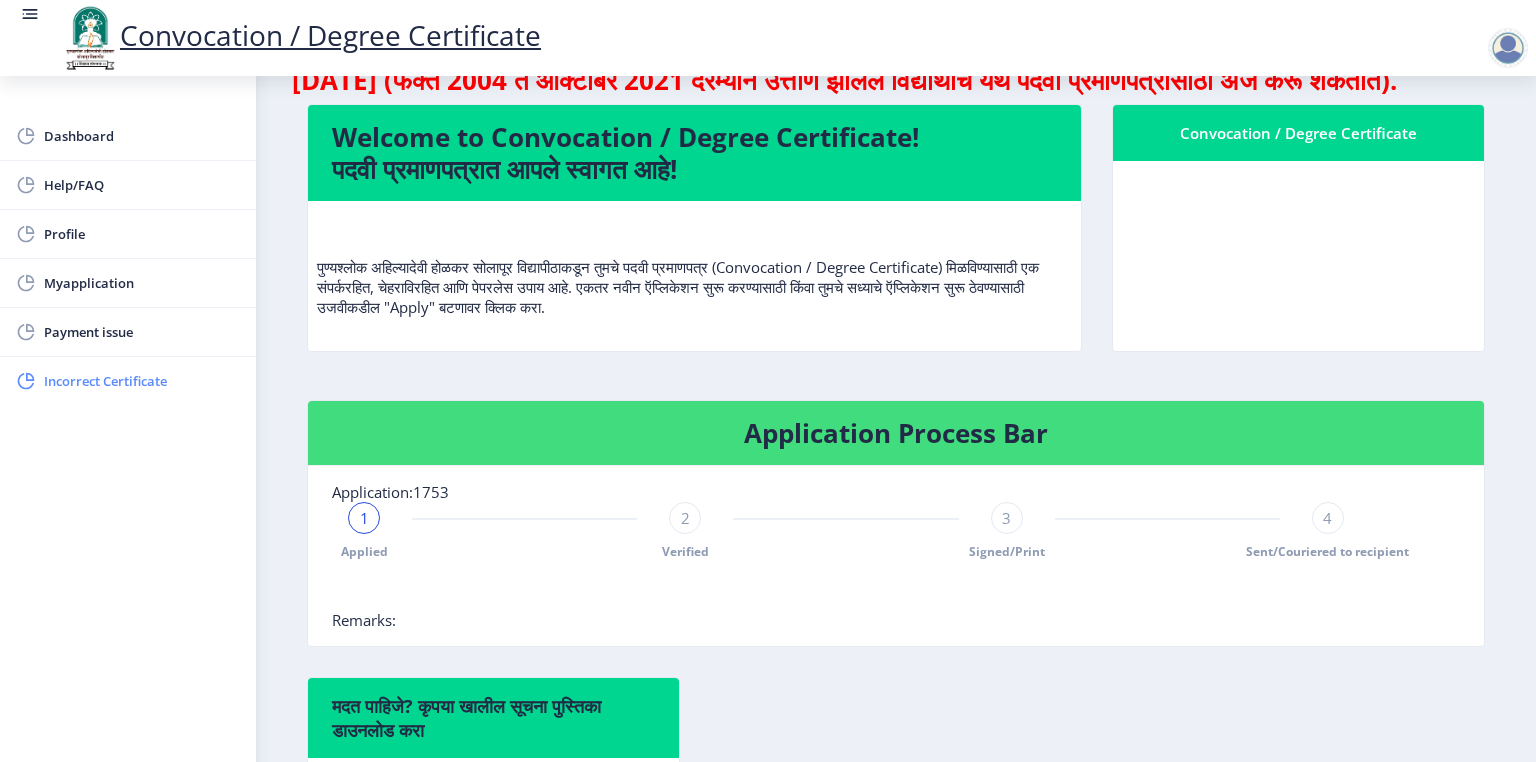 click on "Incorrect Certificate" 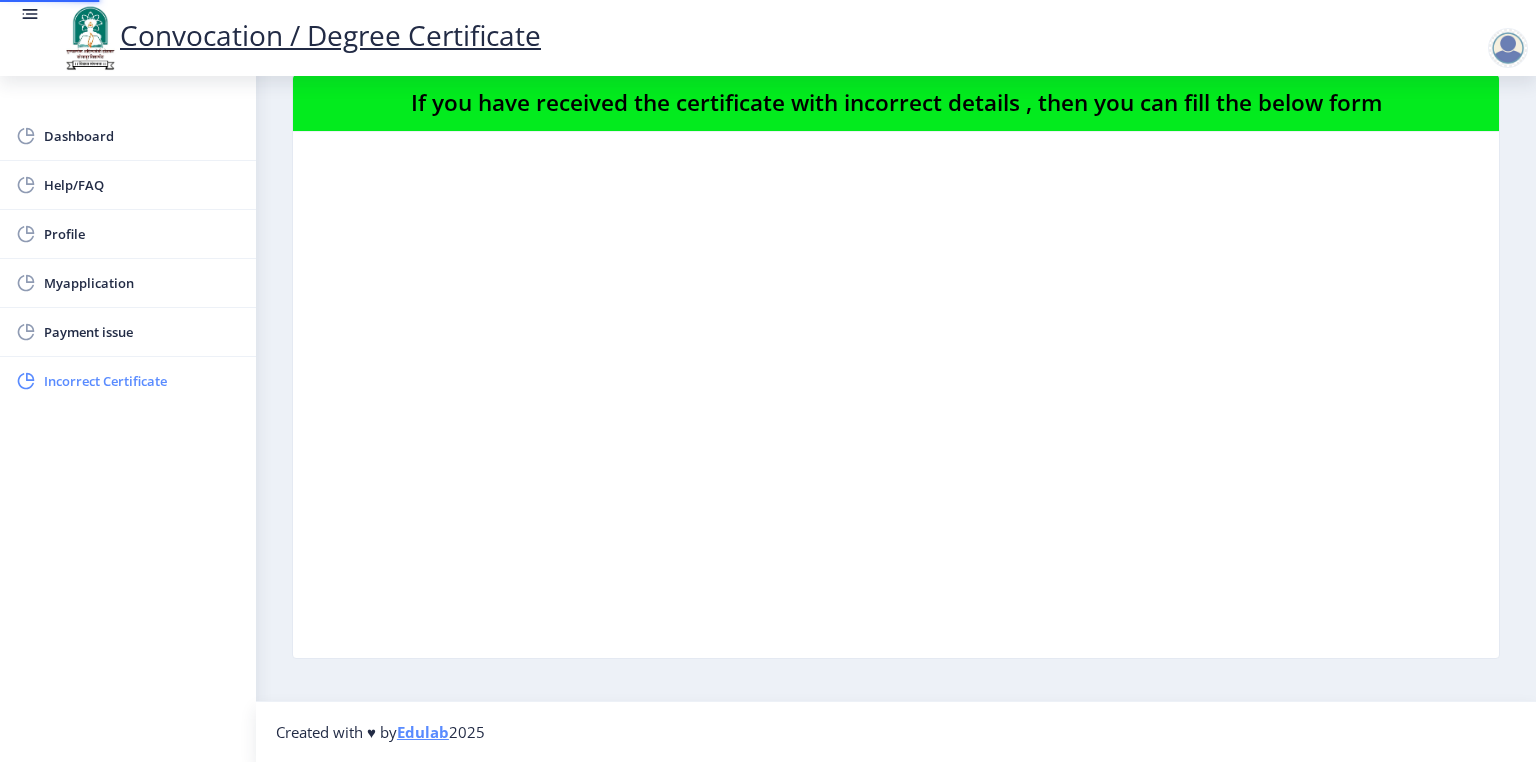 scroll, scrollTop: 0, scrollLeft: 0, axis: both 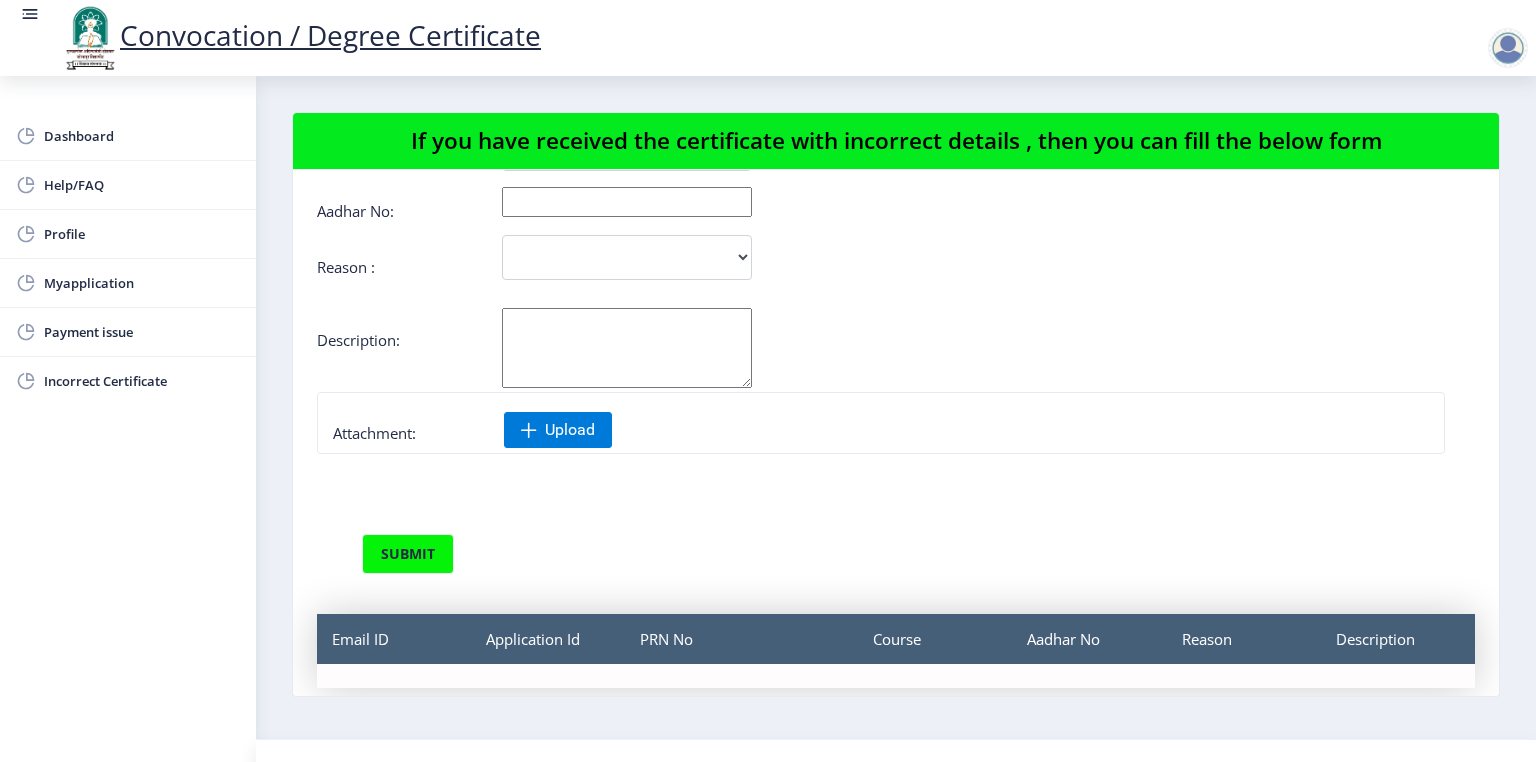 click on "Aadhar No:" 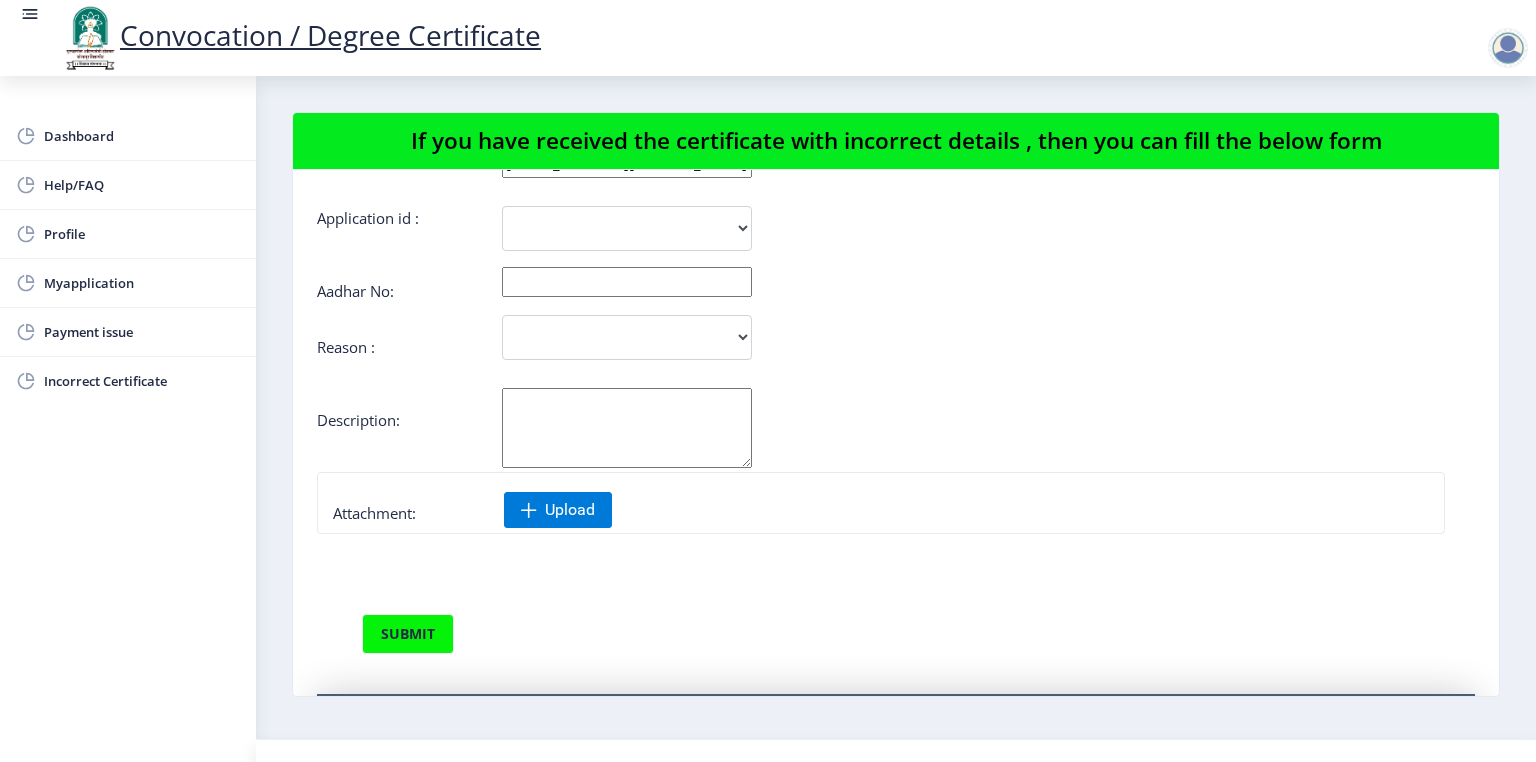 scroll, scrollTop: 0, scrollLeft: 0, axis: both 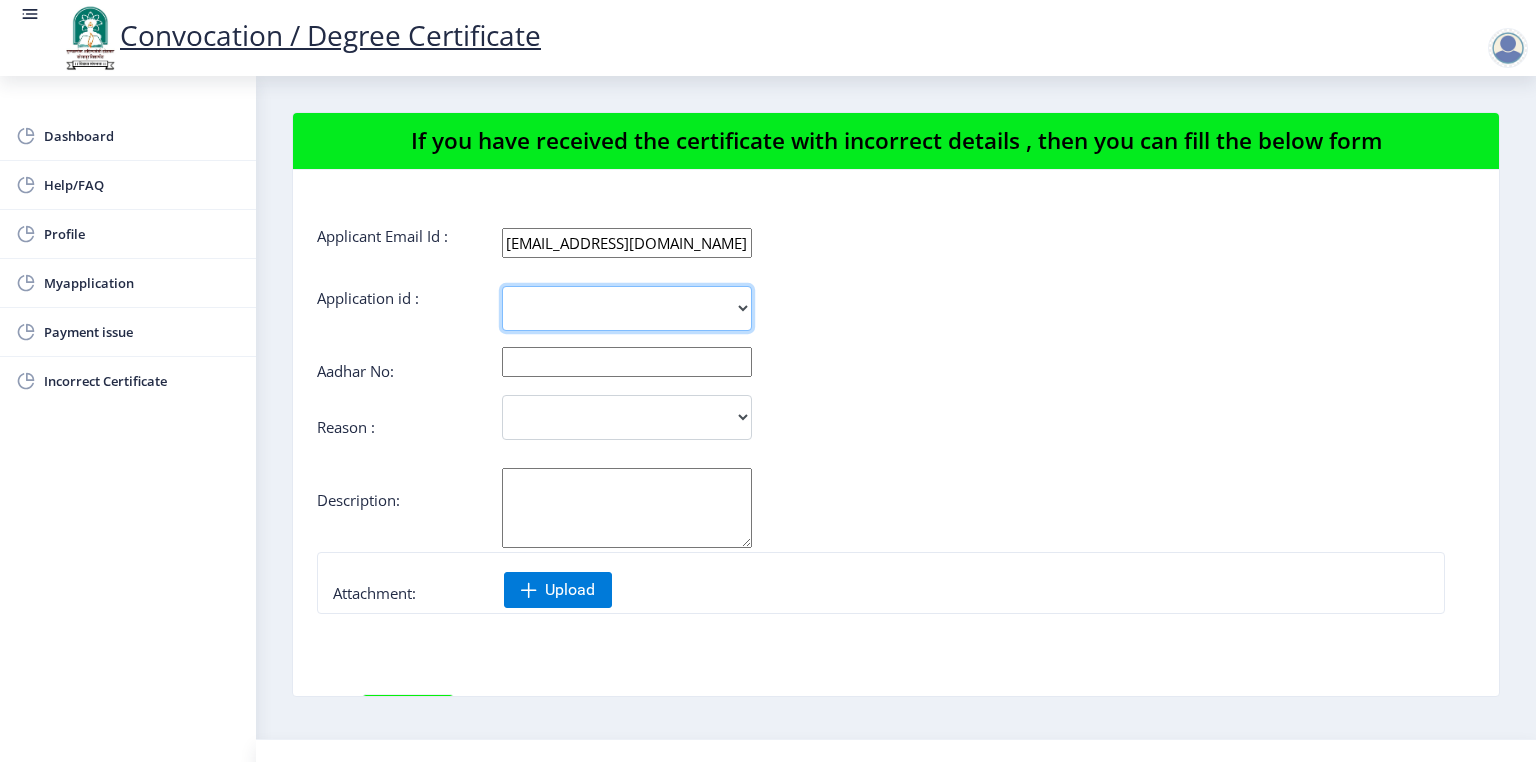 click on "1753" at bounding box center [627, 308] 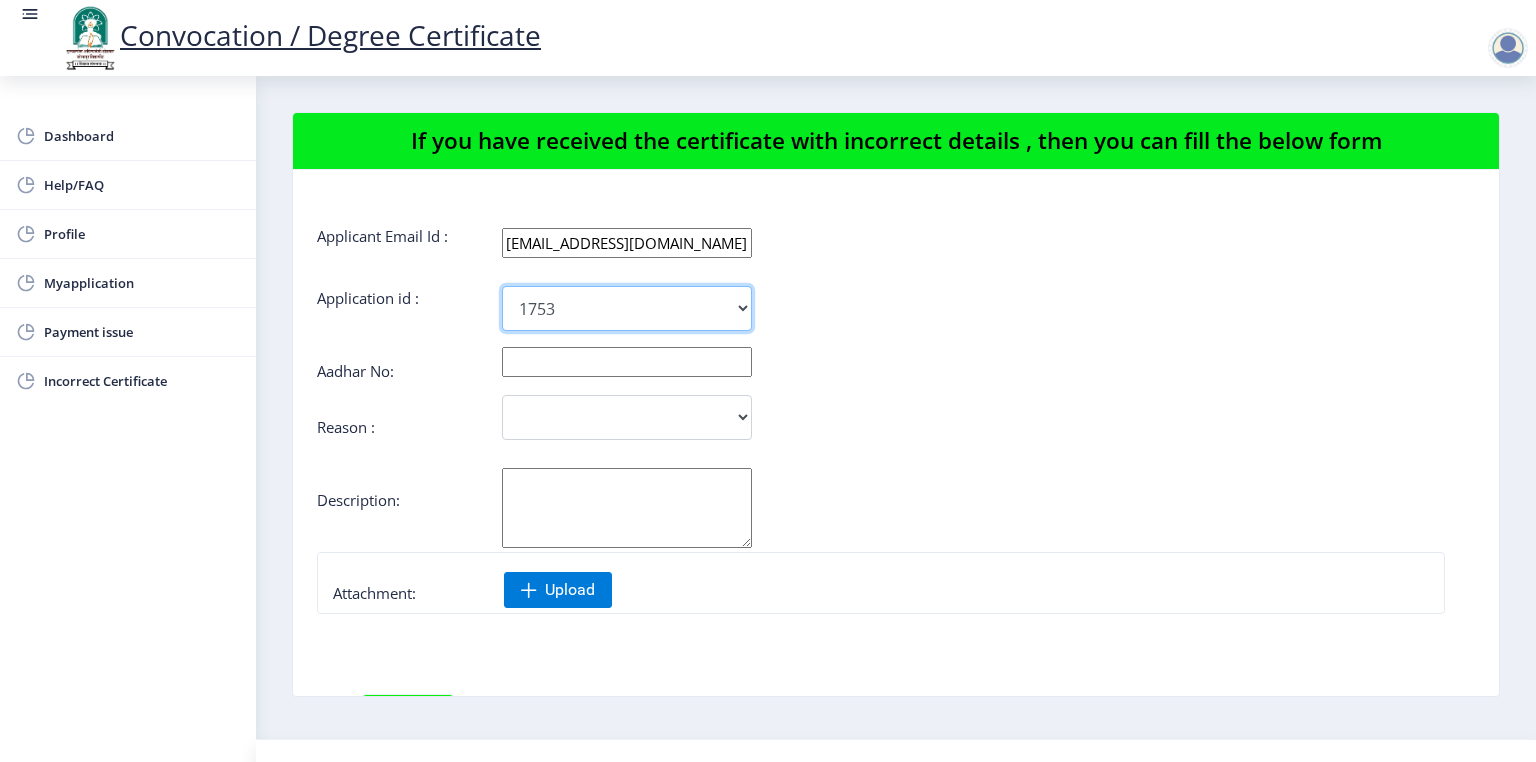 click on "1753" at bounding box center [627, 308] 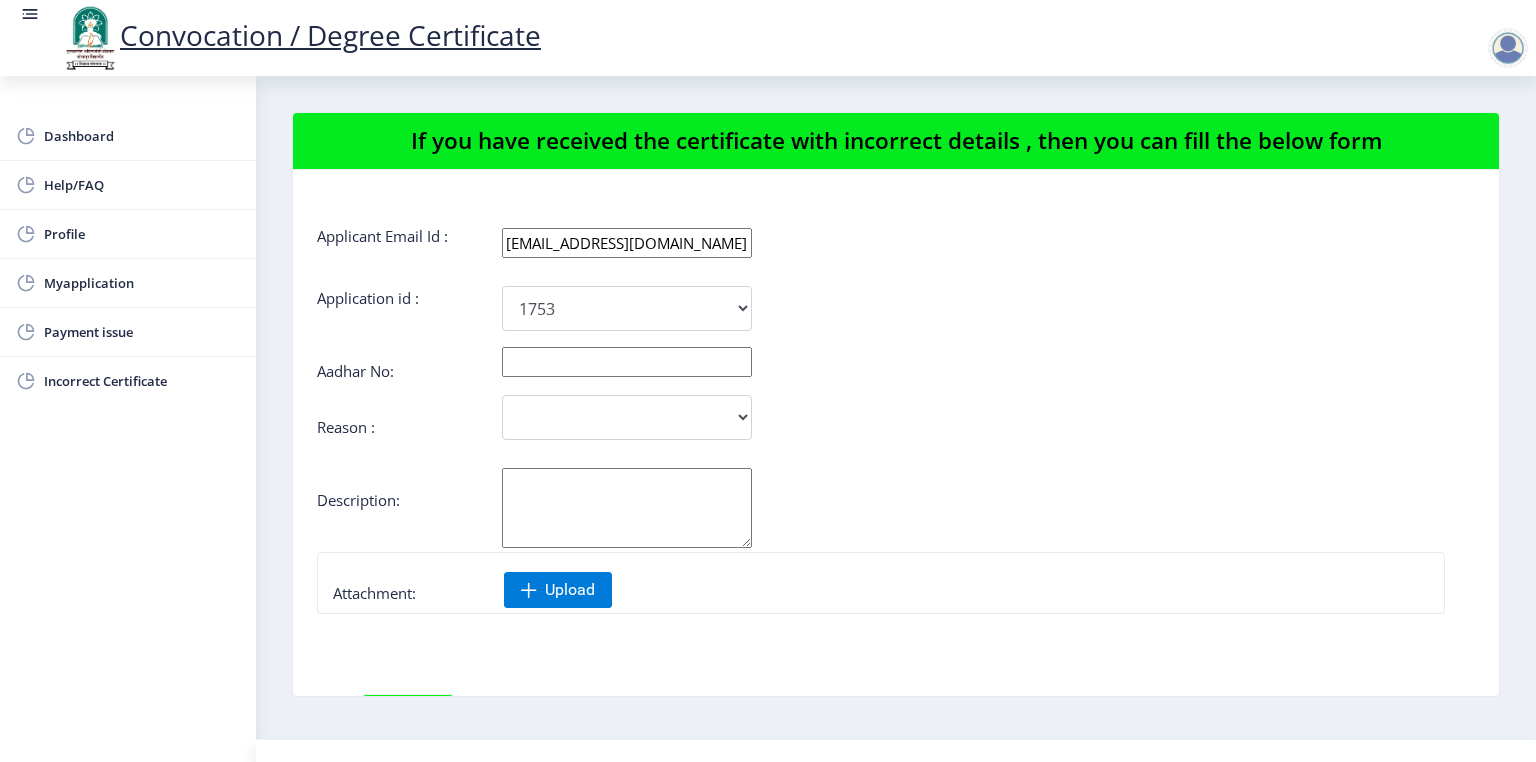 click 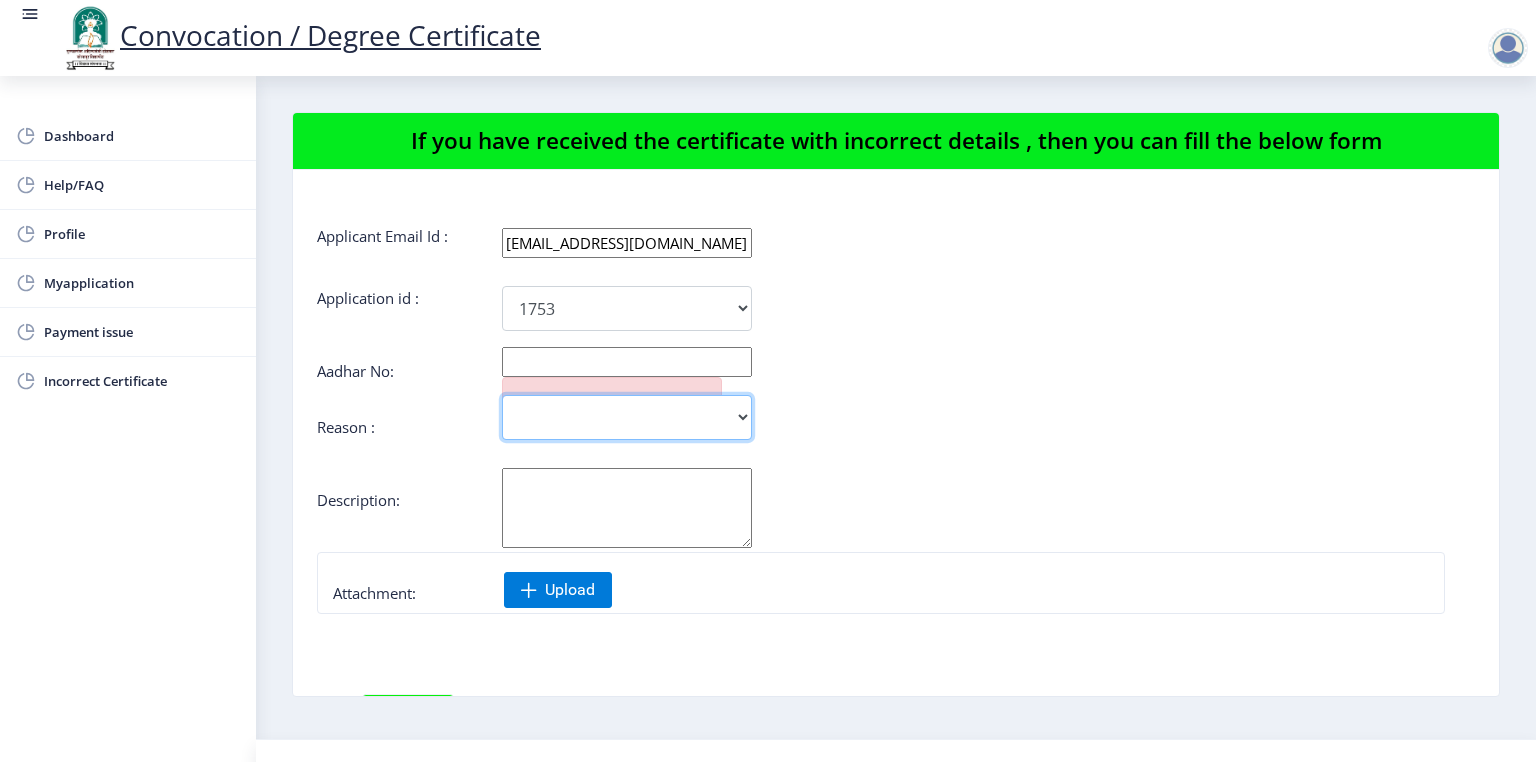 click on "Incorrect Course Name Incorrect Name/ Fathers Name Others" at bounding box center (627, 417) 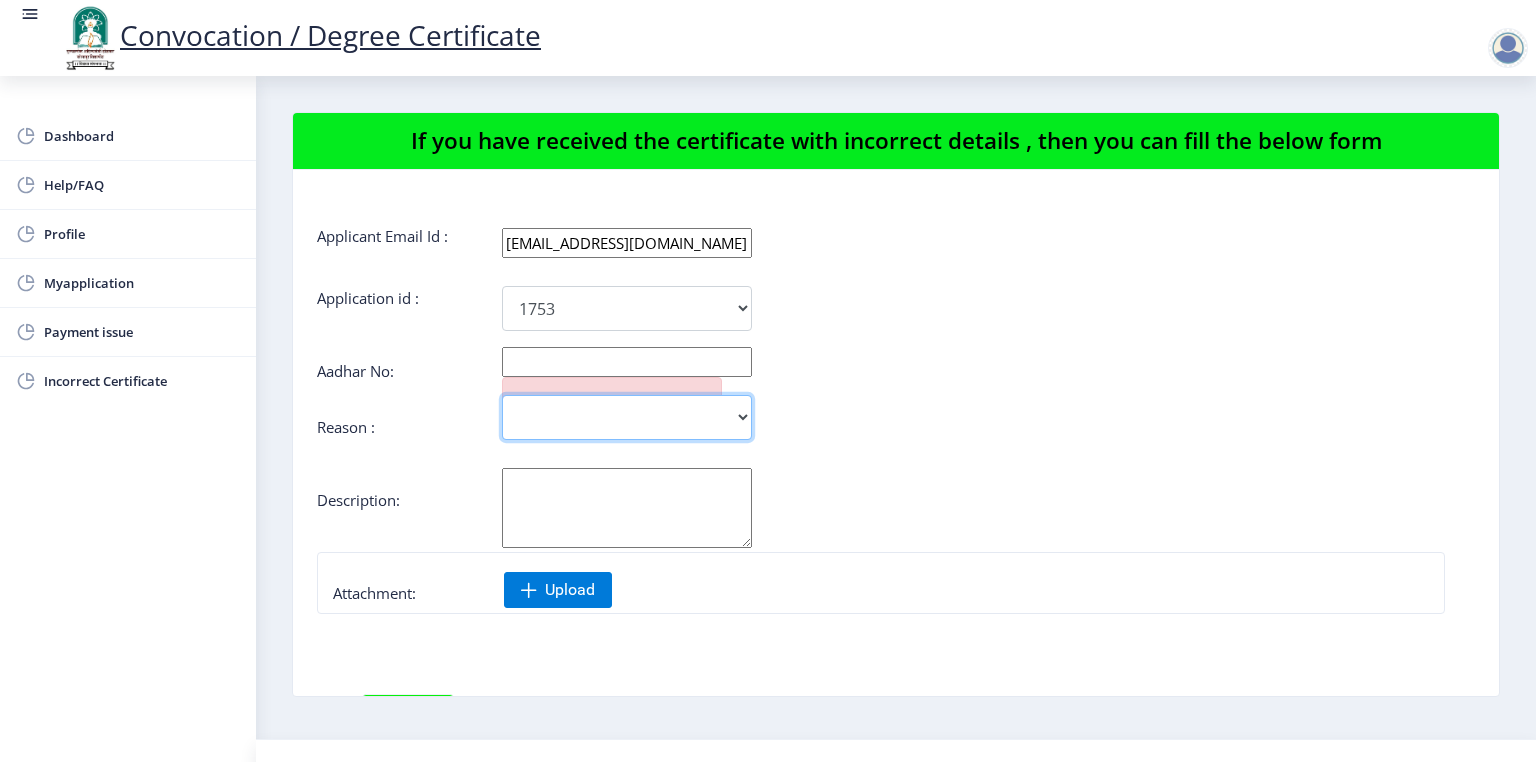 select on "Others" 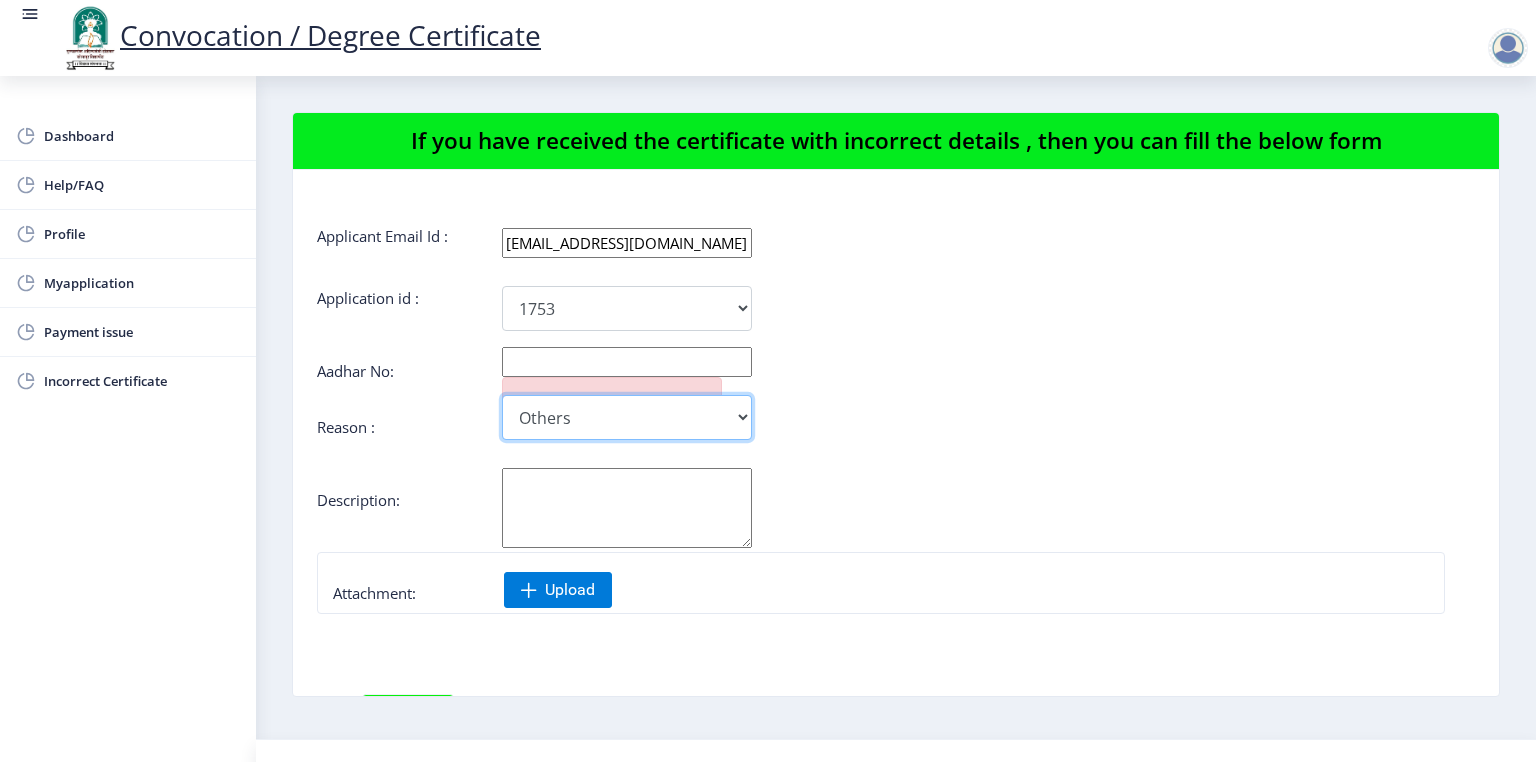 click on "Incorrect Course Name Incorrect Name/ Fathers Name Others" at bounding box center (627, 417) 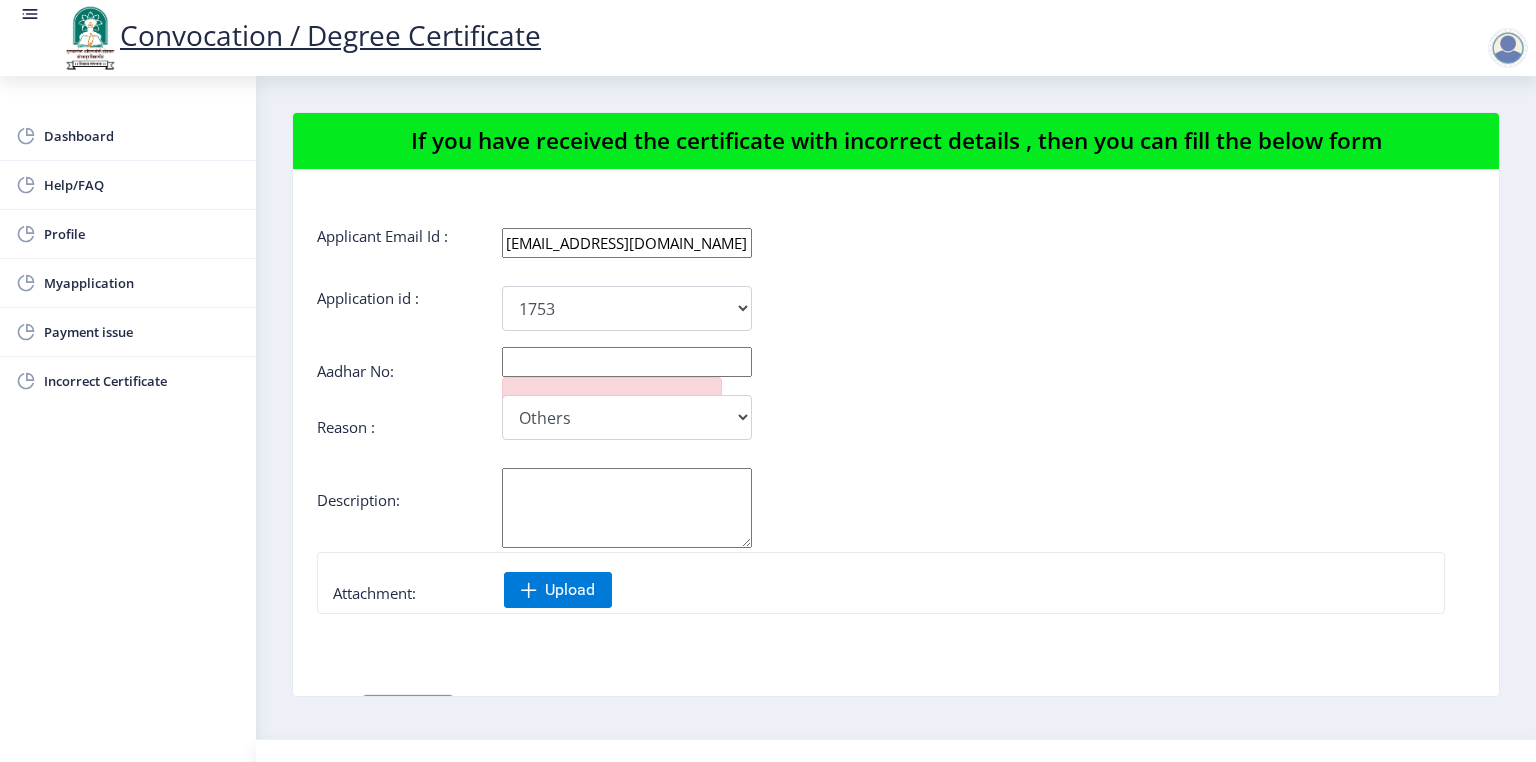 click on "Aadhar No:" 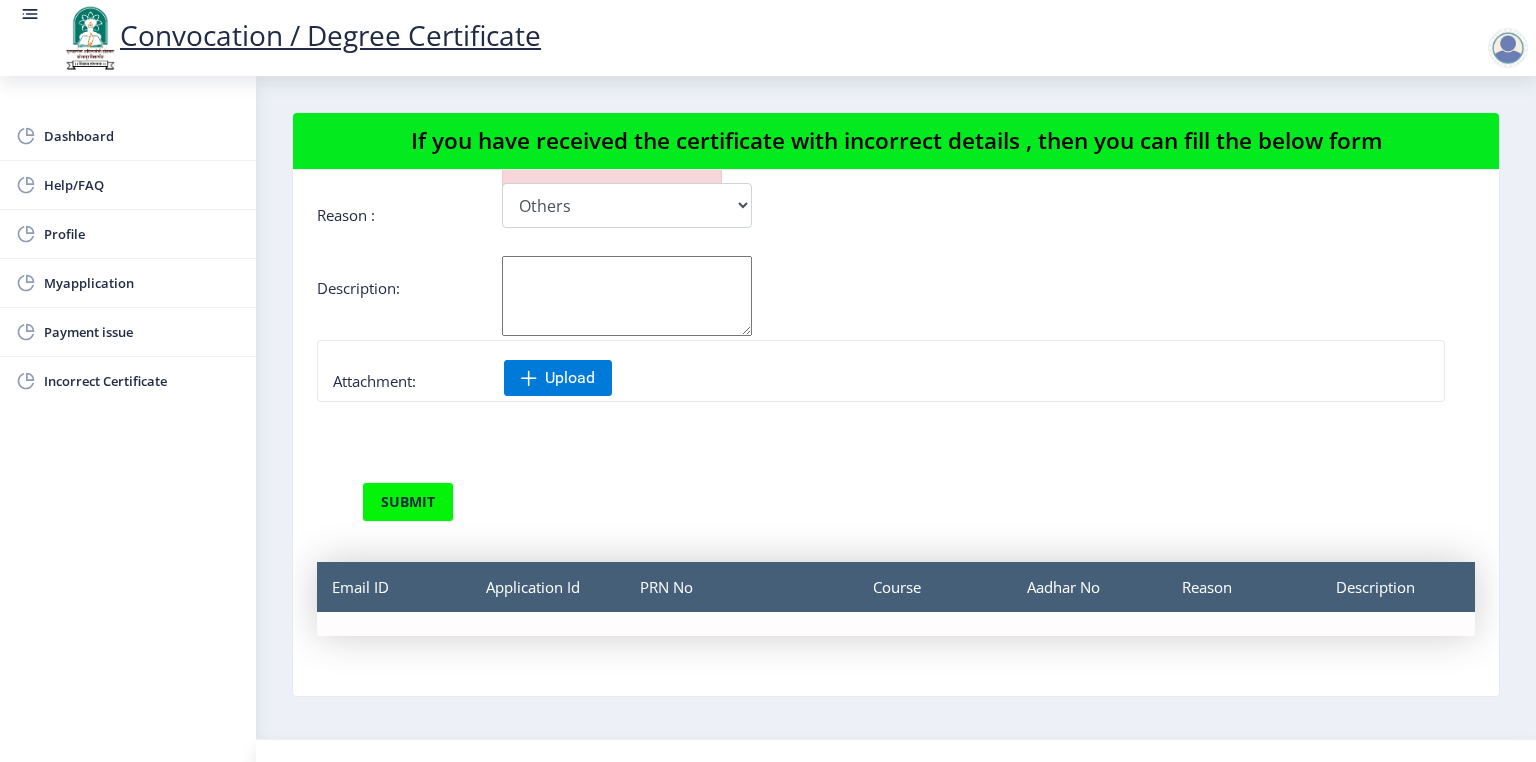 scroll, scrollTop: 0, scrollLeft: 0, axis: both 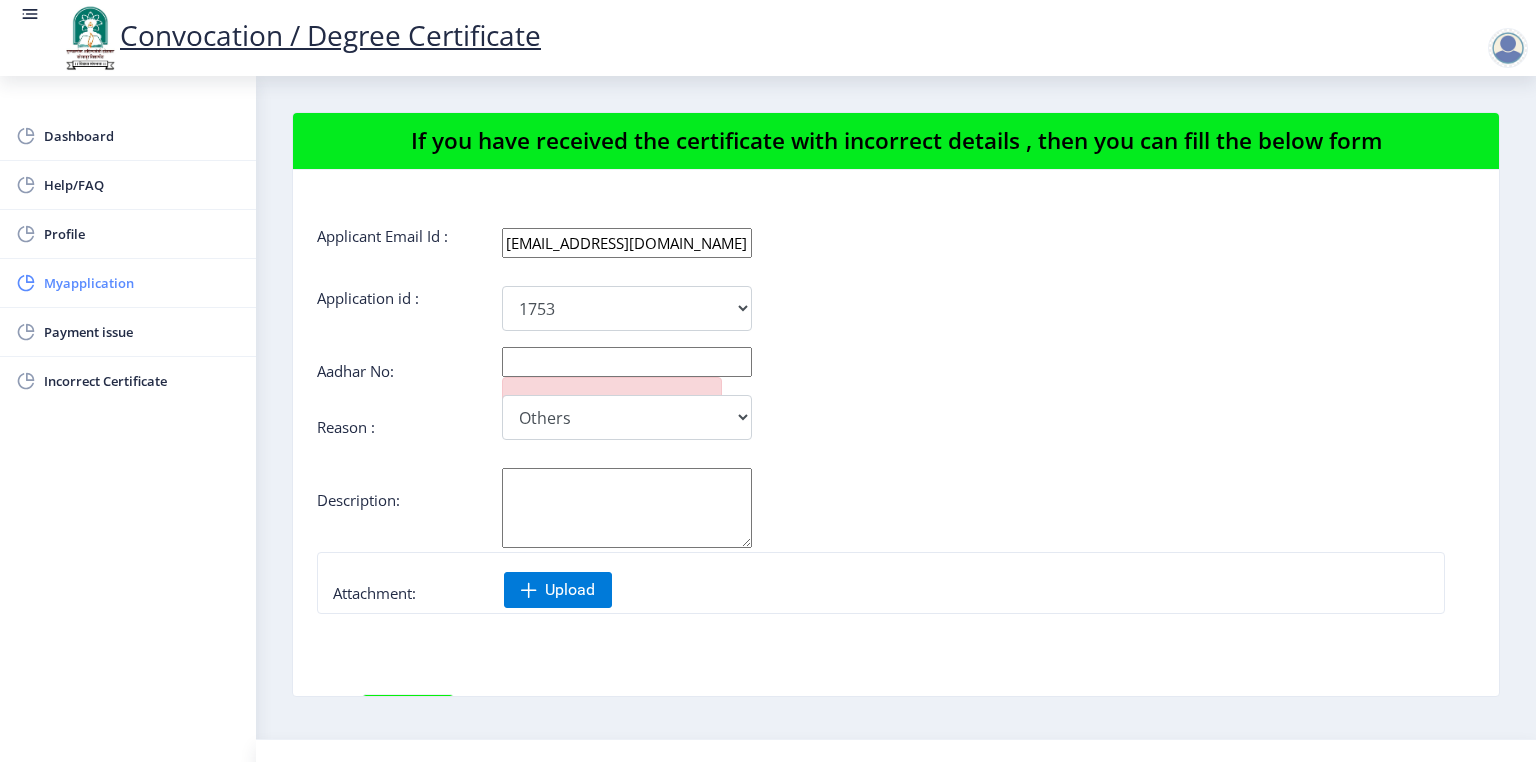 click on "Myapplication" 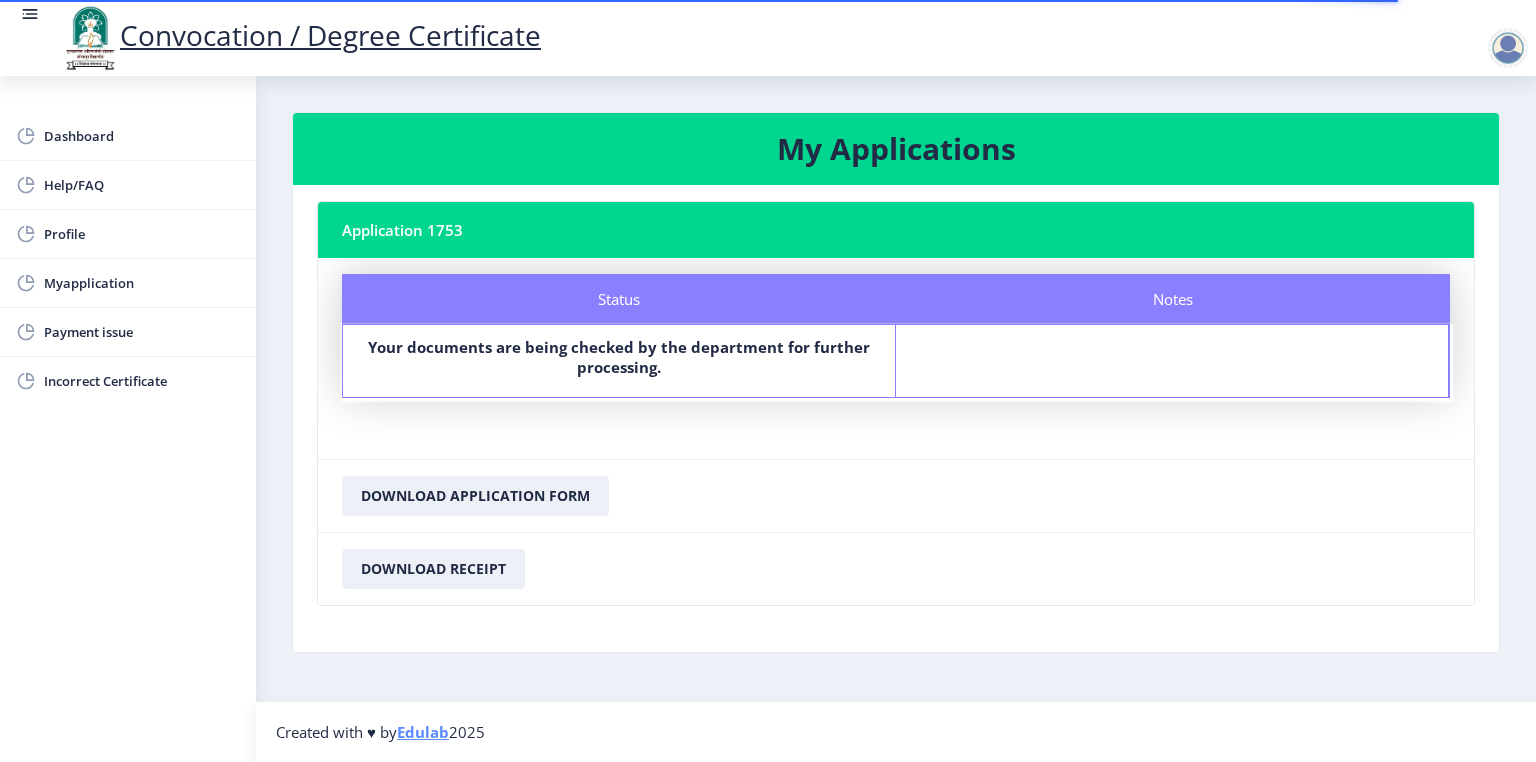 click on "Notes" 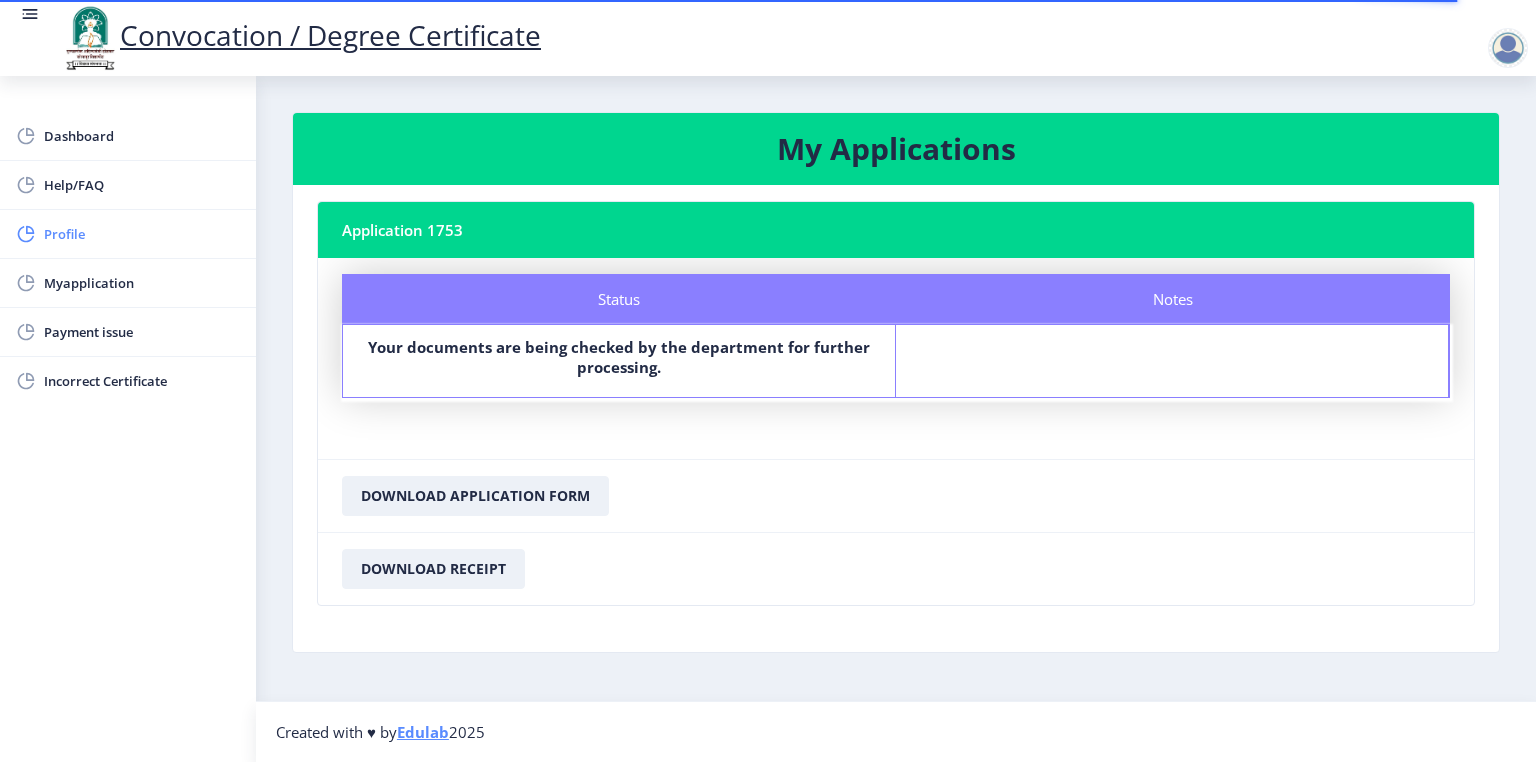 click on "Profile" 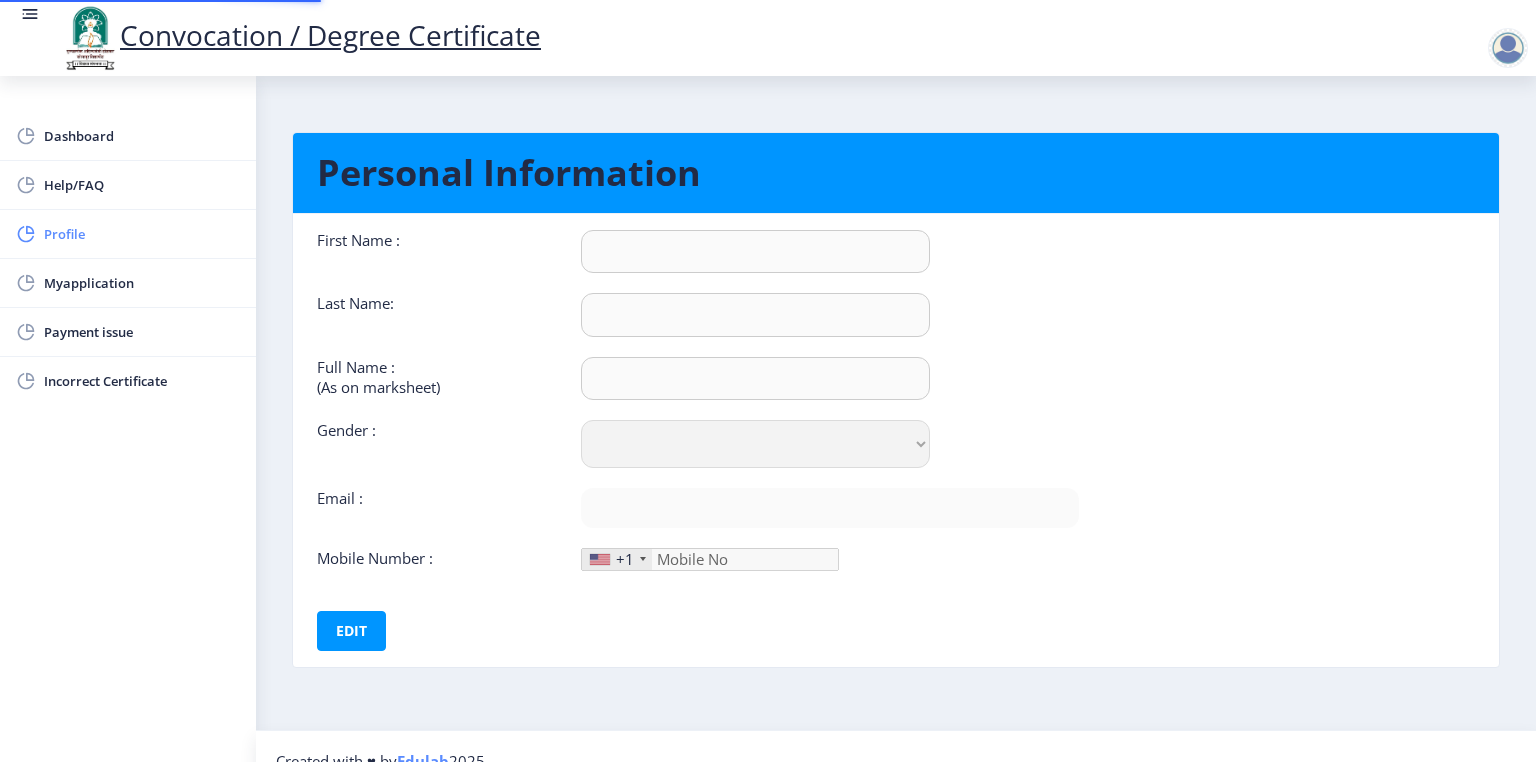 type on "[PERSON_NAME]" 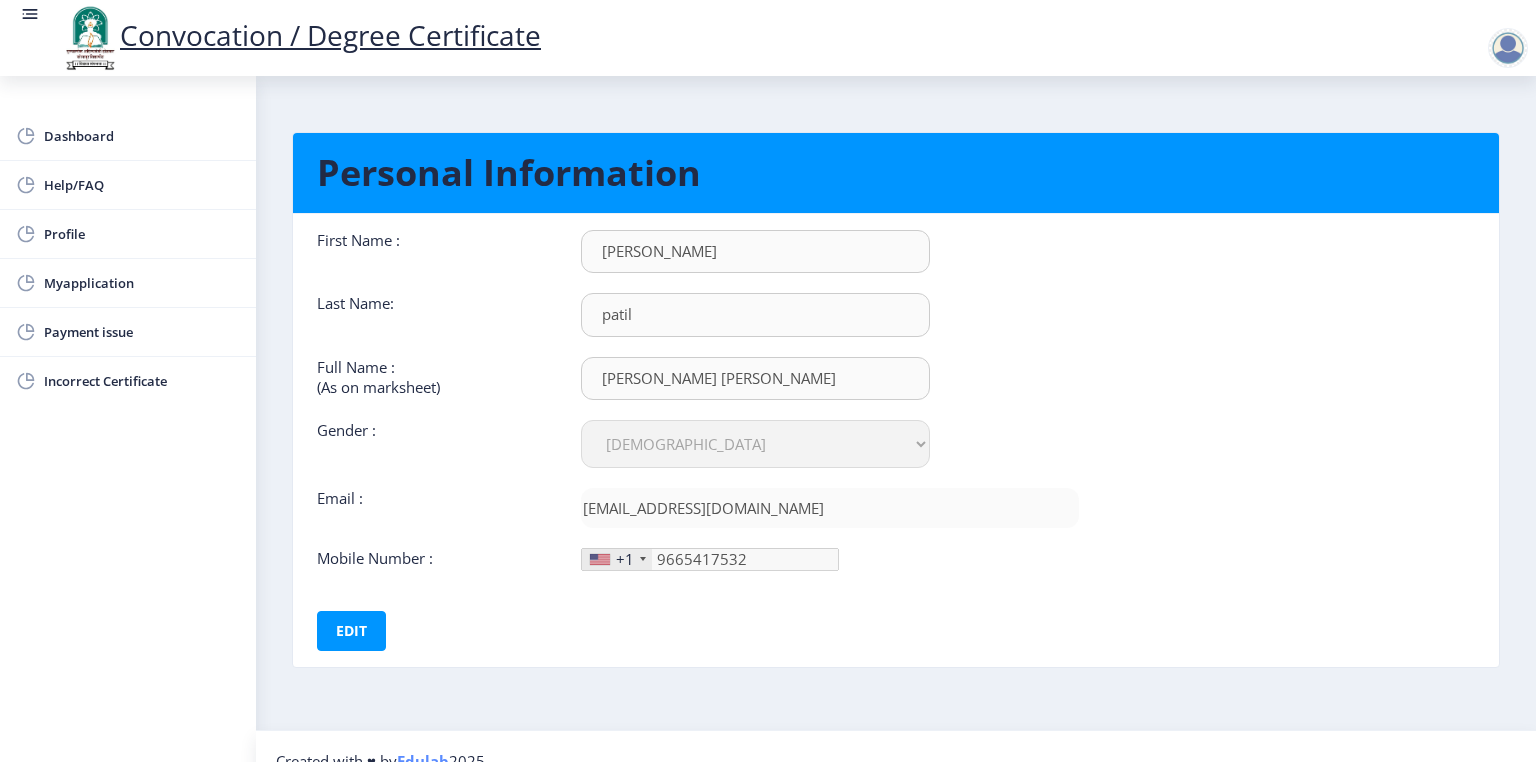 scroll, scrollTop: 0, scrollLeft: 0, axis: both 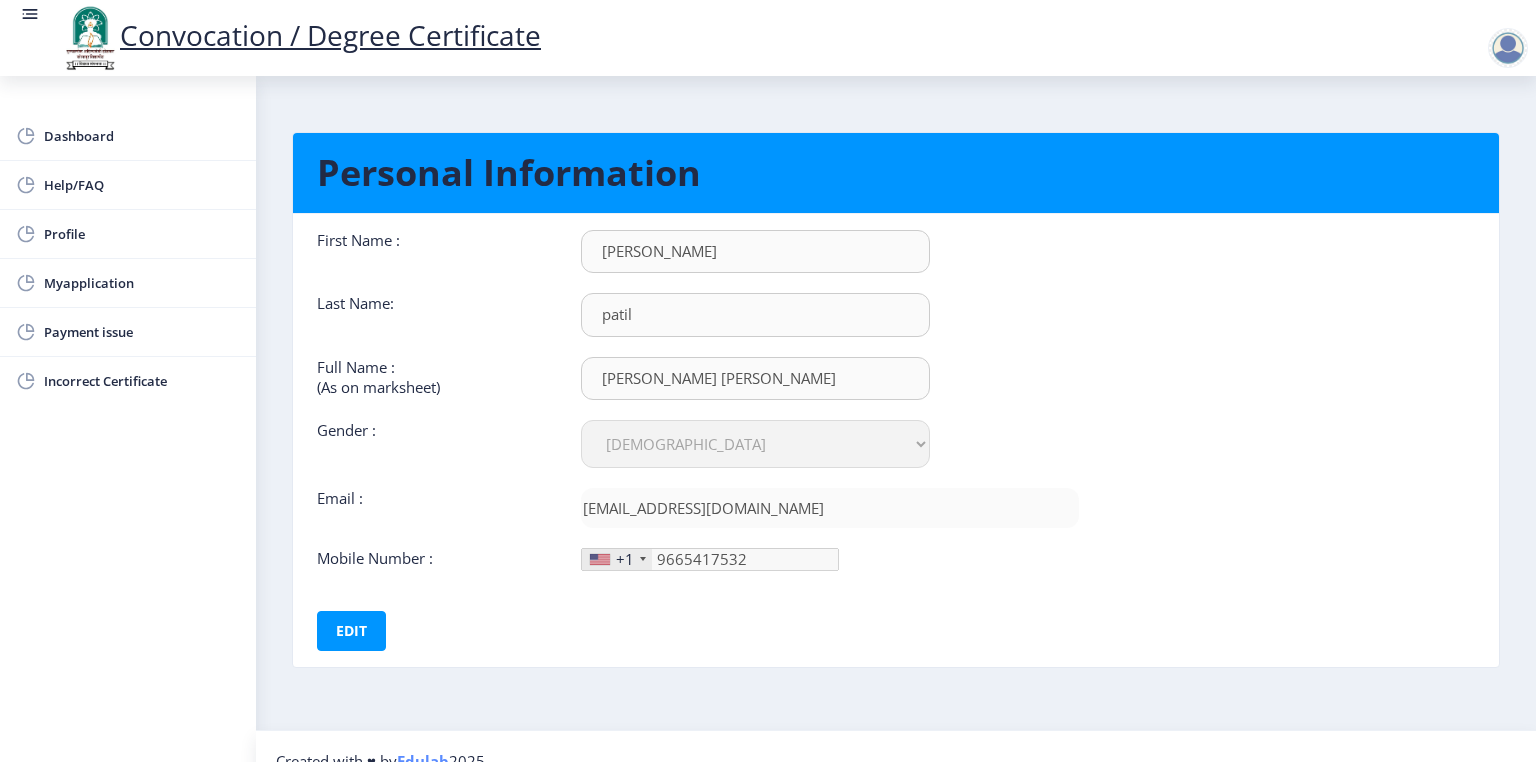 click on "Full Name : (As on marksheet)" 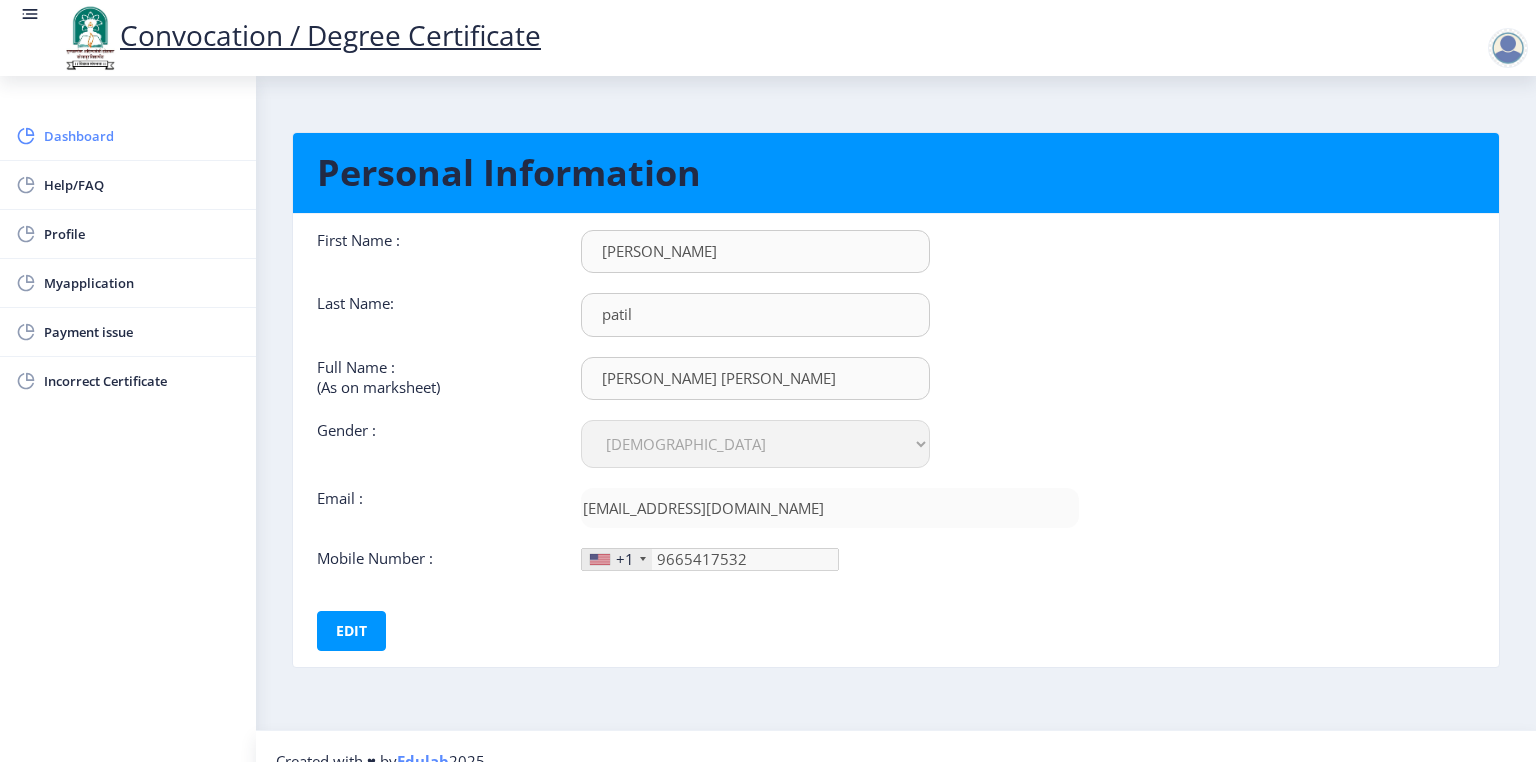 click on "Dashboard" 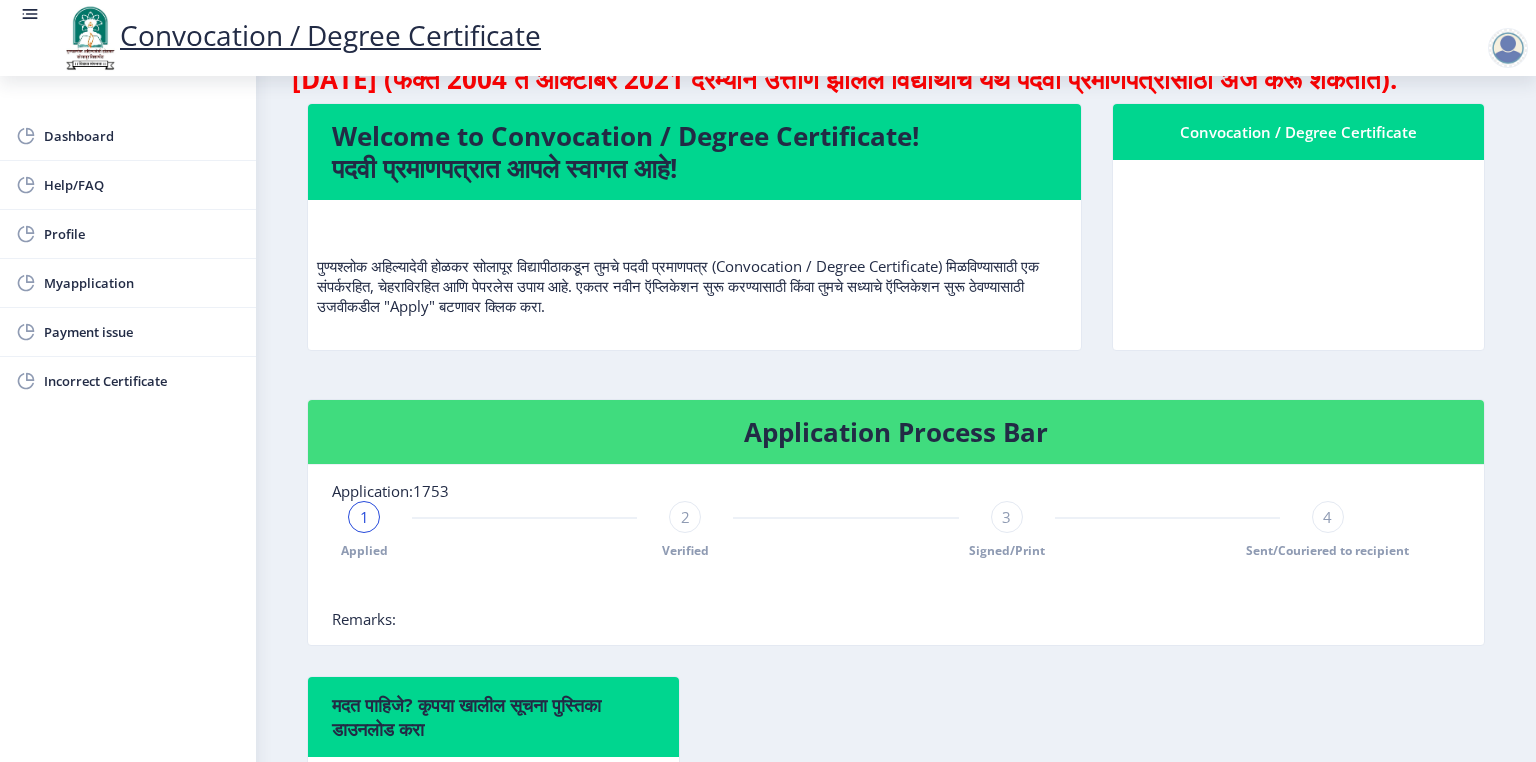 scroll, scrollTop: 161, scrollLeft: 0, axis: vertical 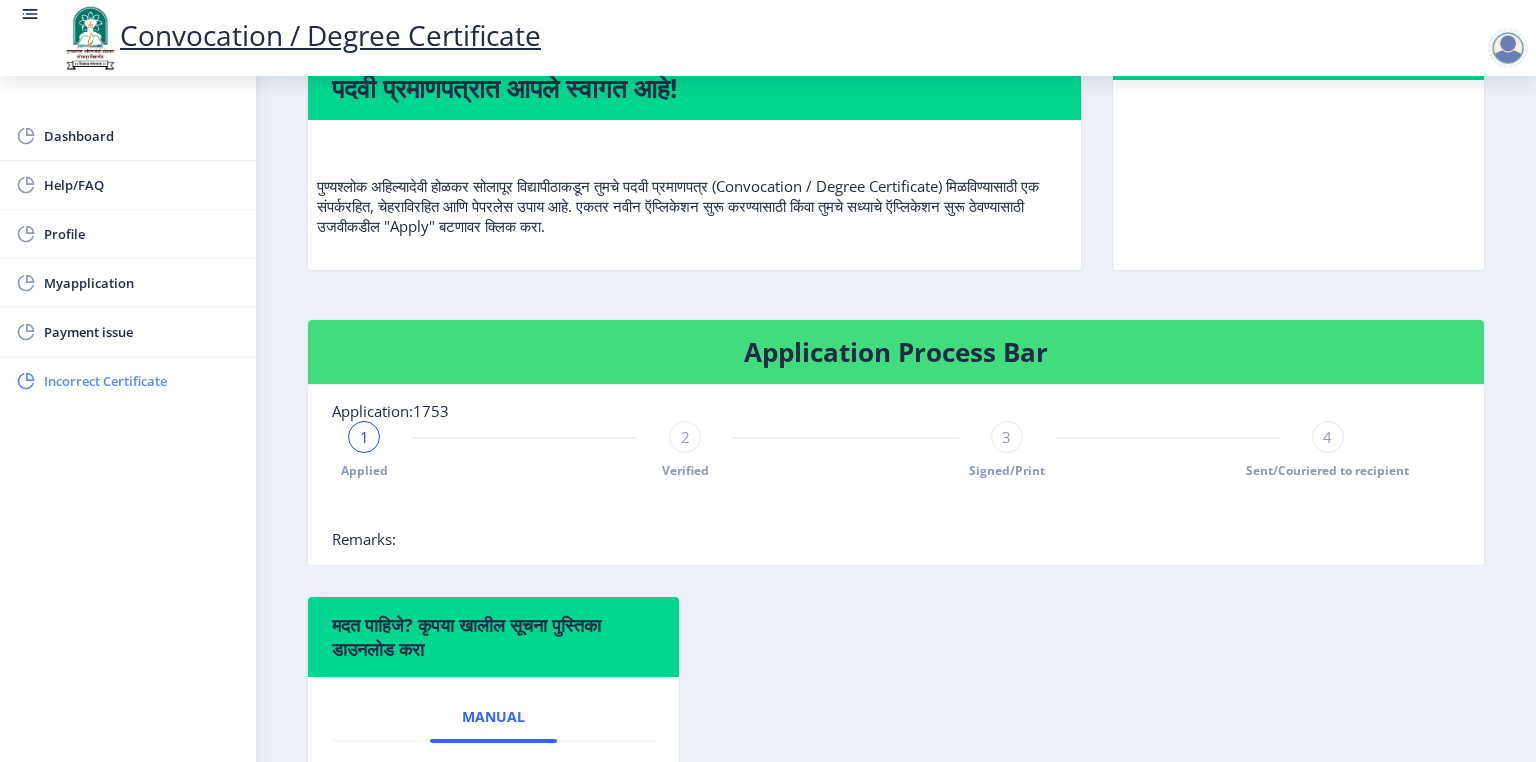 click on "Incorrect Certificate" 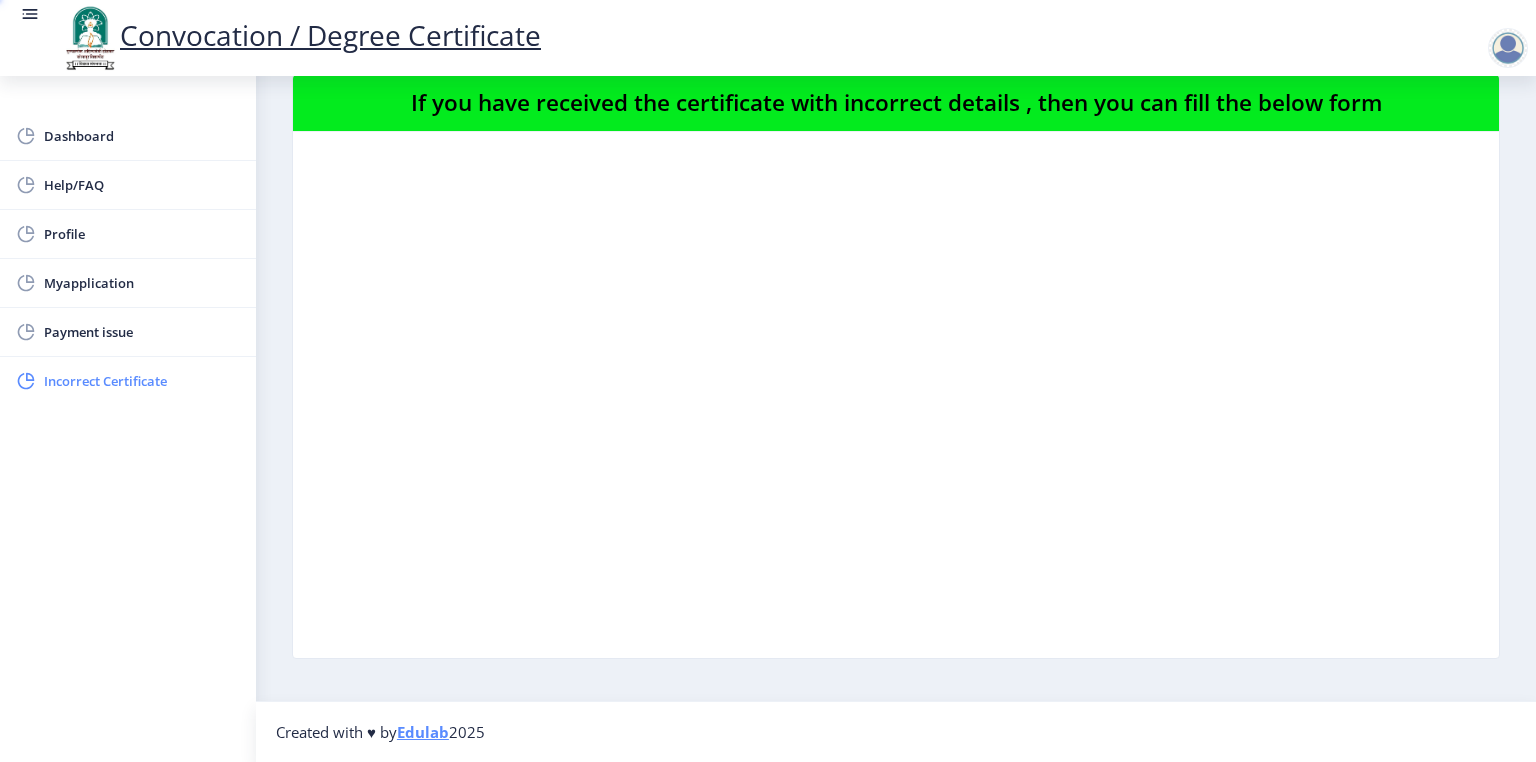 scroll, scrollTop: 0, scrollLeft: 0, axis: both 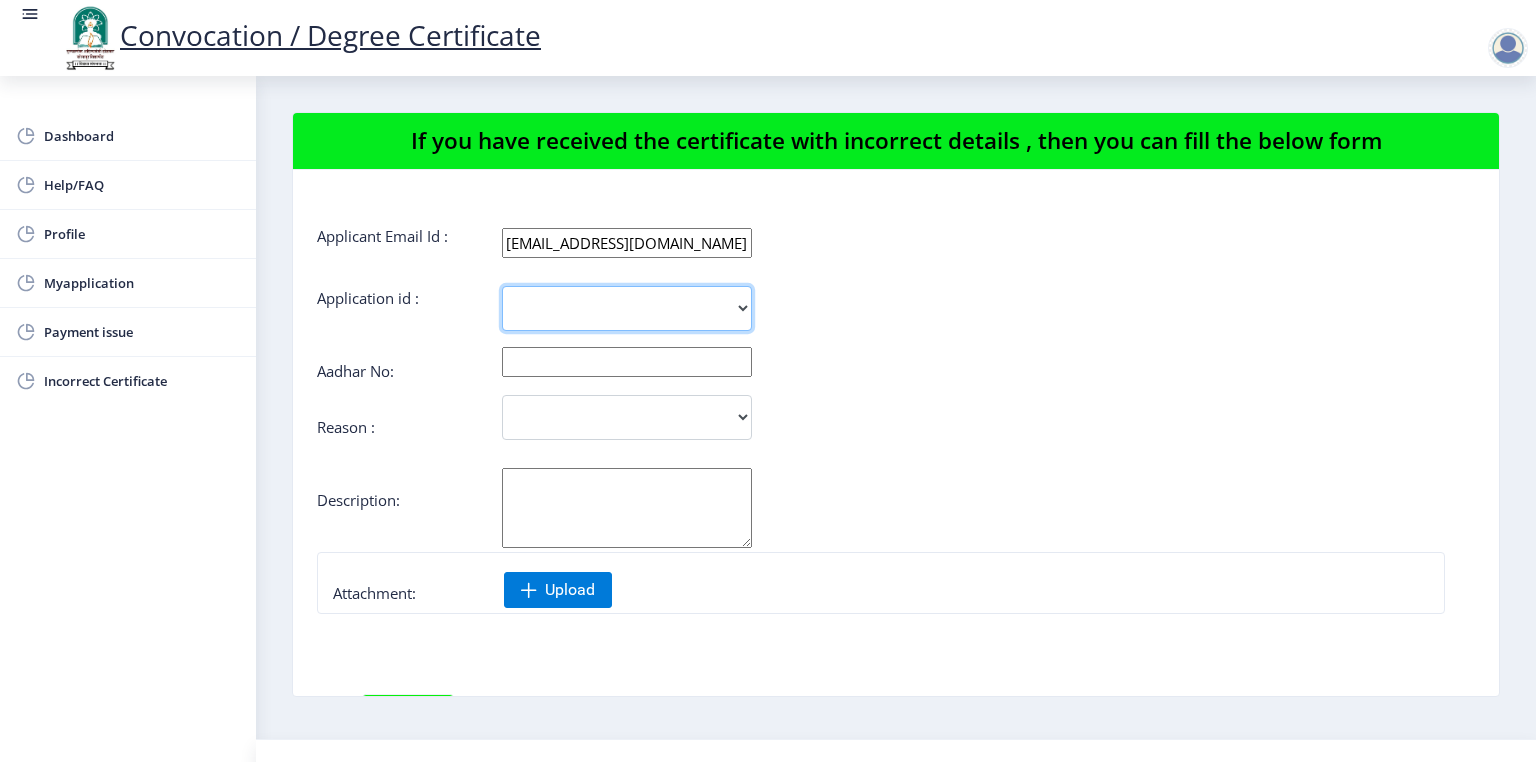 click on "1753" at bounding box center (627, 308) 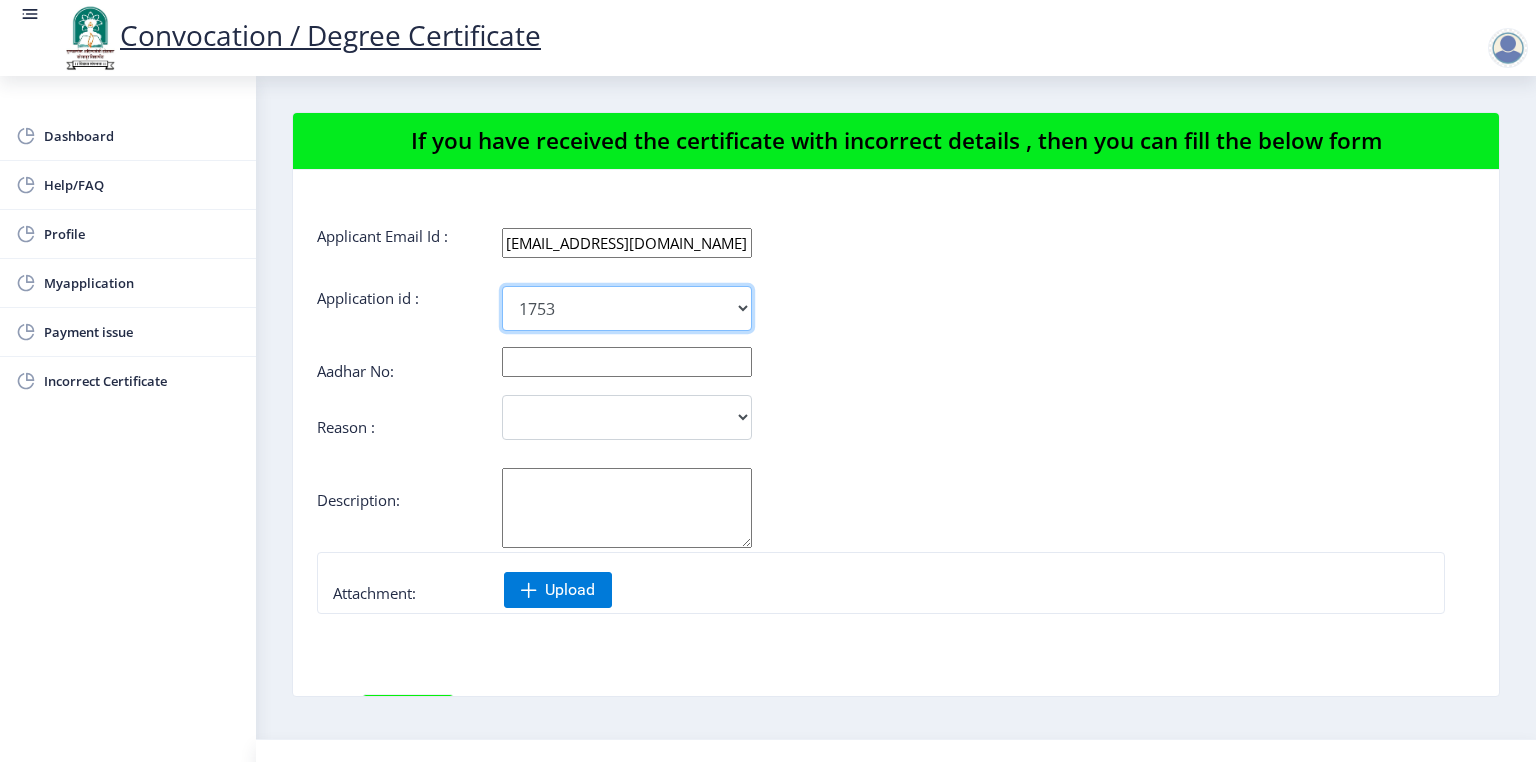 click on "1753" at bounding box center (627, 308) 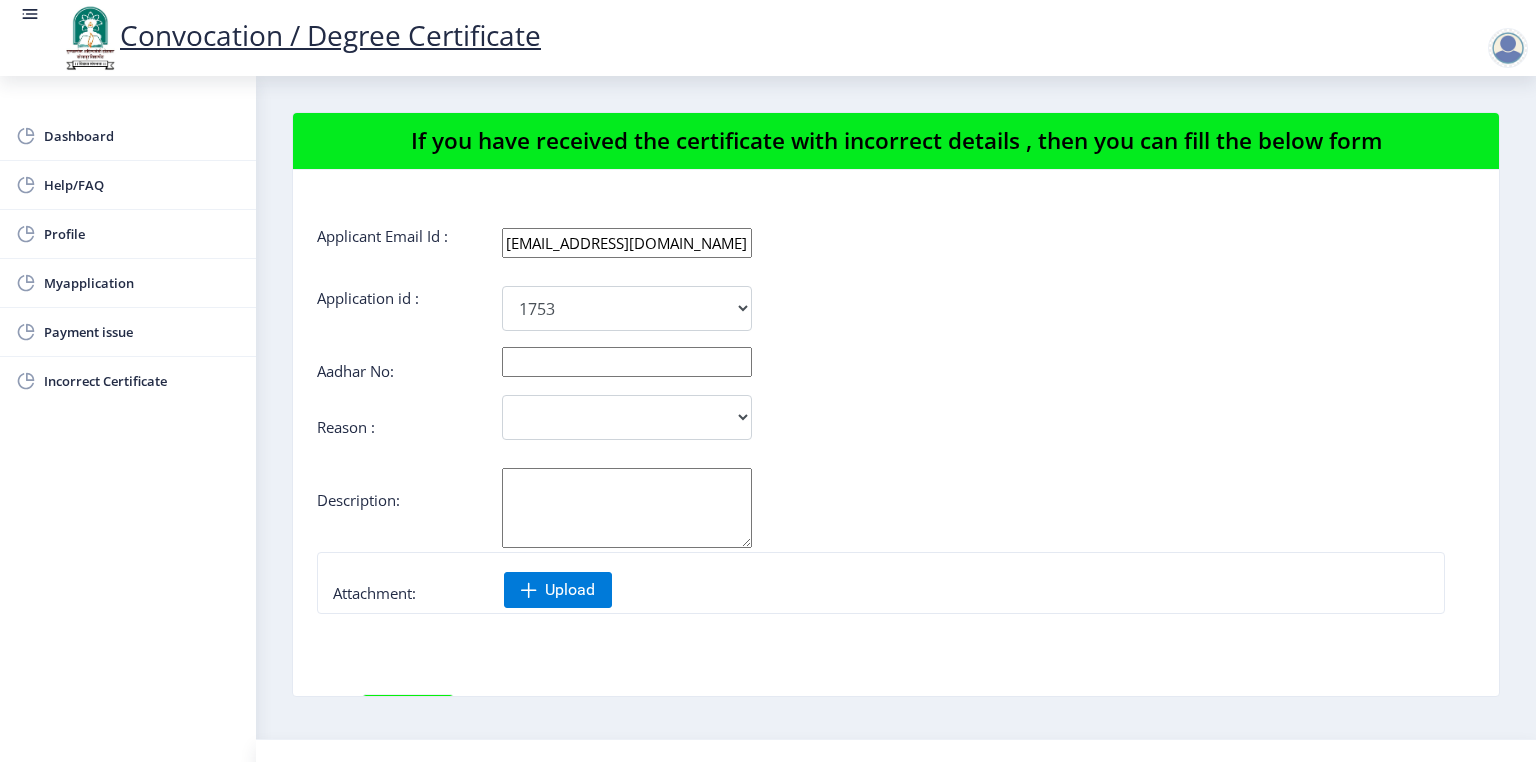 click 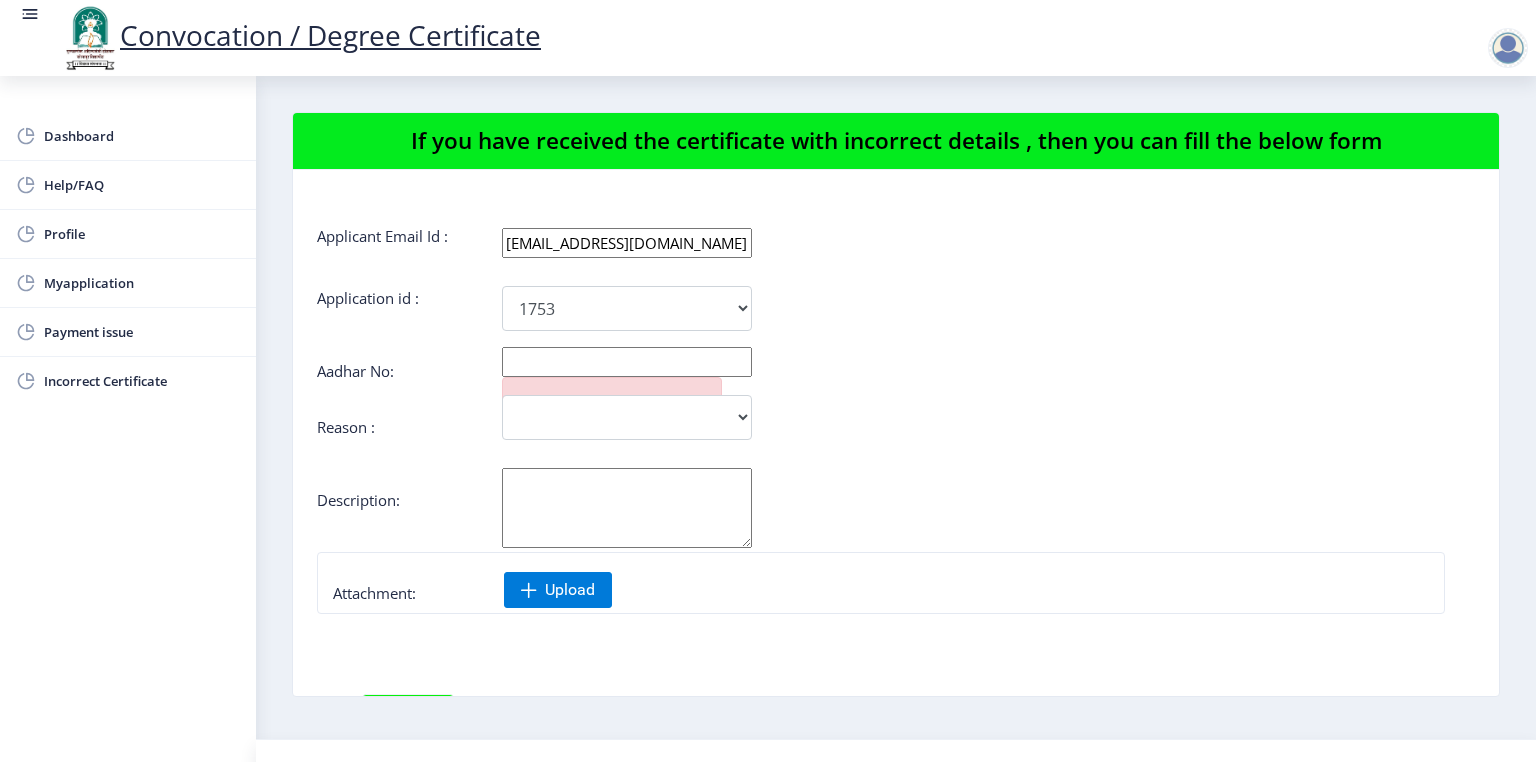 click 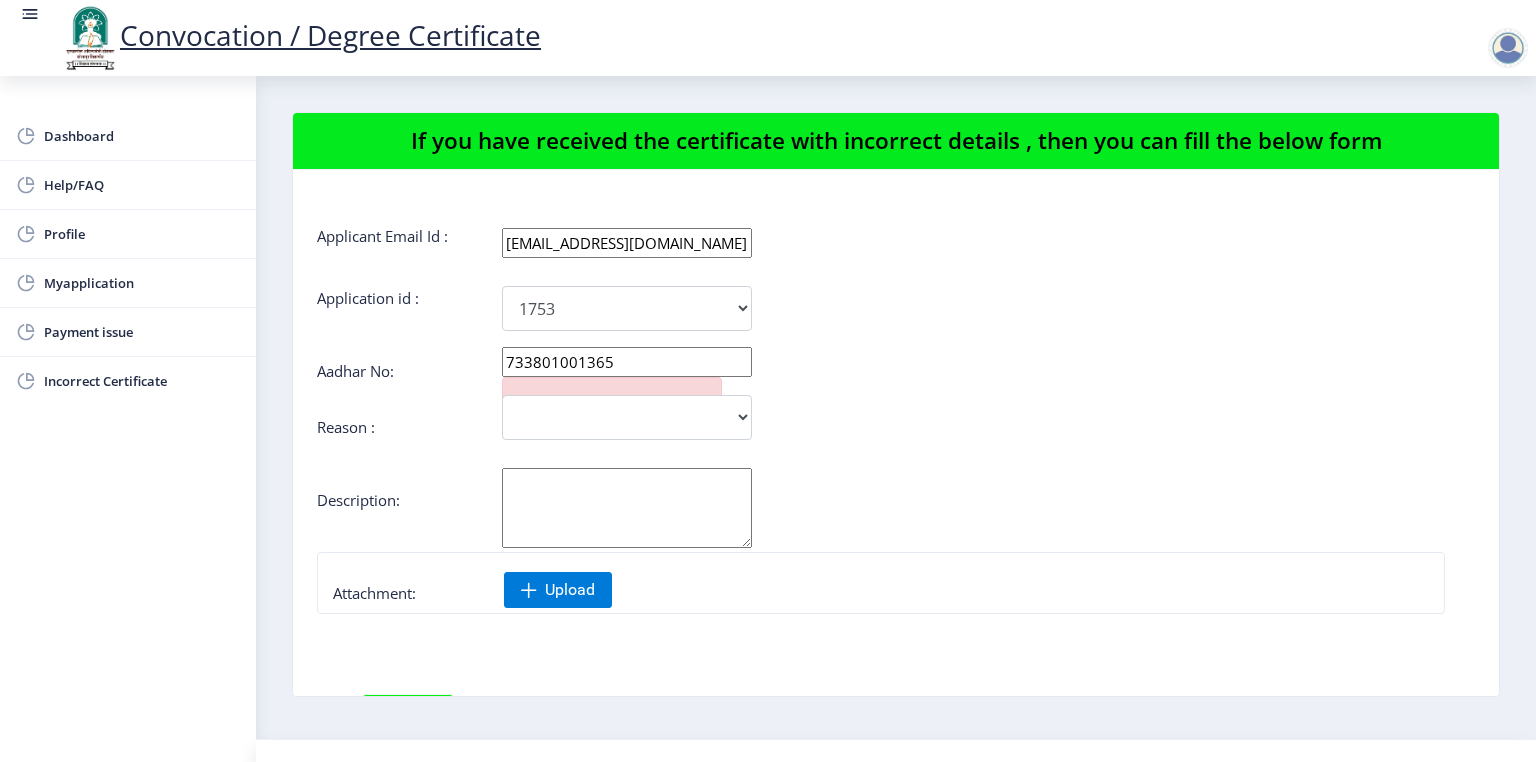 type on "733801001365" 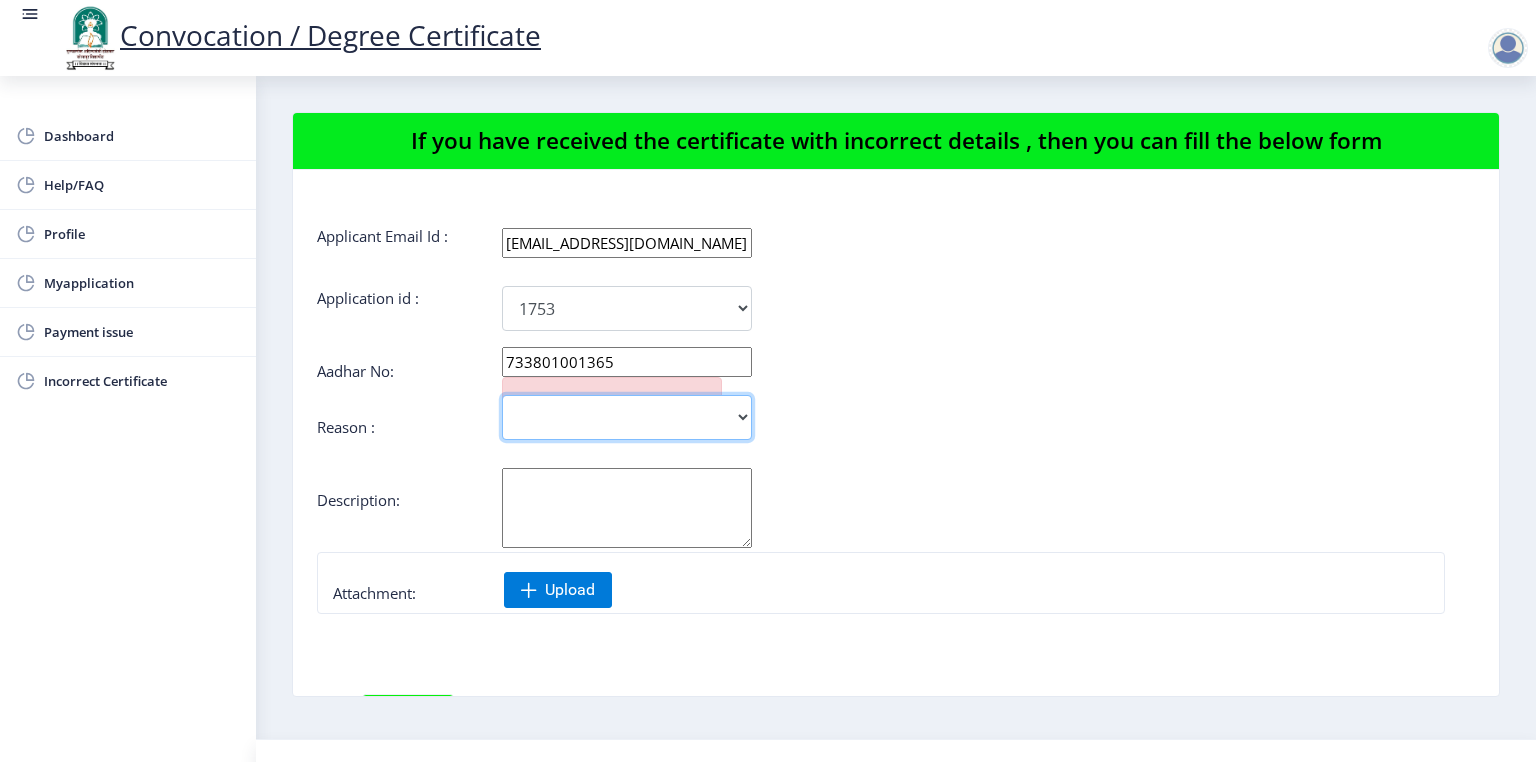 click on "Incorrect Course Name Incorrect Name/ Fathers Name Others" at bounding box center [627, 417] 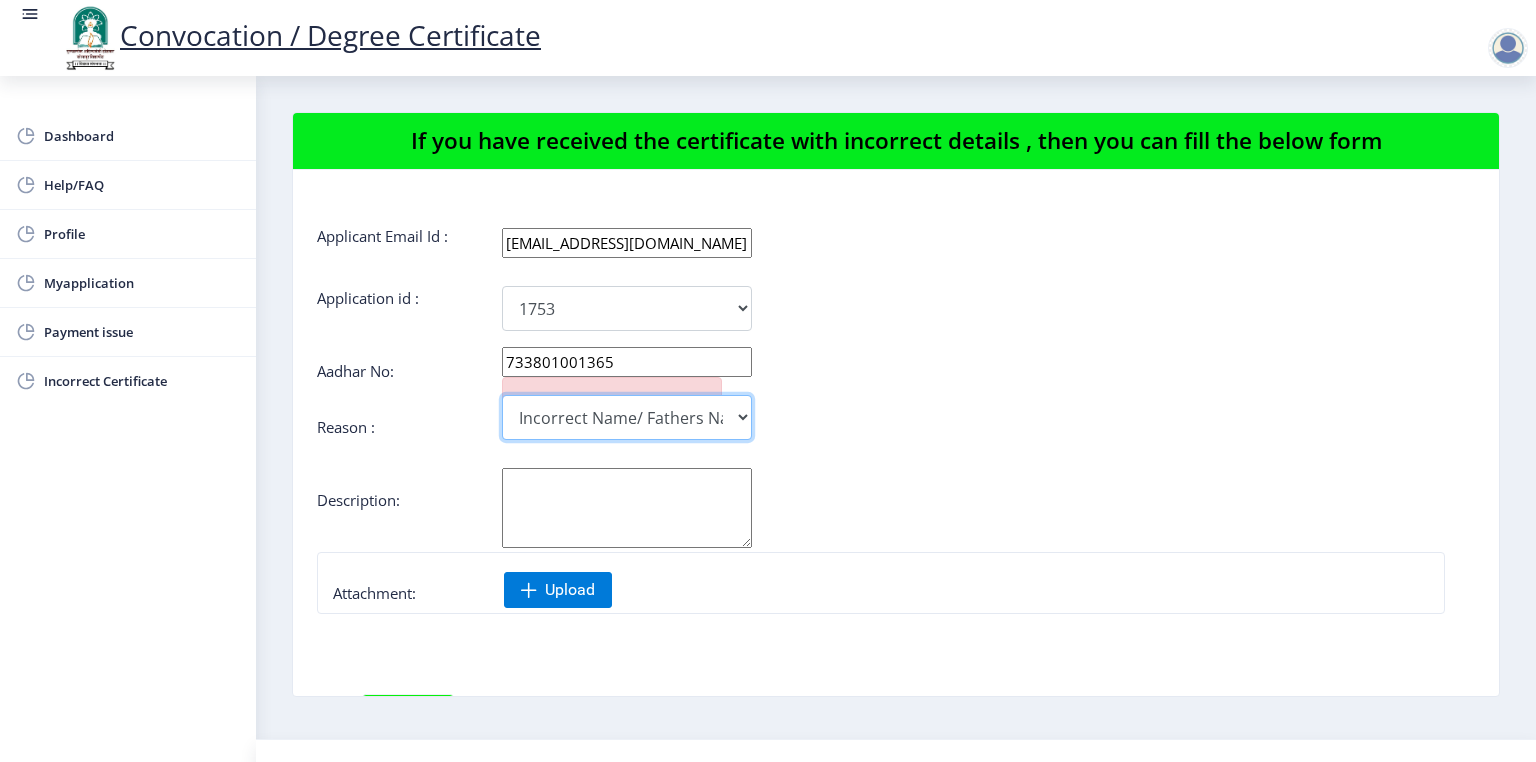 click on "Incorrect Course Name Incorrect Name/ Fathers Name Others" at bounding box center [627, 417] 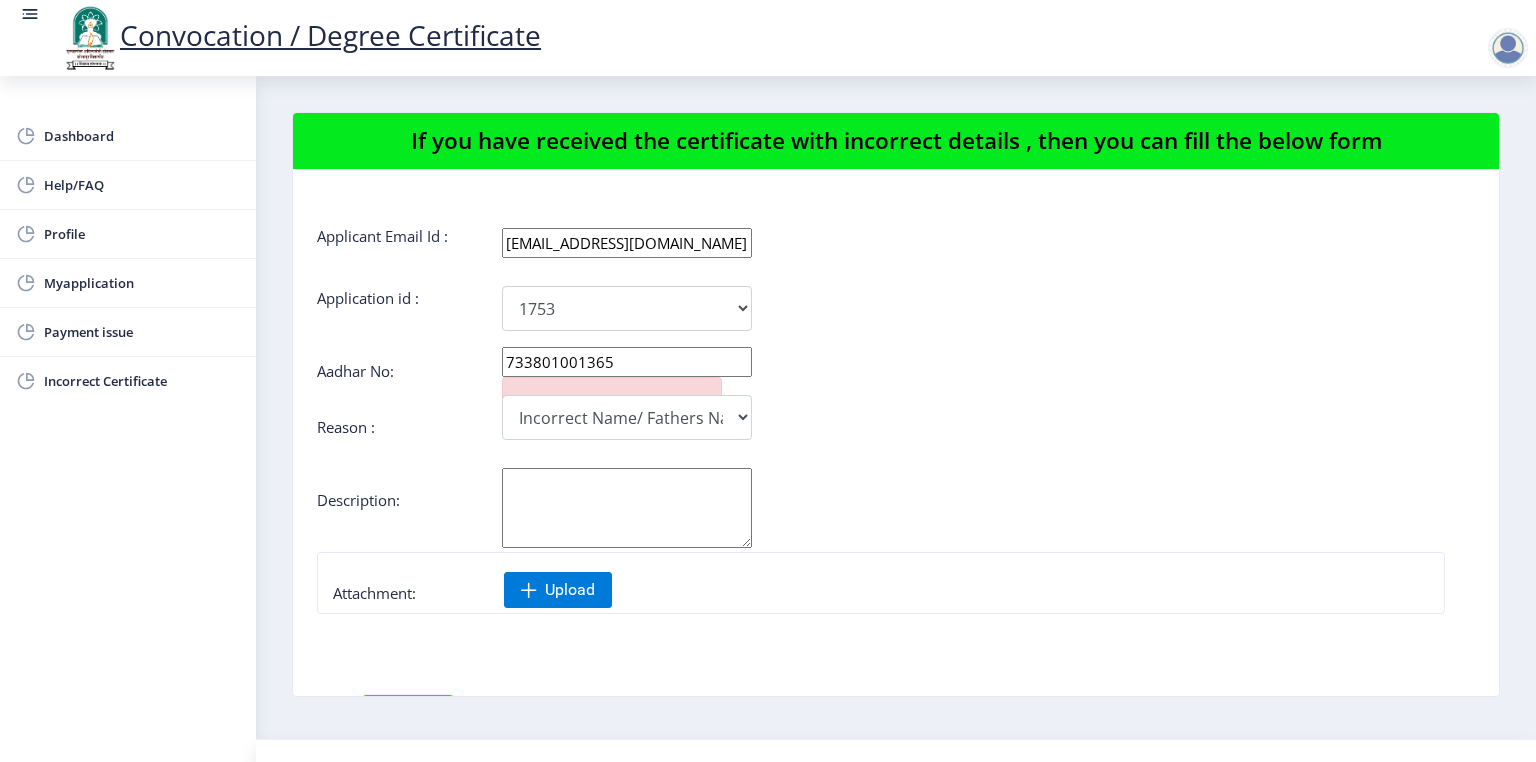 click on "Aadhar No:" 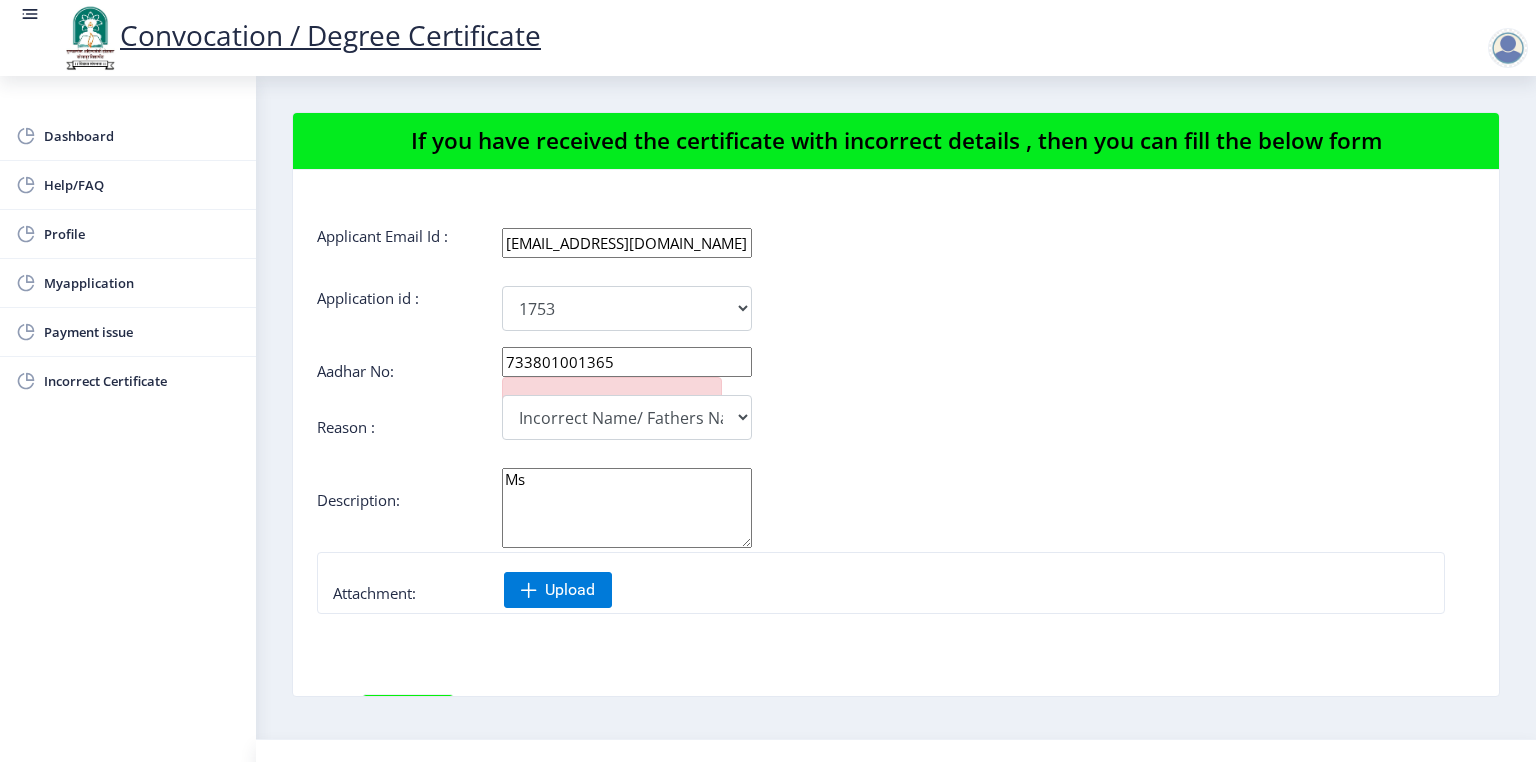 type on "M" 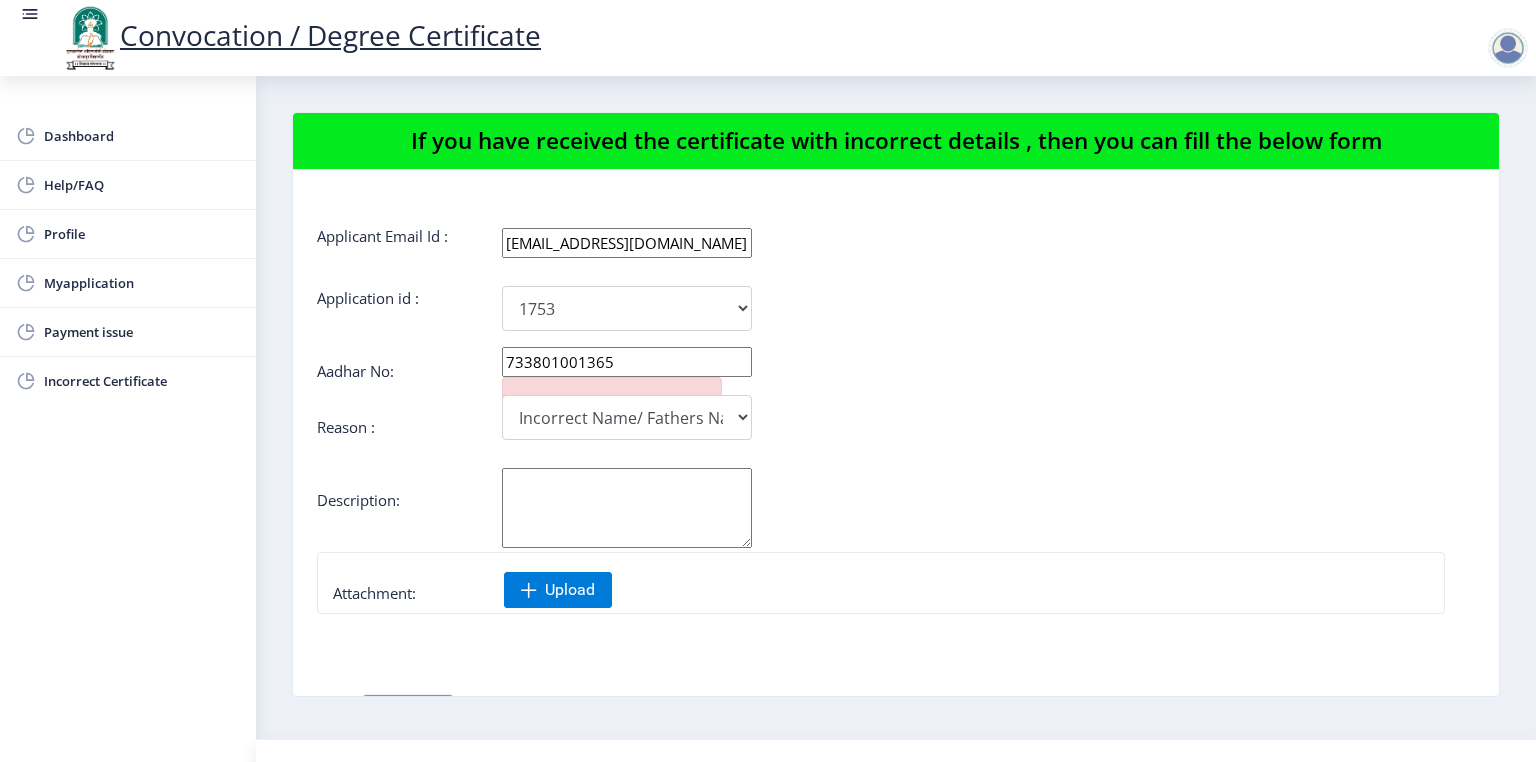 type on "p" 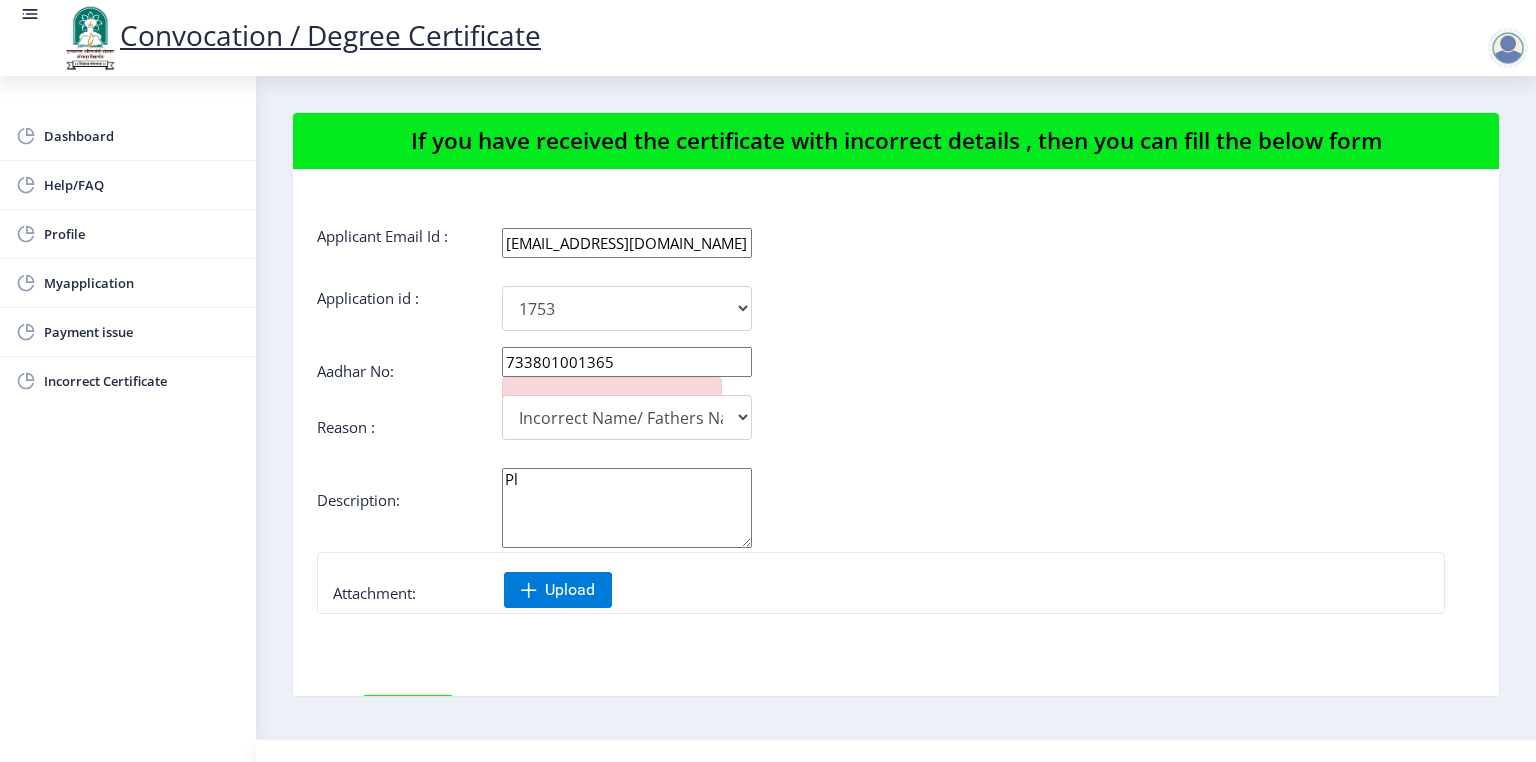 type on "P" 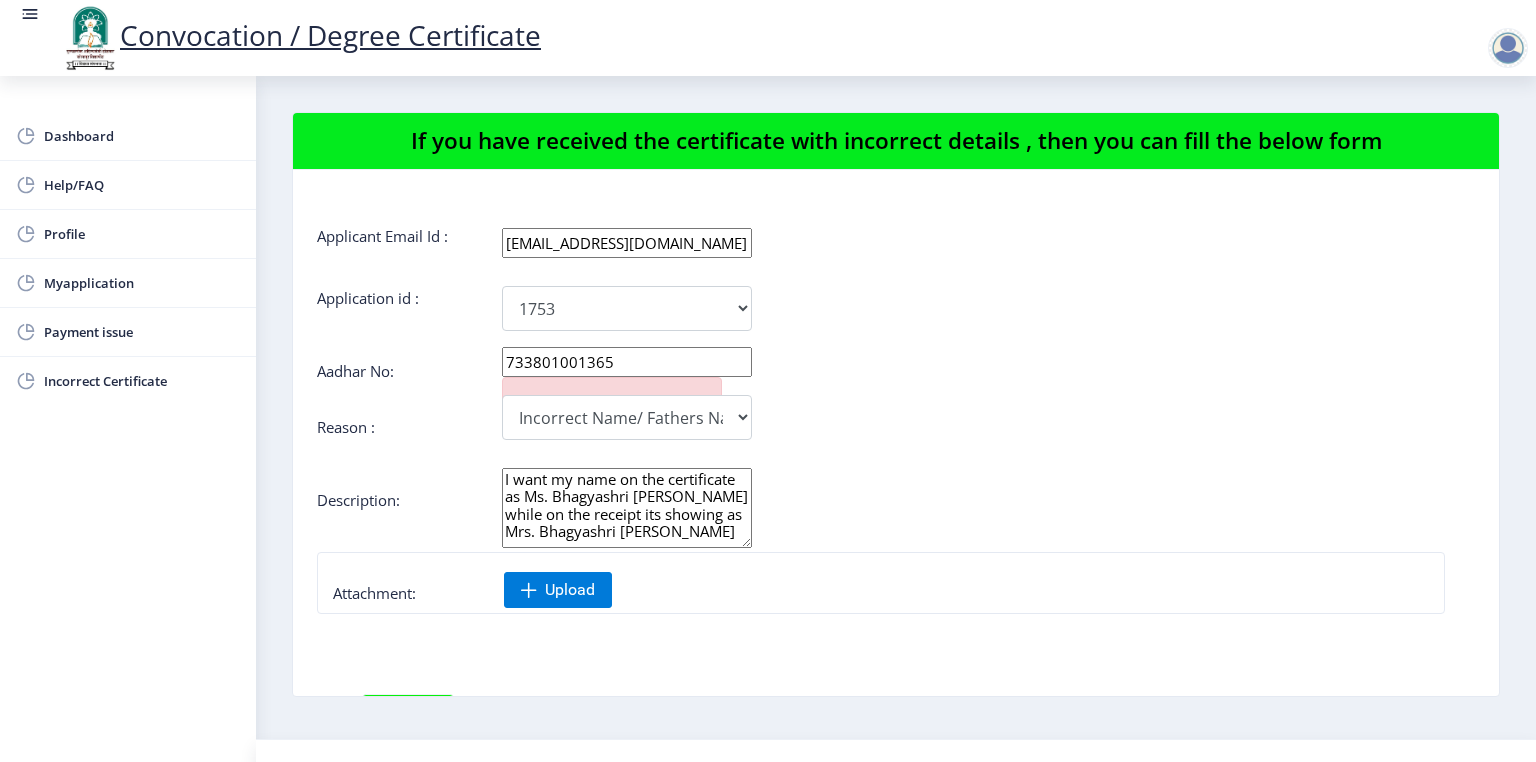 click on "3" at bounding box center [0, 0] 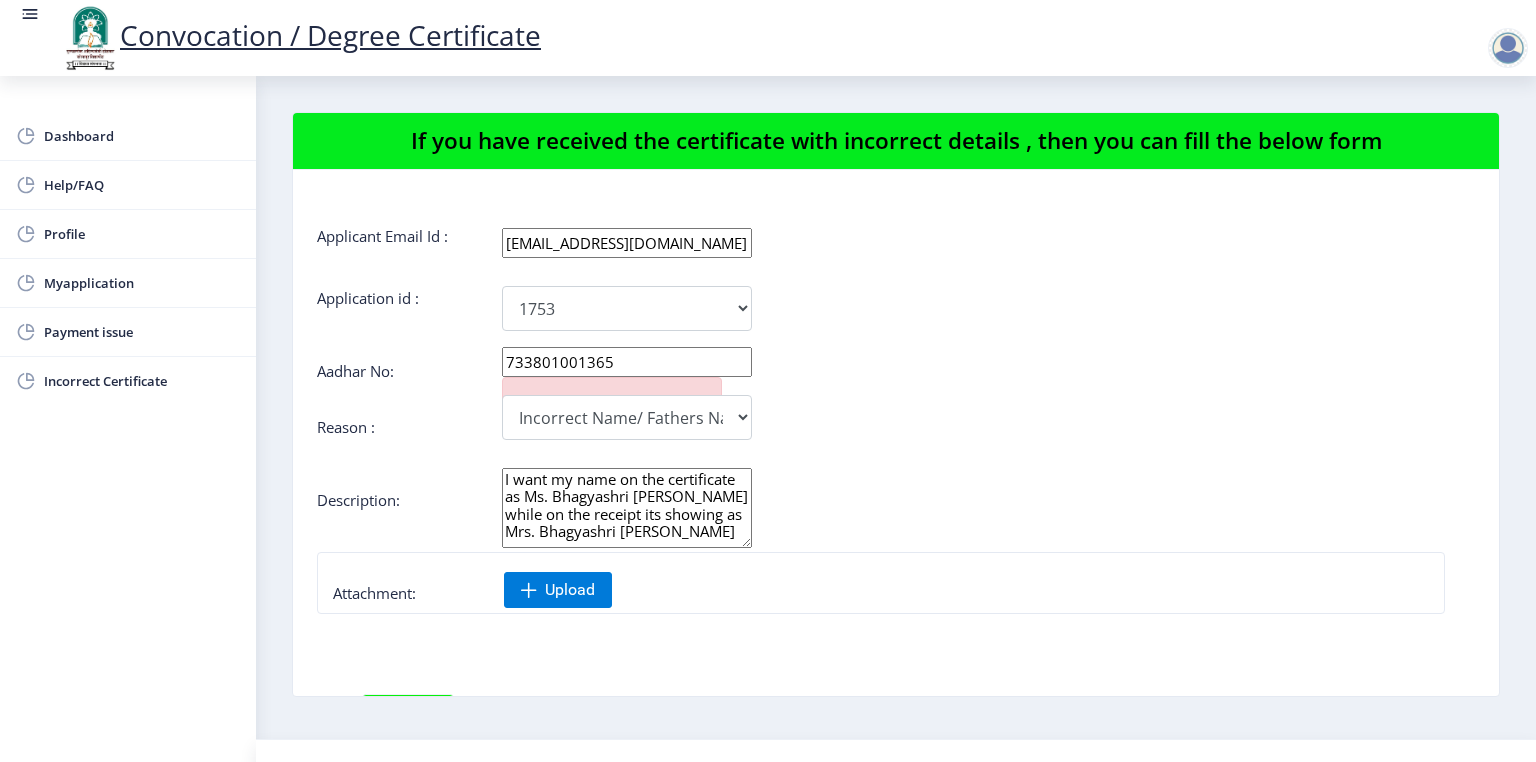 click on "Accept" at bounding box center [0, 0] 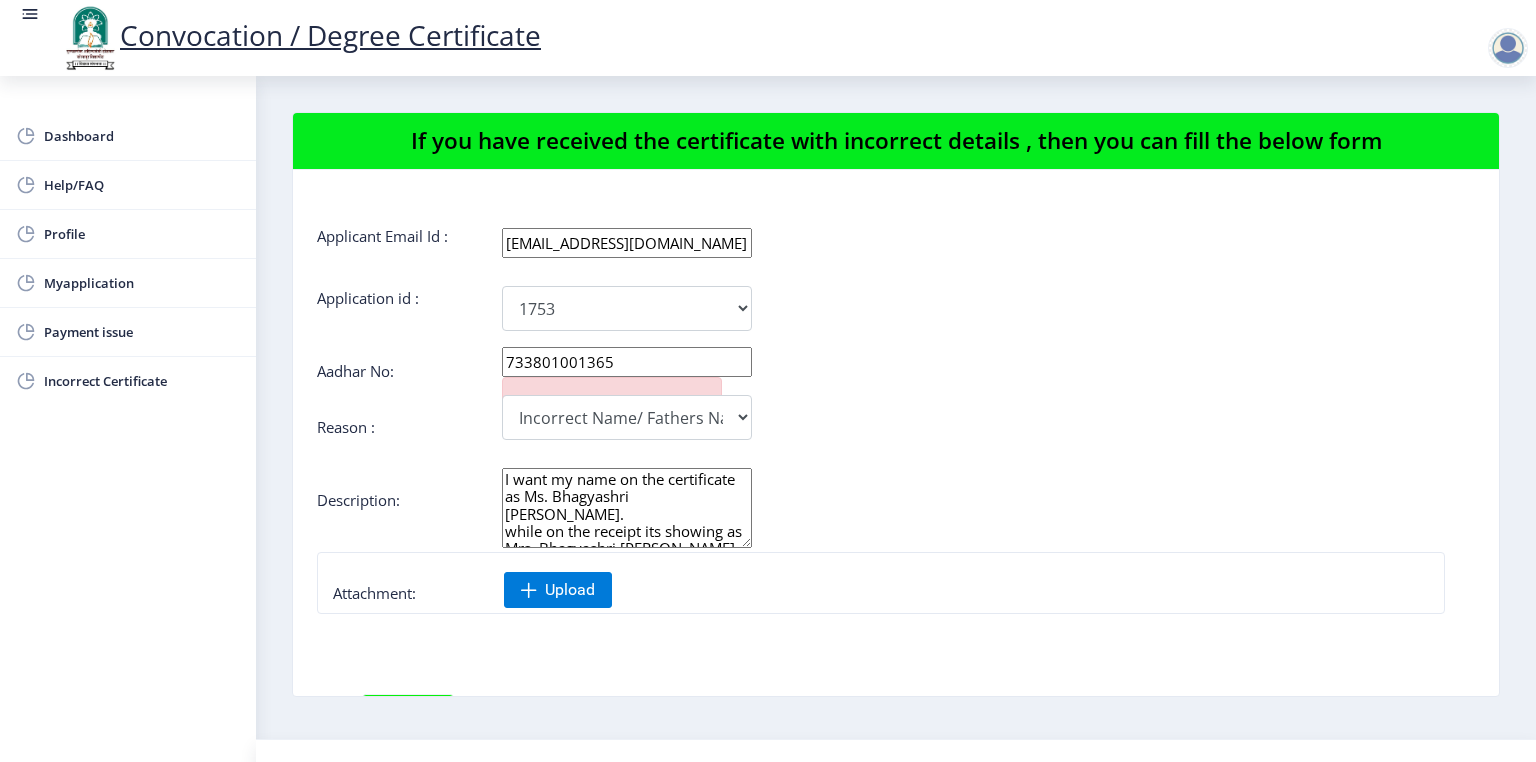 scroll, scrollTop: 0, scrollLeft: 0, axis: both 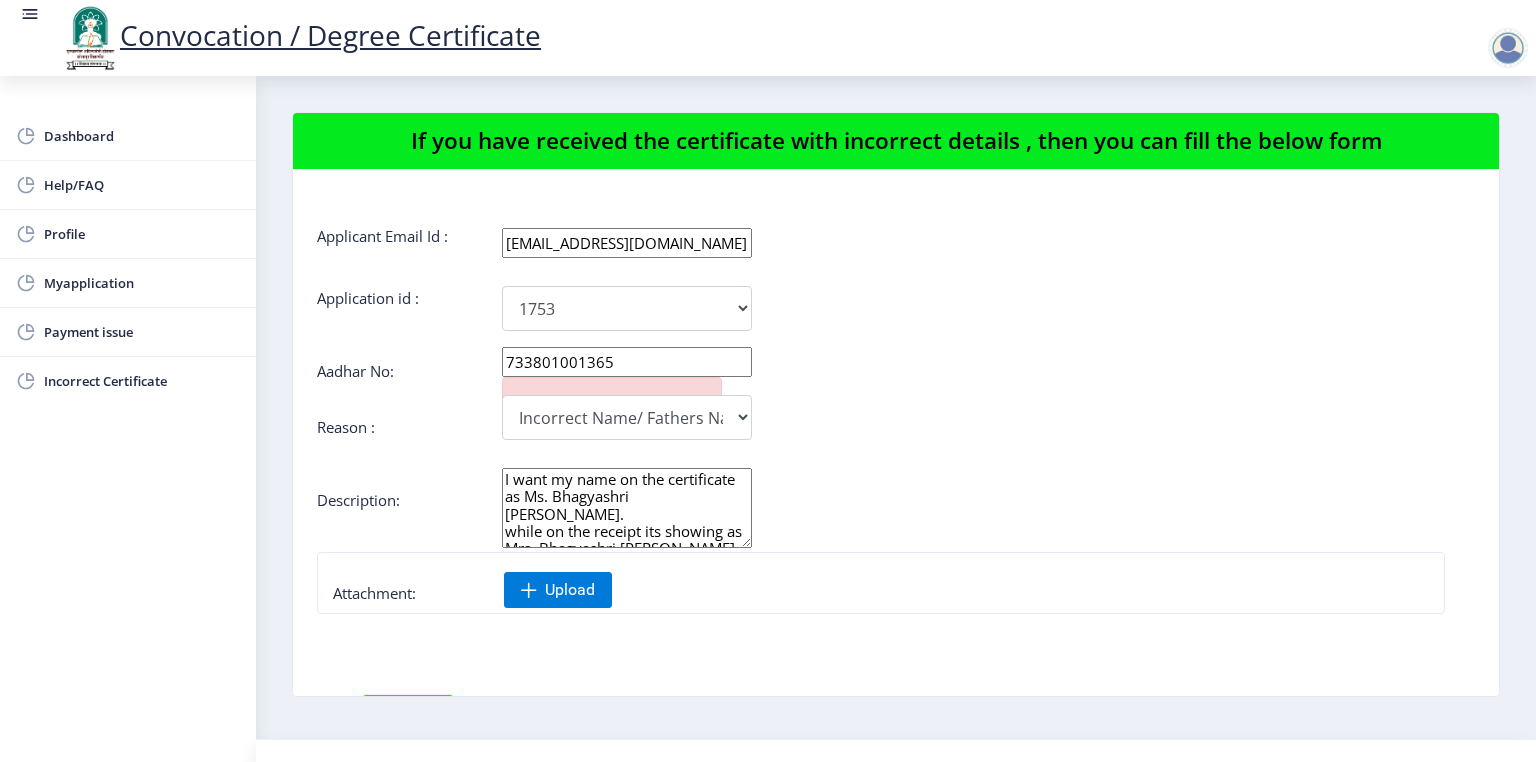 click on "Fix all" at bounding box center [0, 0] 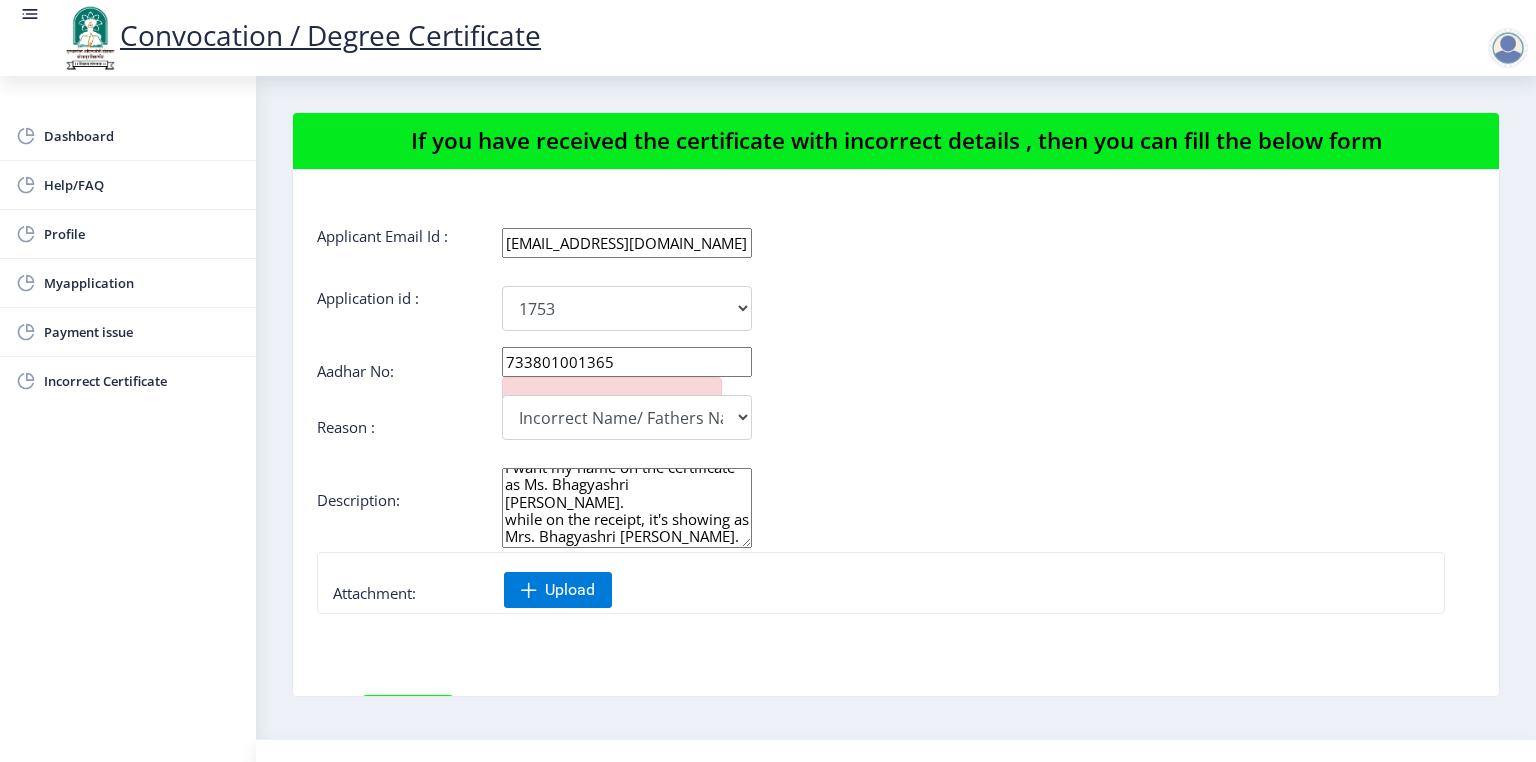 scroll, scrollTop: 0, scrollLeft: 0, axis: both 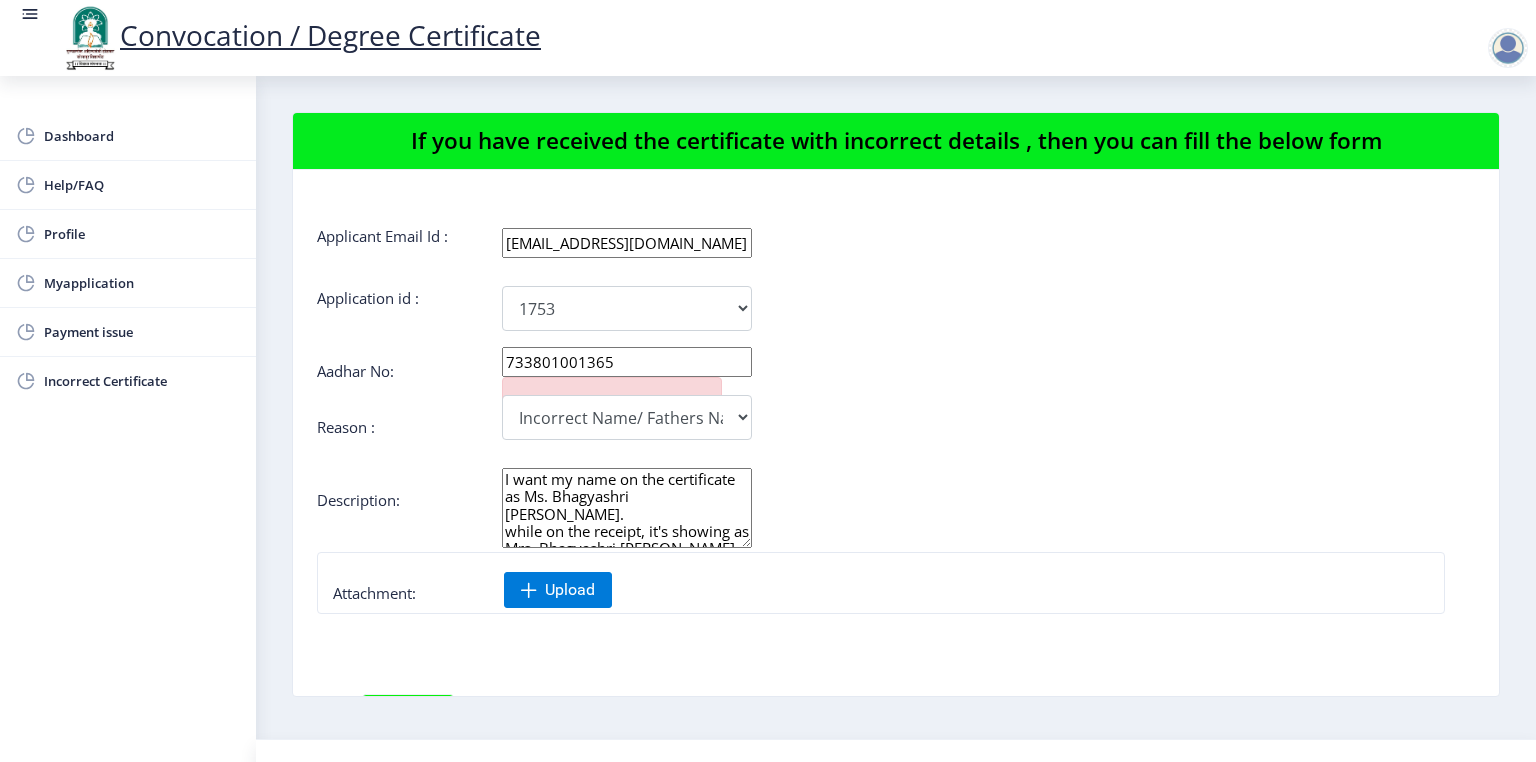 click 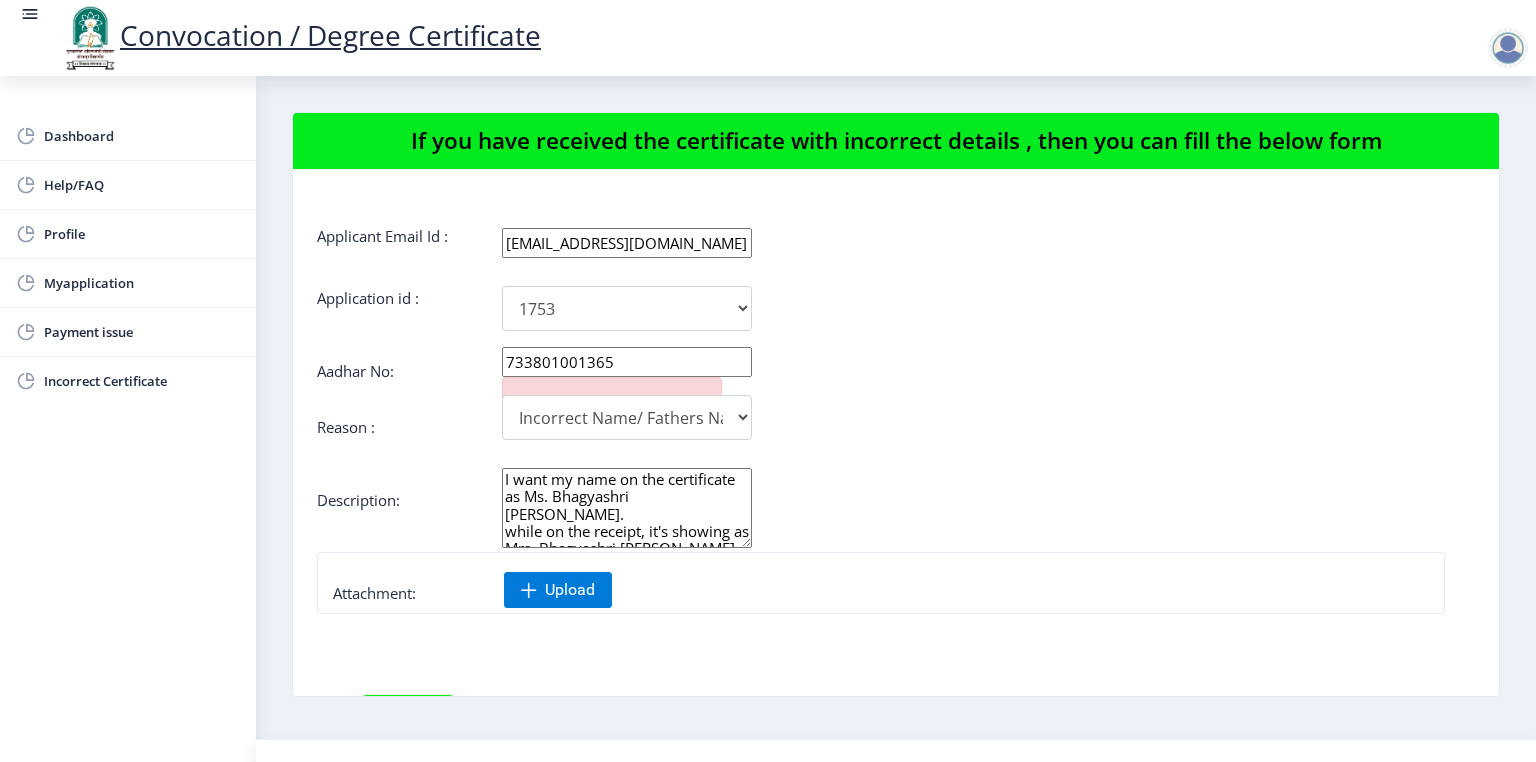 scroll, scrollTop: 28, scrollLeft: 0, axis: vertical 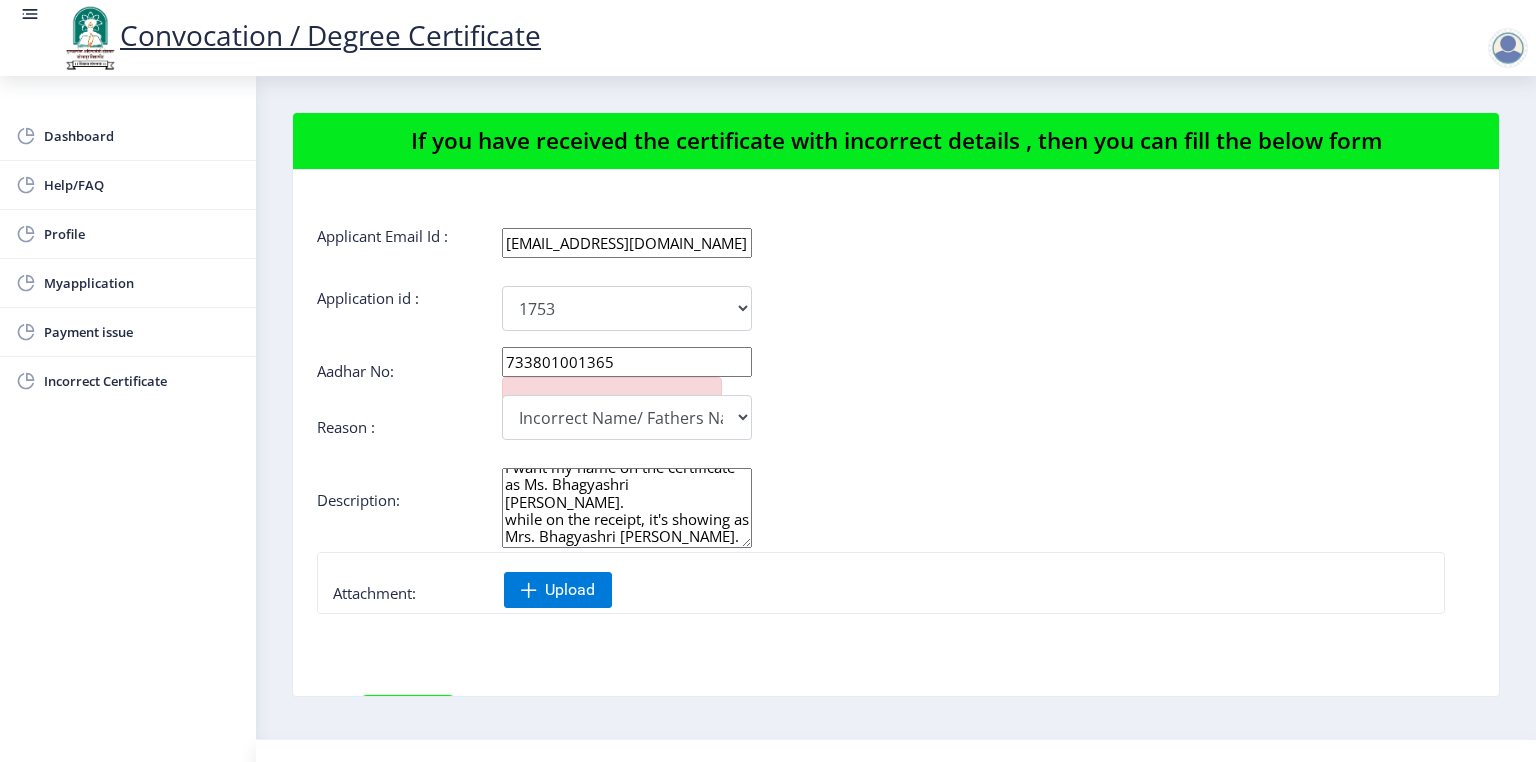 drag, startPoint x: 504, startPoint y: 477, endPoint x: 623, endPoint y: 534, distance: 131.94696 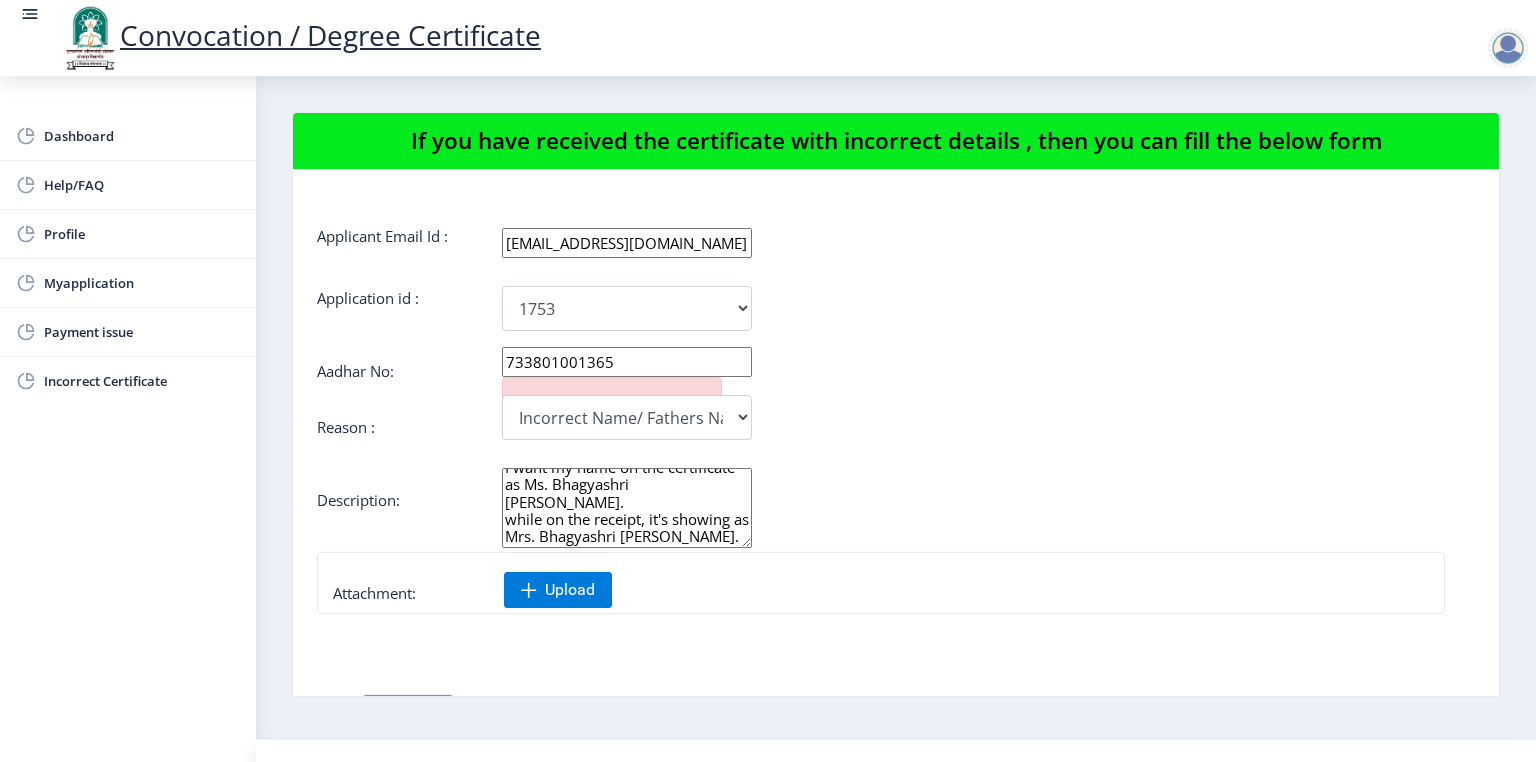 click on "I want my name on the certificate as Ms. Bhagyashri [PERSON_NAME].
while on the receipt, it's showing as Mrs. Bhagyashri [PERSON_NAME]." 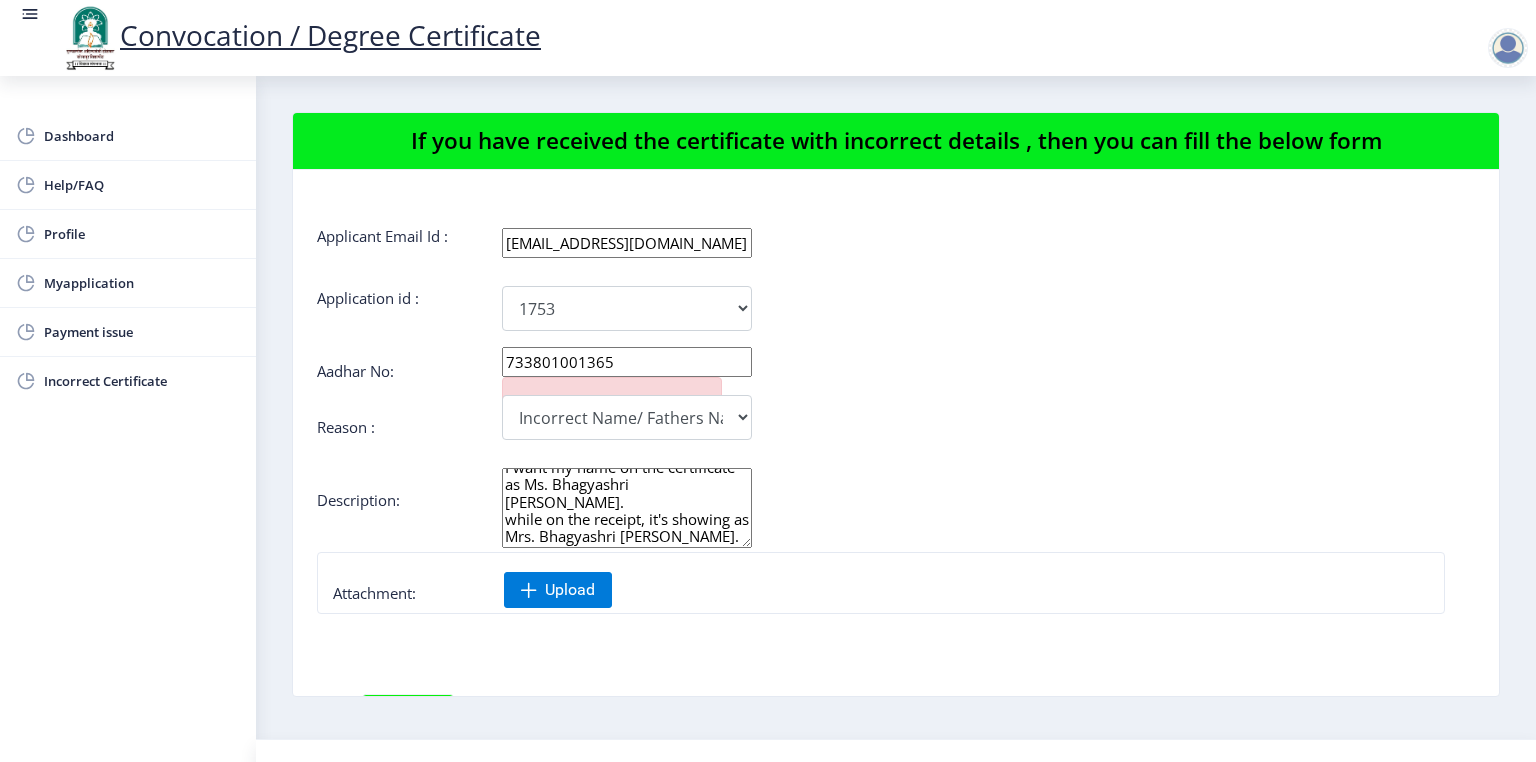 click on "Ignore" at bounding box center (0, 0) 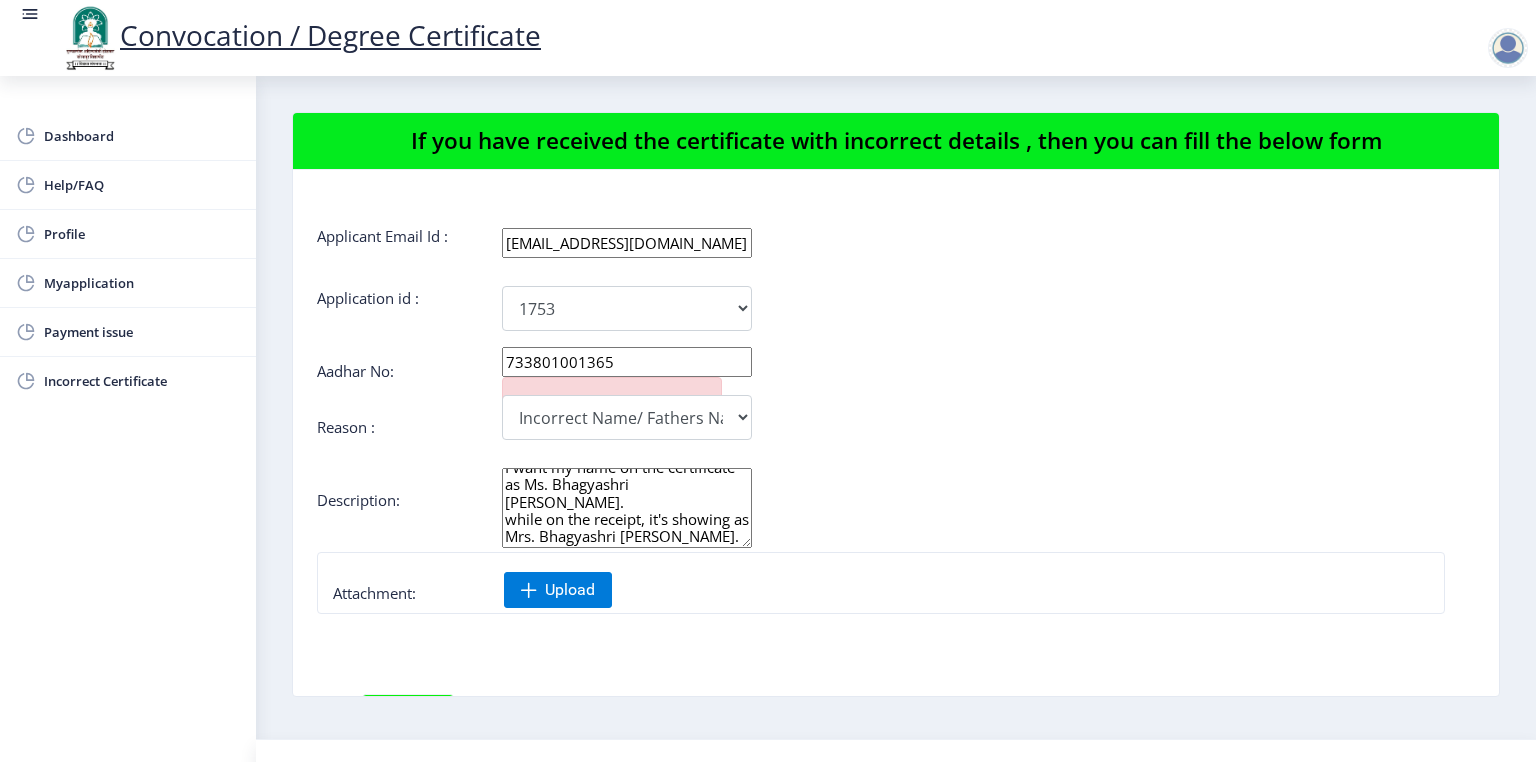 click on "I want my name on the certificate as Ms. Bhagyashri [PERSON_NAME].
while on the receipt, it's showing as Mrs. Bhagyashri [PERSON_NAME]." 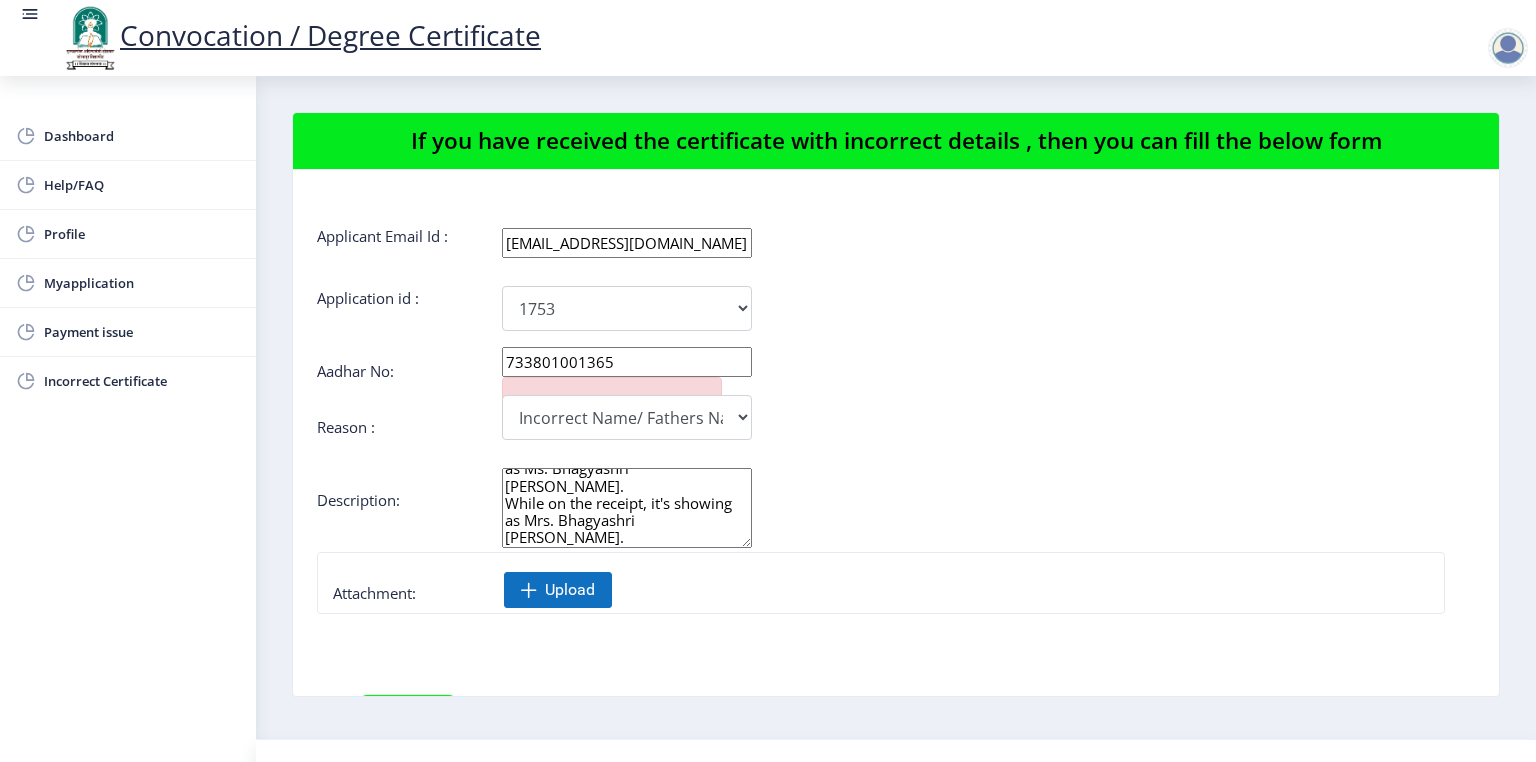 scroll, scrollTop: 160, scrollLeft: 0, axis: vertical 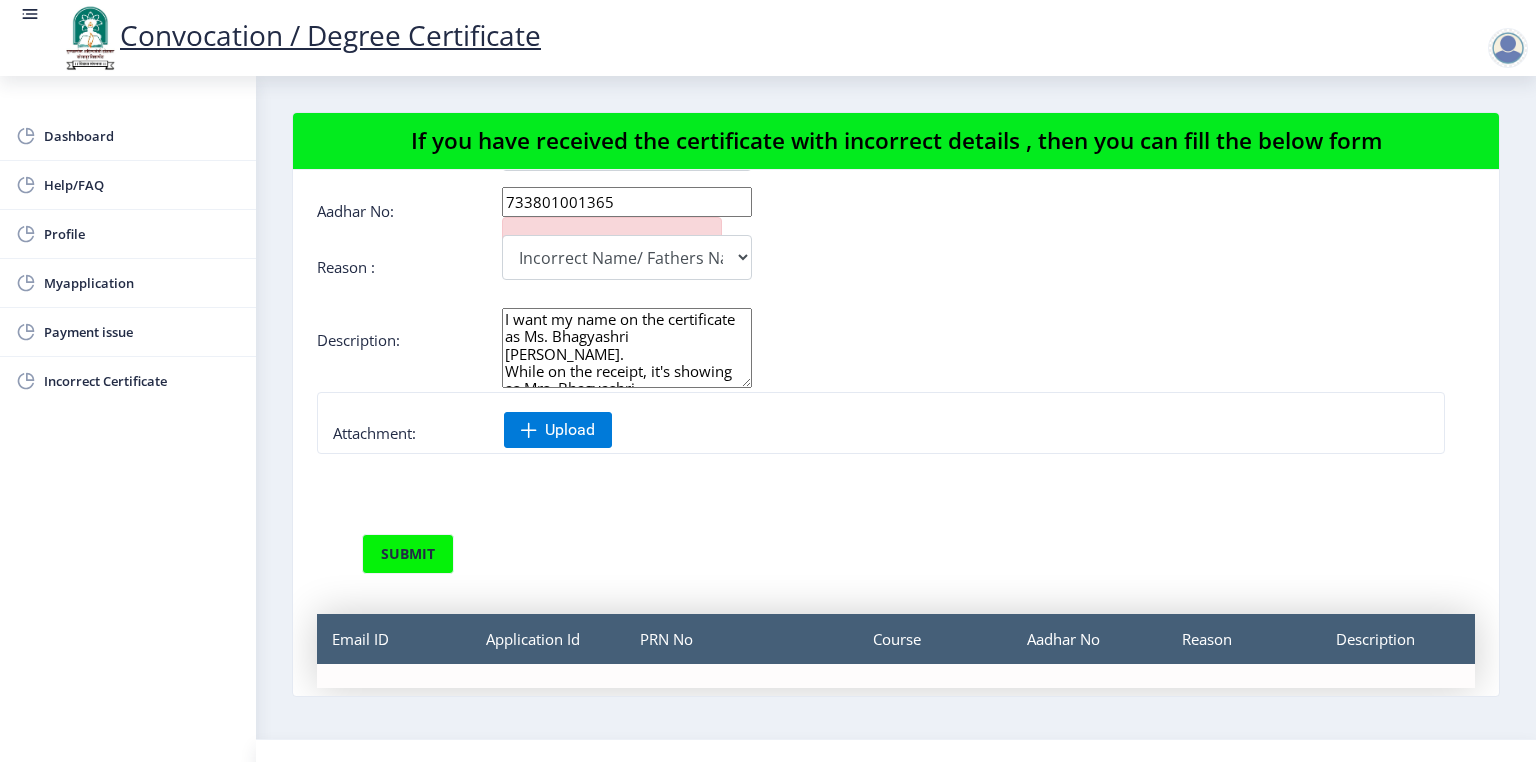 drag, startPoint x: 602, startPoint y: 333, endPoint x: 617, endPoint y: 354, distance: 25.806976 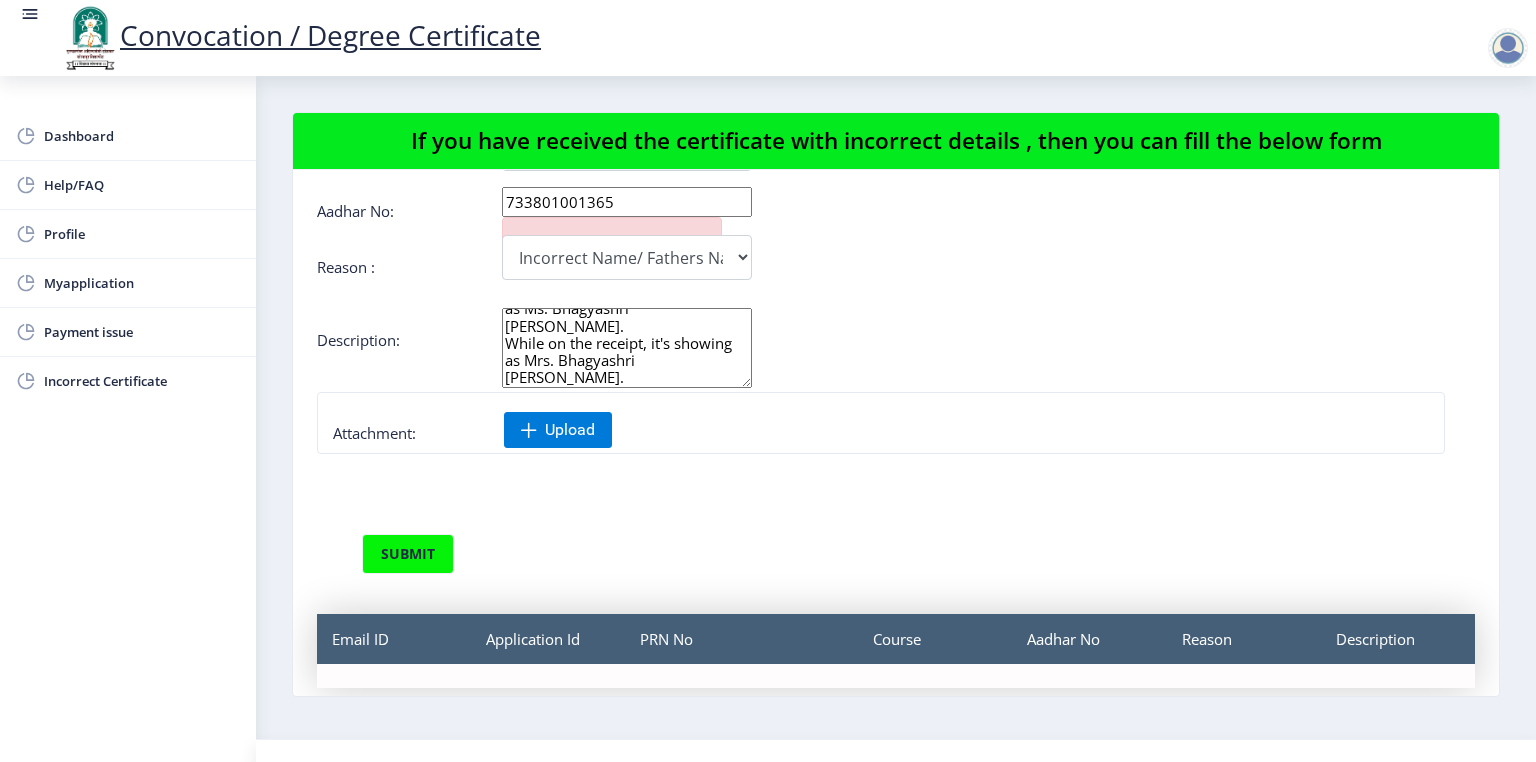 type on "I want my name on the certificate as Ms. Bhagyashri [PERSON_NAME].
While on the receipt, it's showing as Mrs. Bhagyashri [PERSON_NAME]." 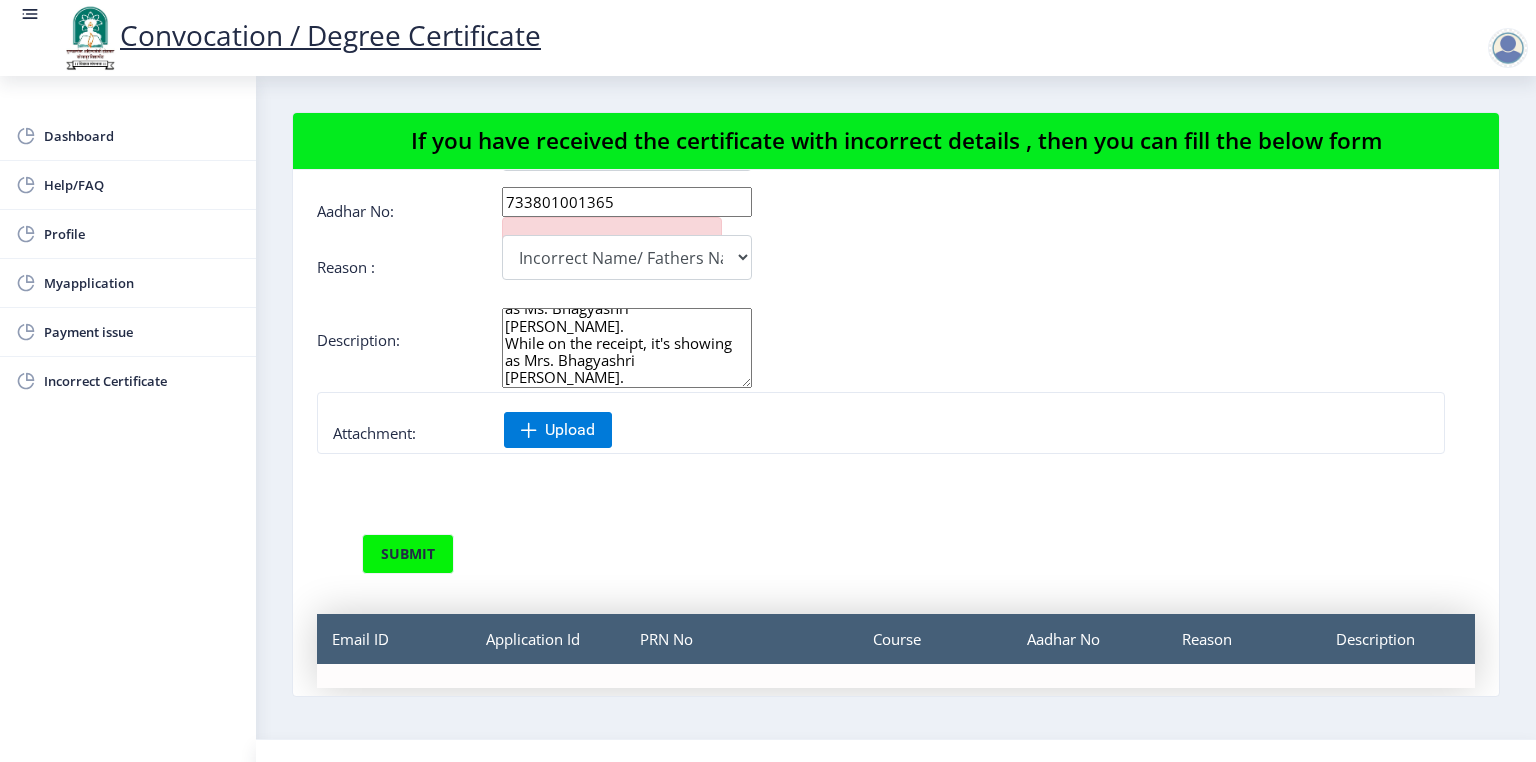 scroll, scrollTop: 0, scrollLeft: 0, axis: both 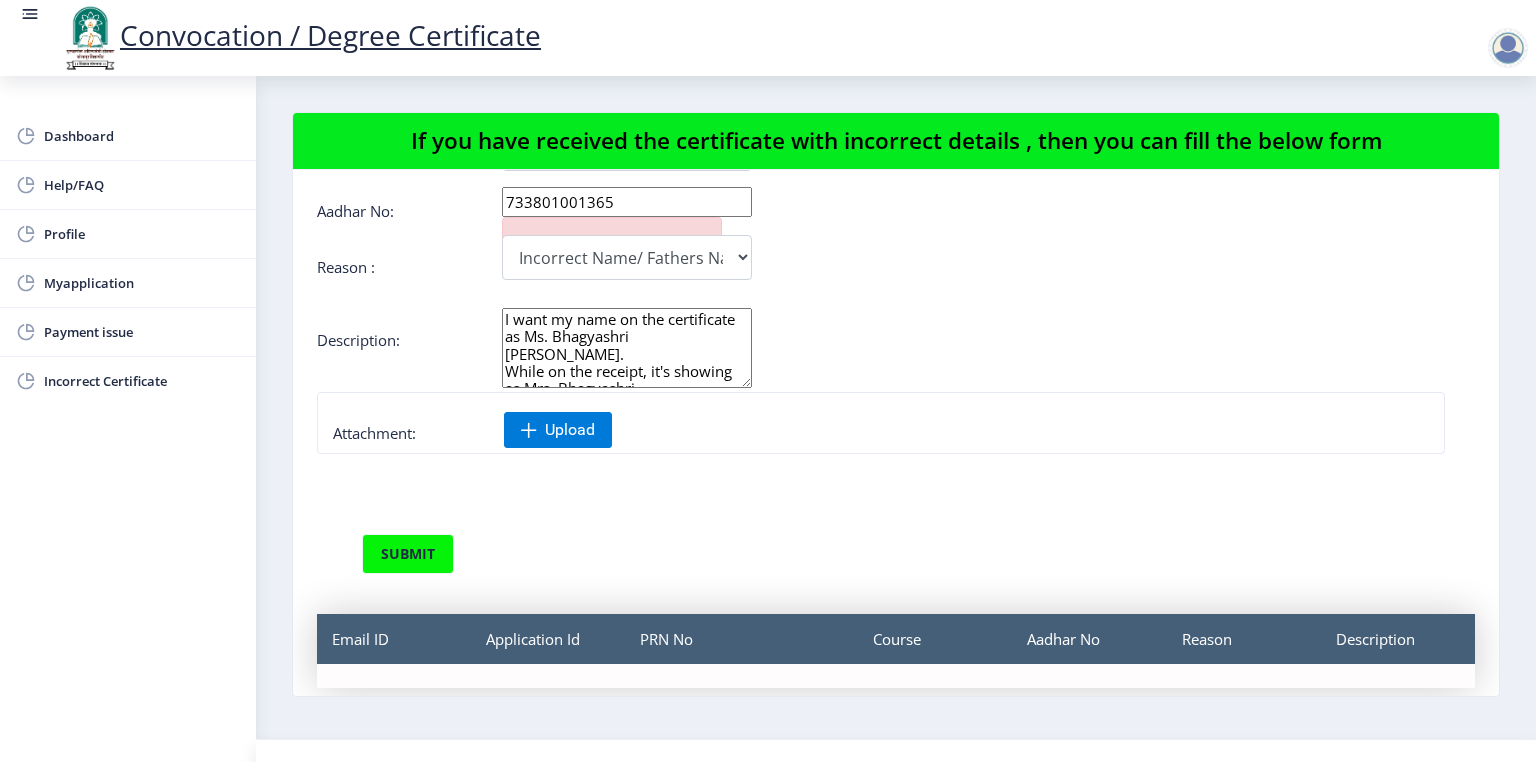 drag, startPoint x: 544, startPoint y: 382, endPoint x: 506, endPoint y: 279, distance: 109.786156 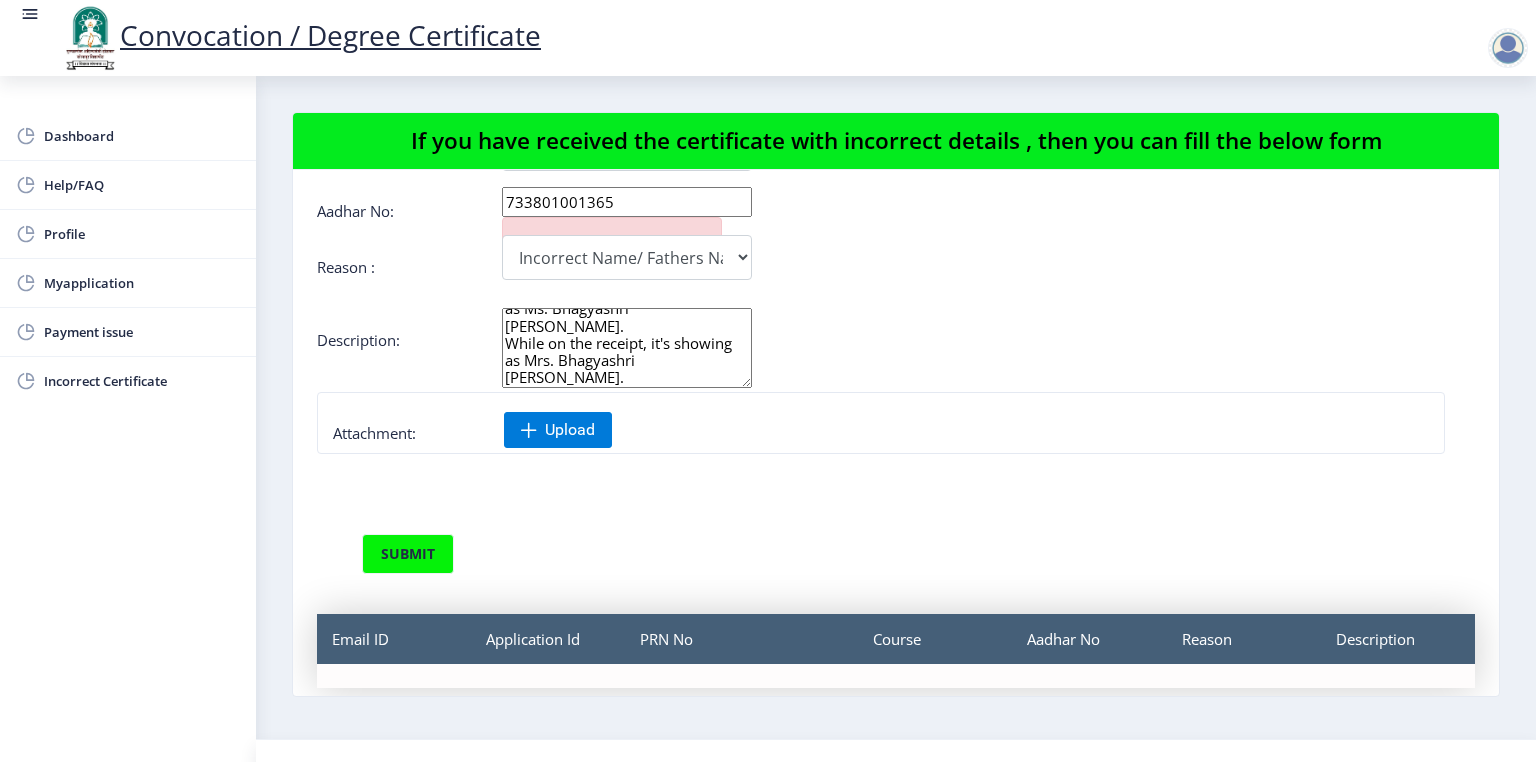 drag, startPoint x: 504, startPoint y: 320, endPoint x: 669, endPoint y: 432, distance: 199.42166 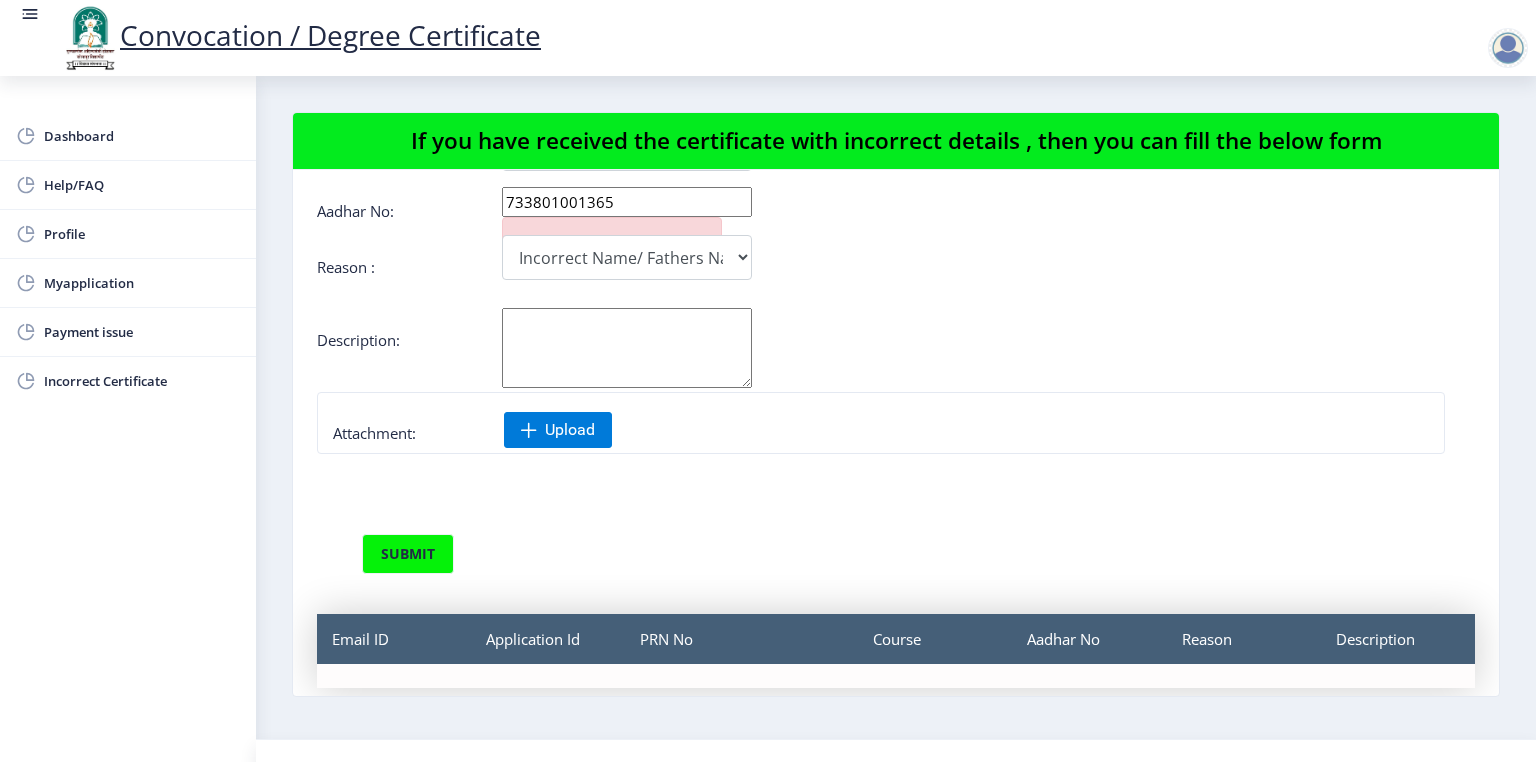 scroll, scrollTop: 0, scrollLeft: 0, axis: both 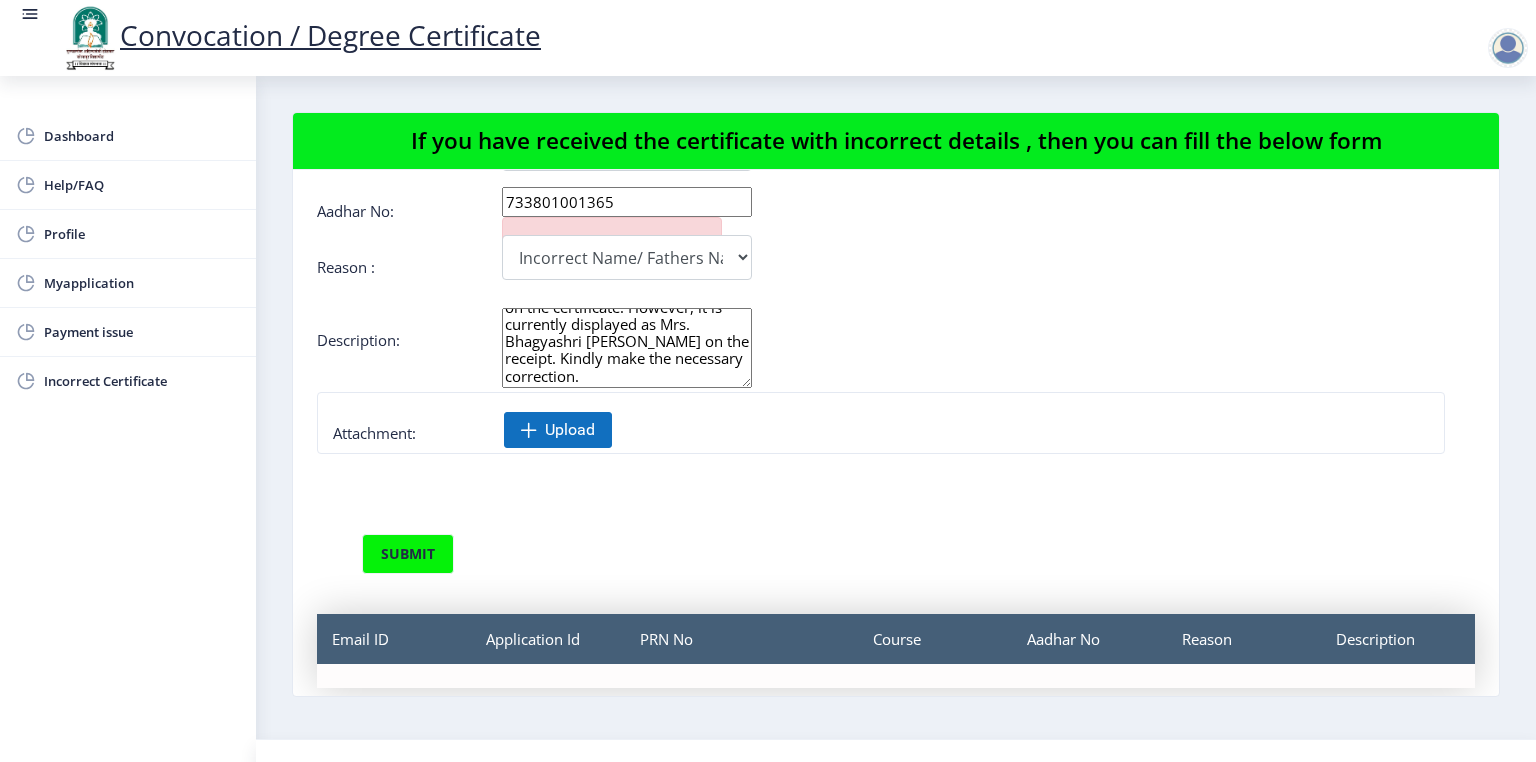 type on "I would like my name to appear as [PERSON_NAME] [PERSON_NAME] on the certificate. However, it is currently displayed as Mrs. Bhagyashri [PERSON_NAME] on the receipt. Kindly make the necessary correction." 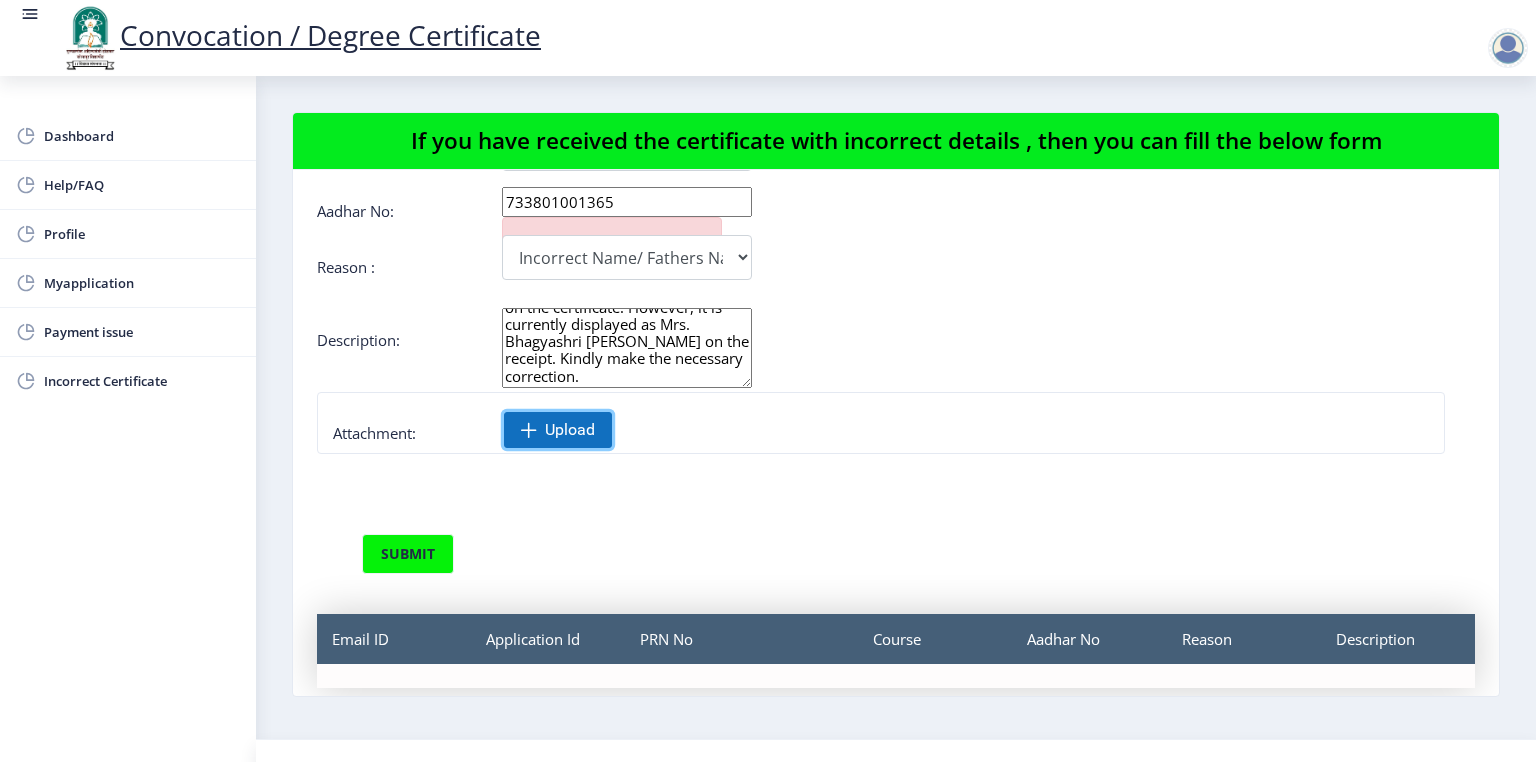 click on "Upload" 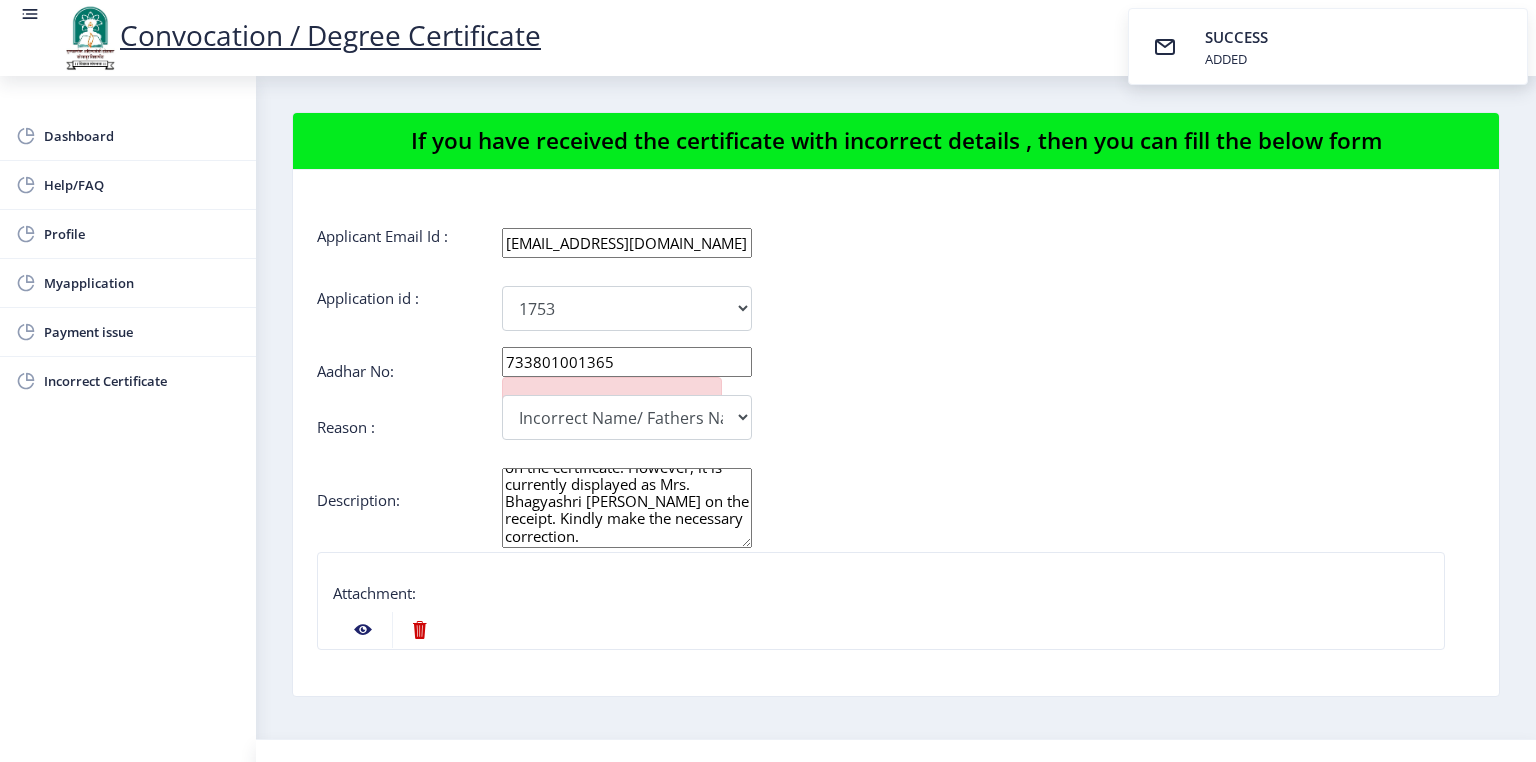 scroll, scrollTop: 248, scrollLeft: 0, axis: vertical 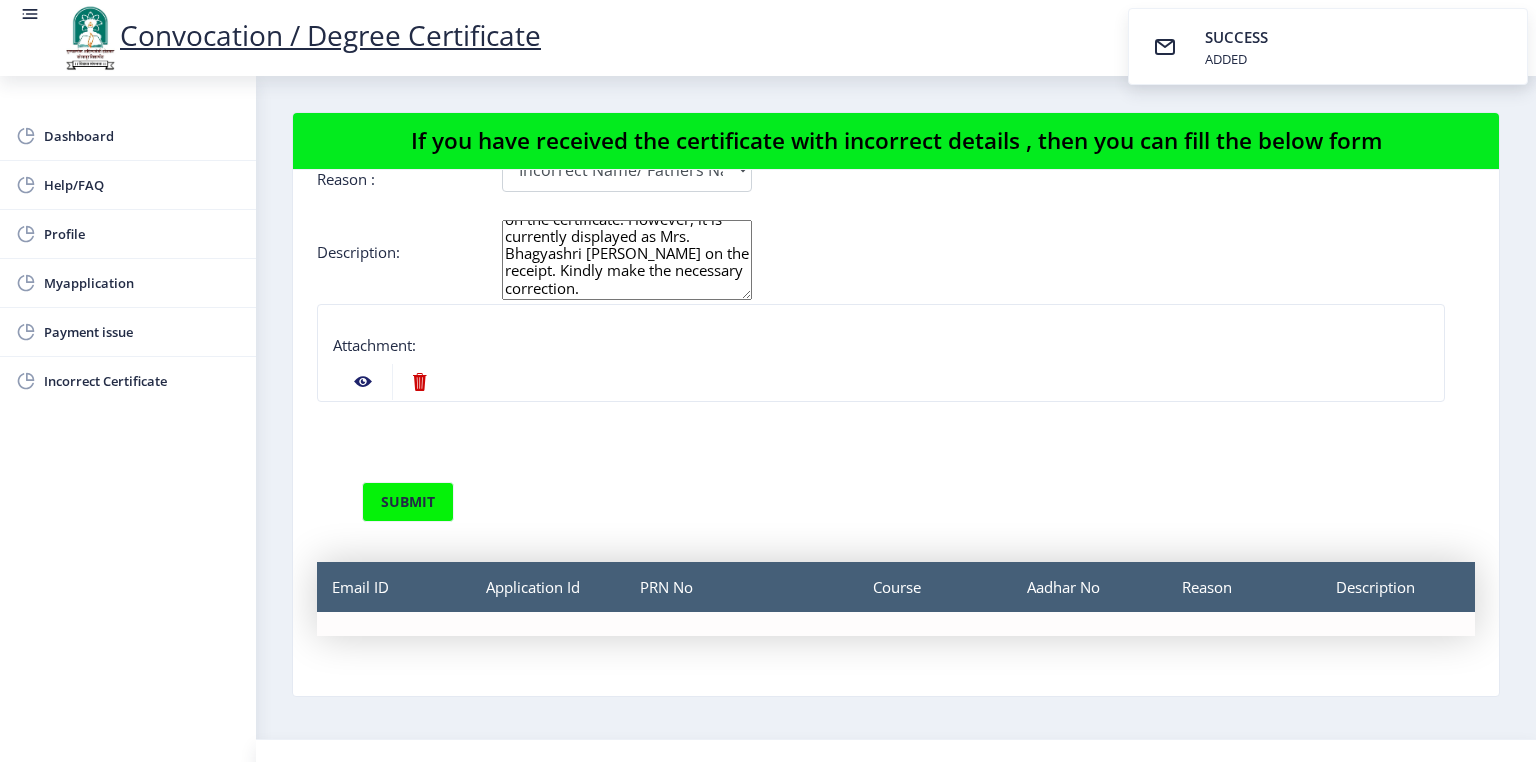 click 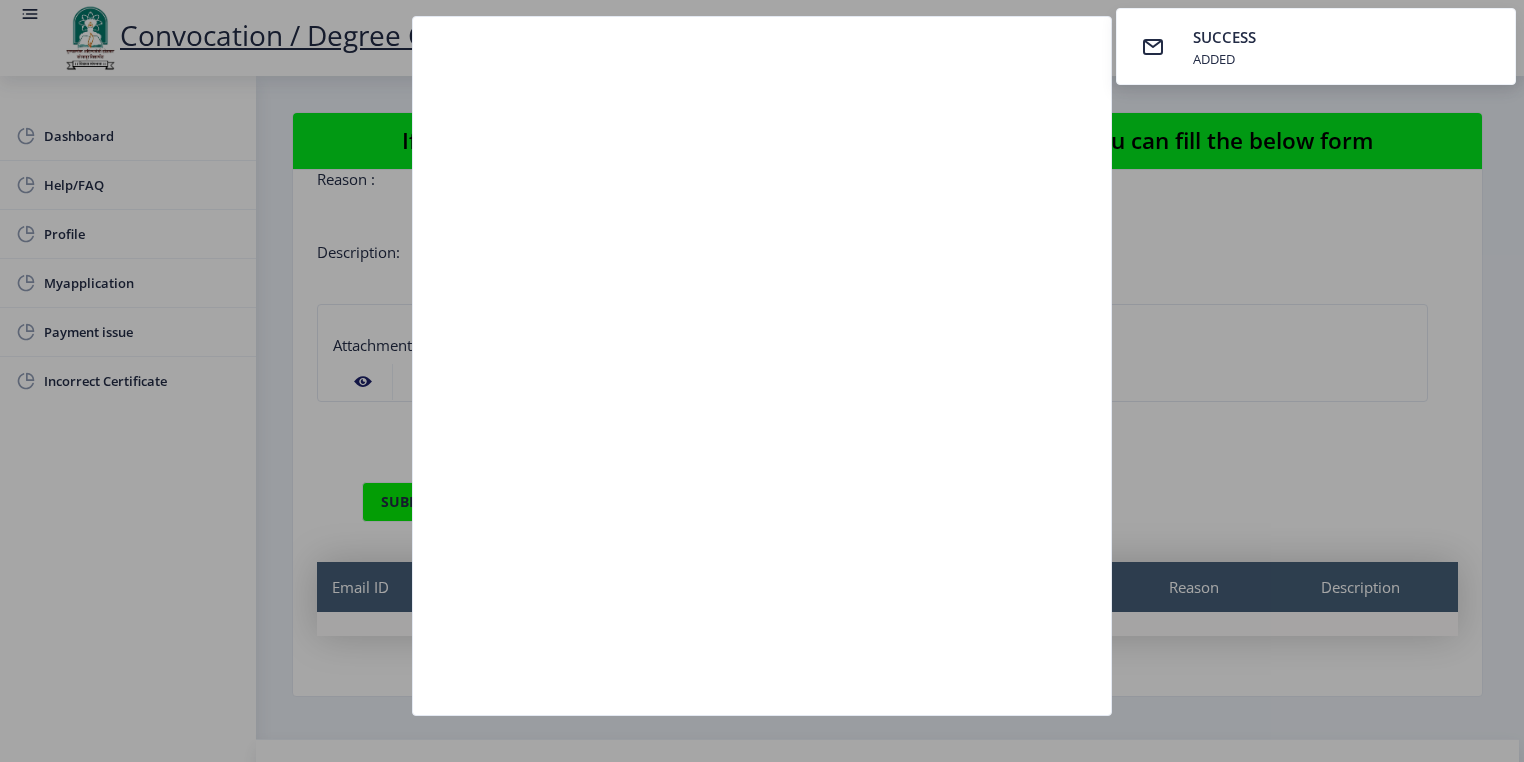 click 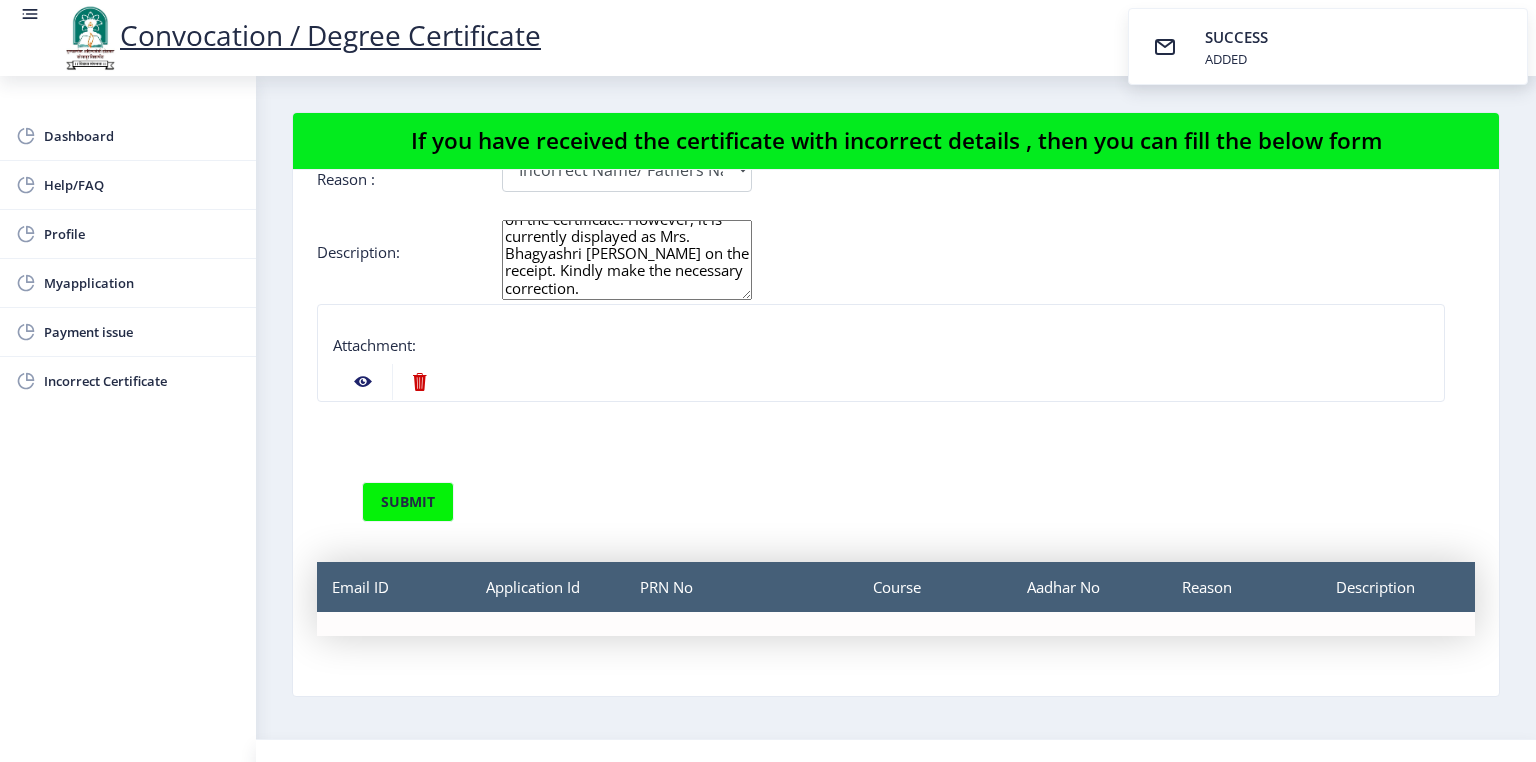 click 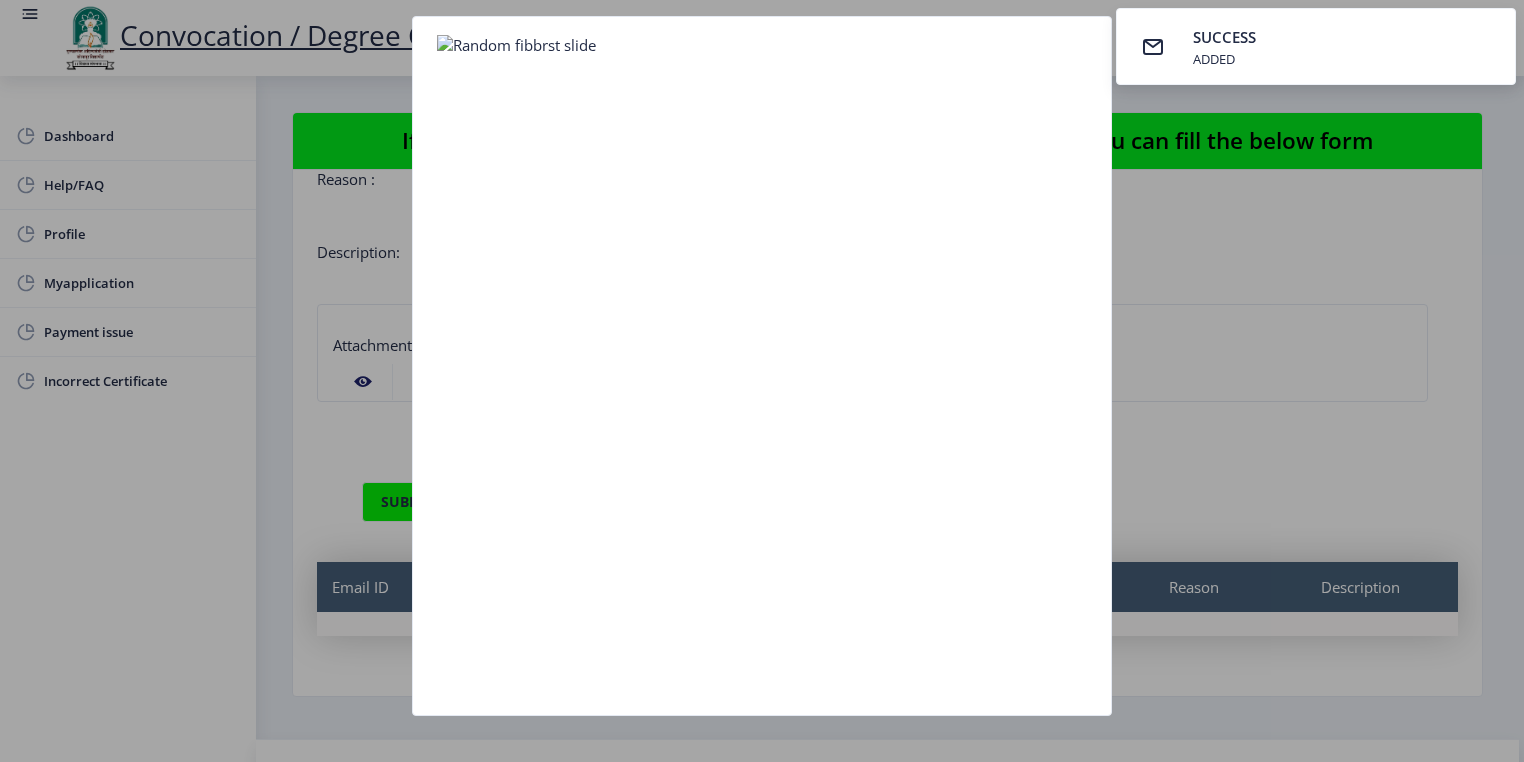 click on "SUCCESS" at bounding box center (1224, 37) 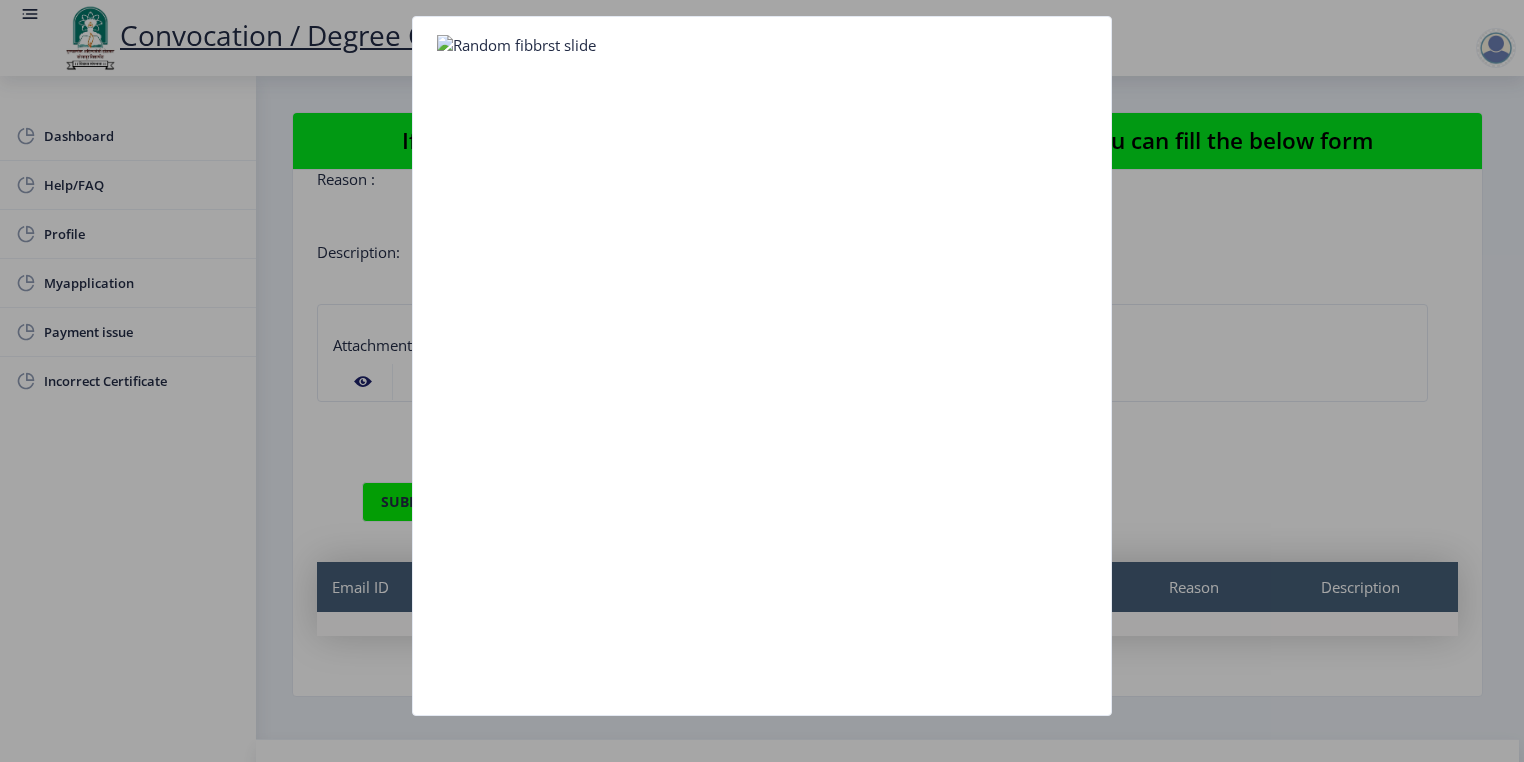 click 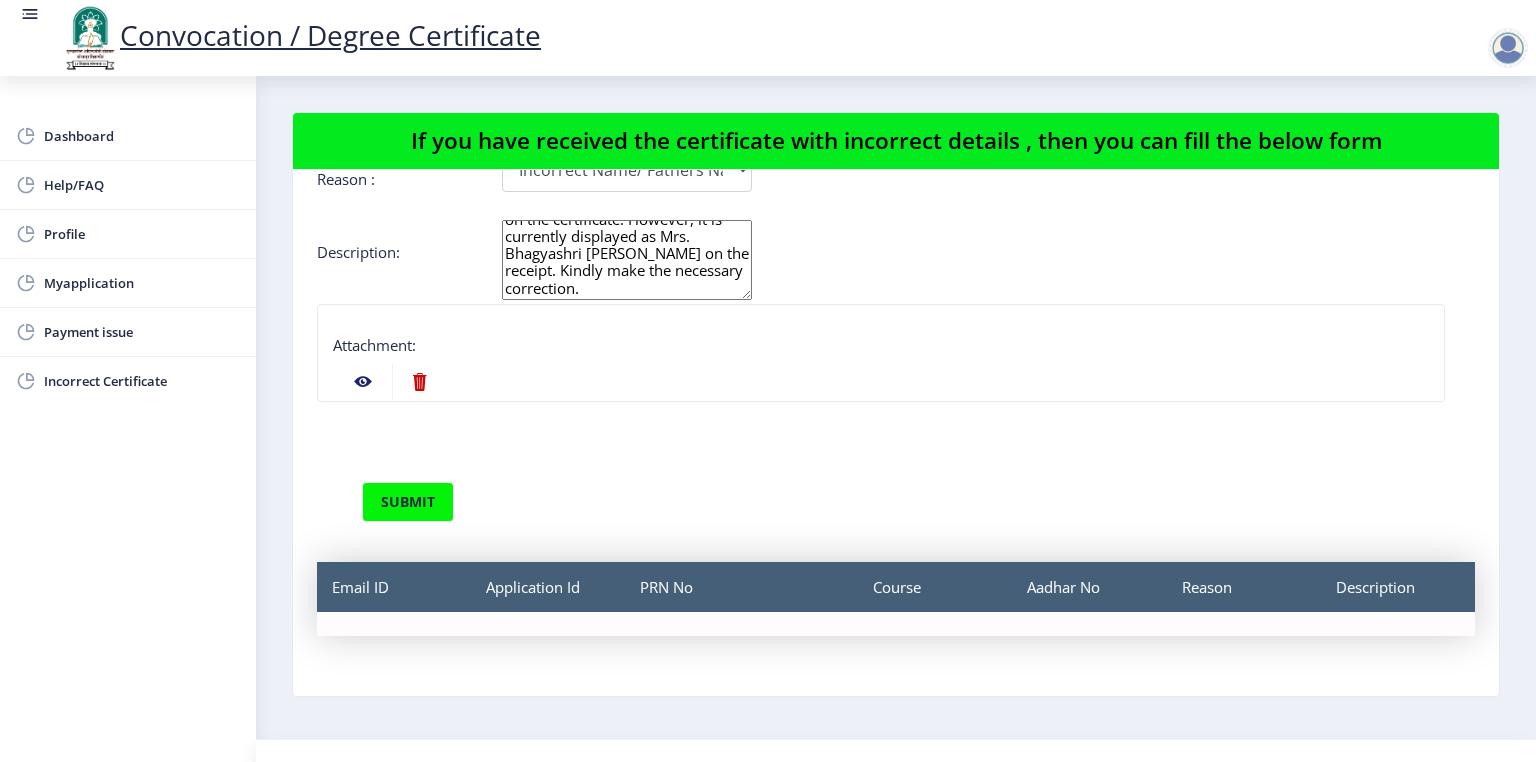 click 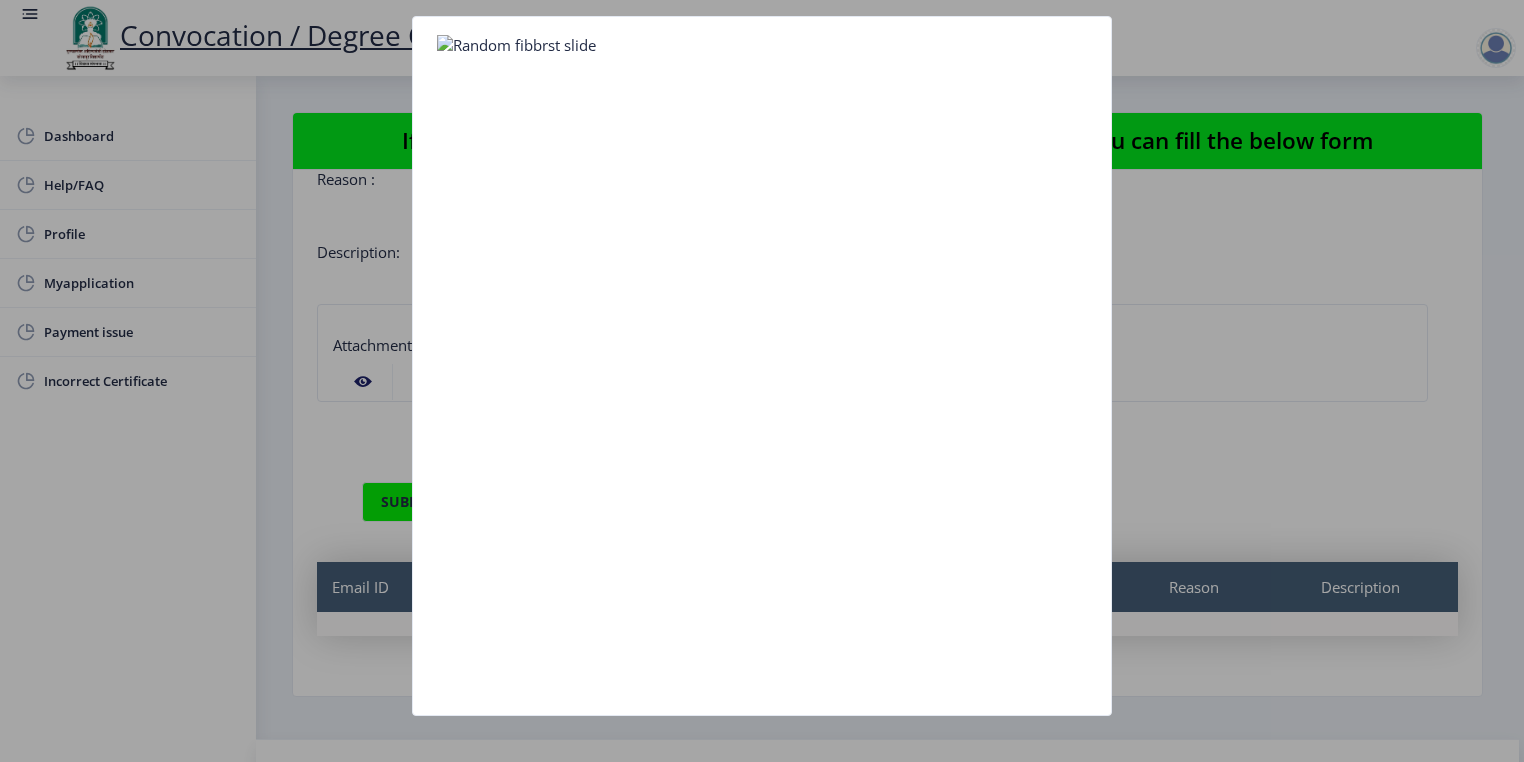 drag, startPoint x: 382, startPoint y: 433, endPoint x: 410, endPoint y: 388, distance: 53 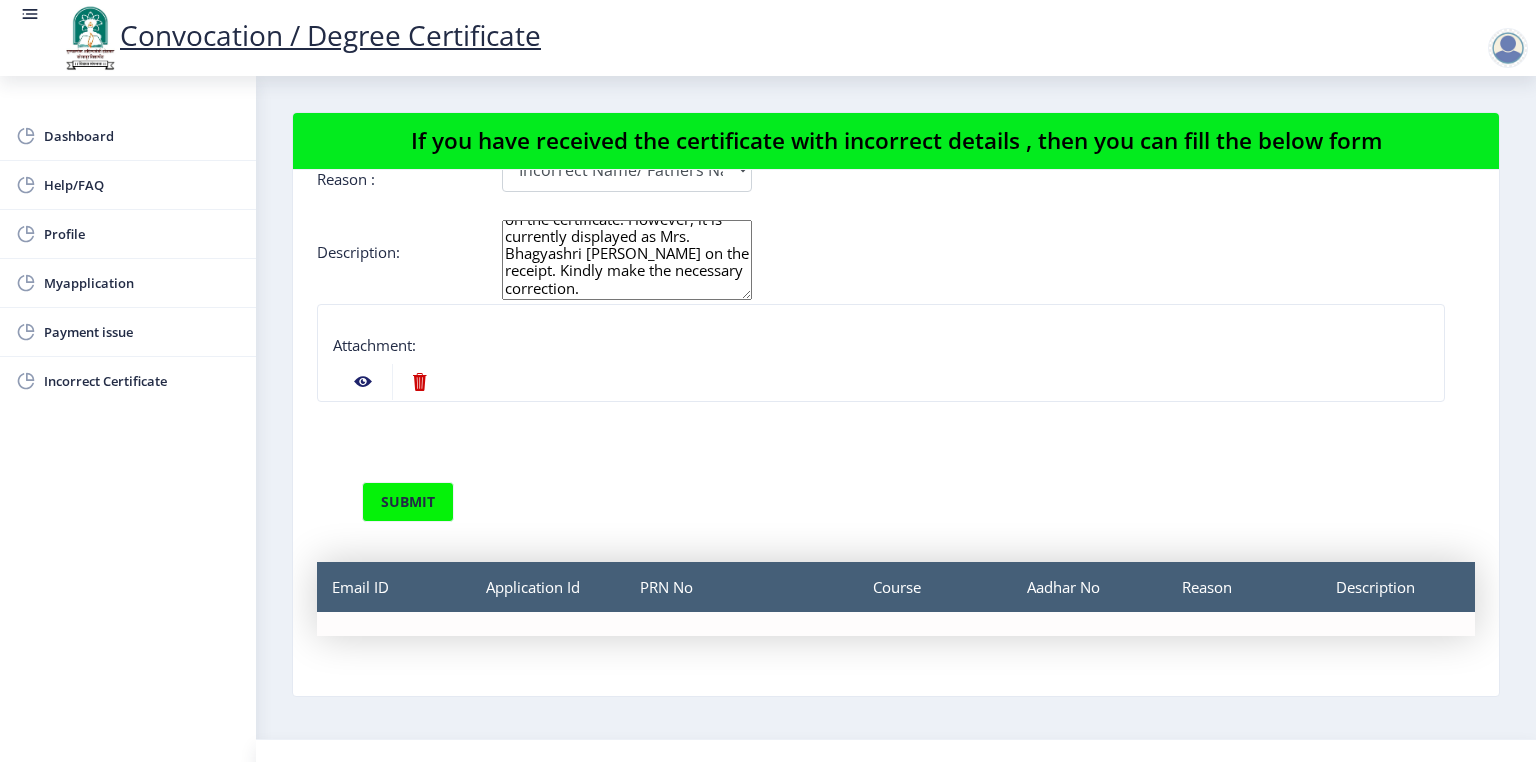 click 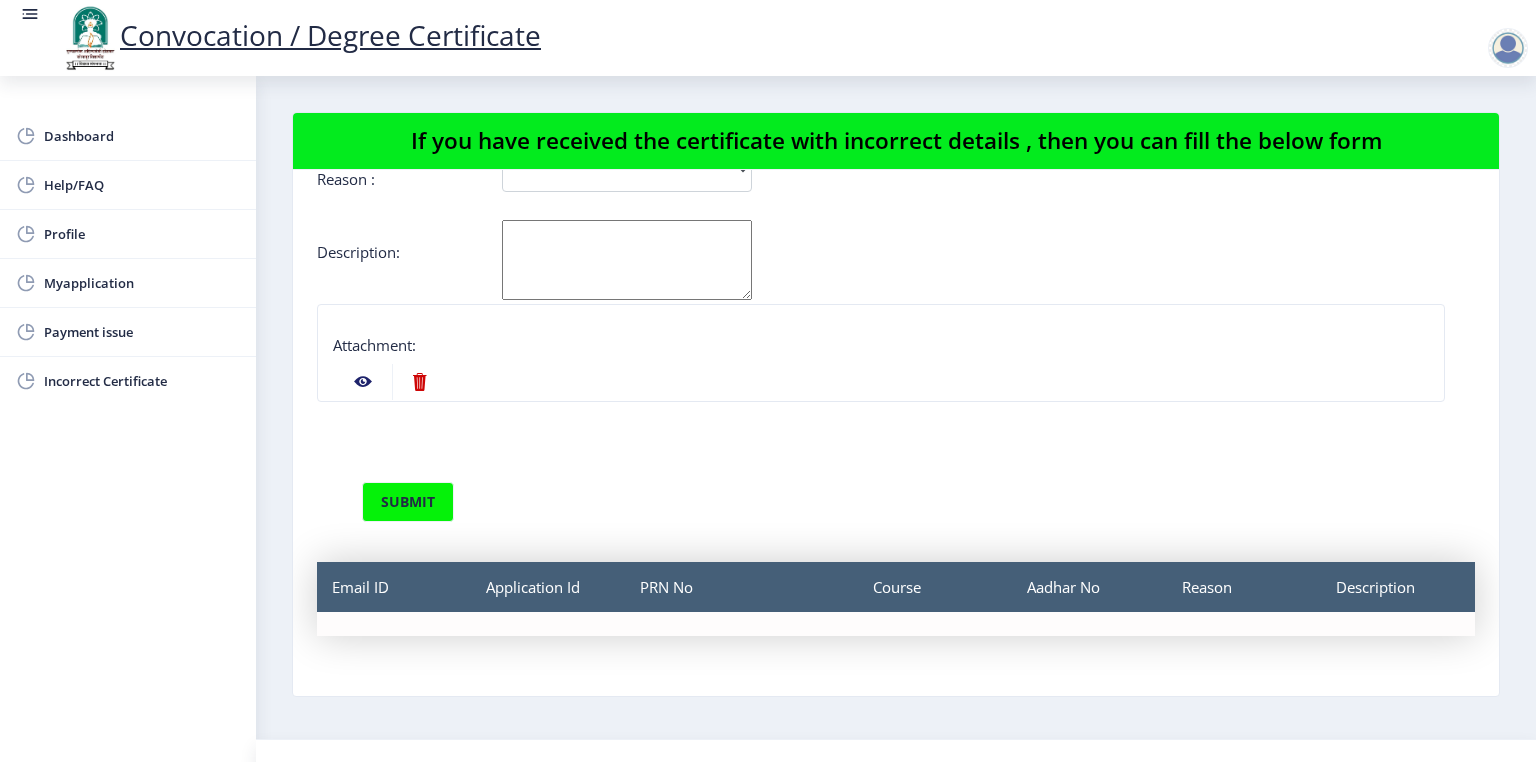 scroll, scrollTop: 0, scrollLeft: 0, axis: both 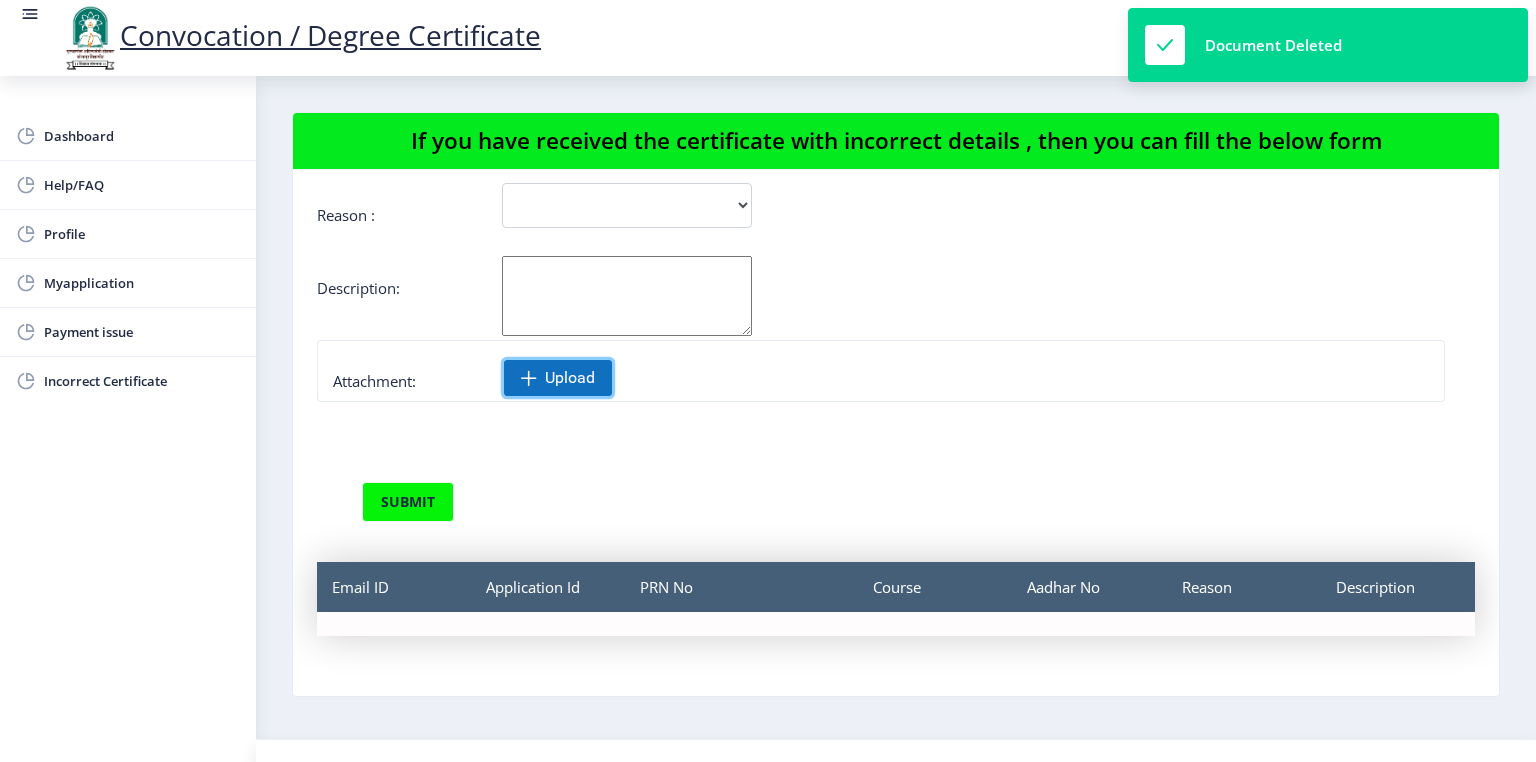click on "Upload" 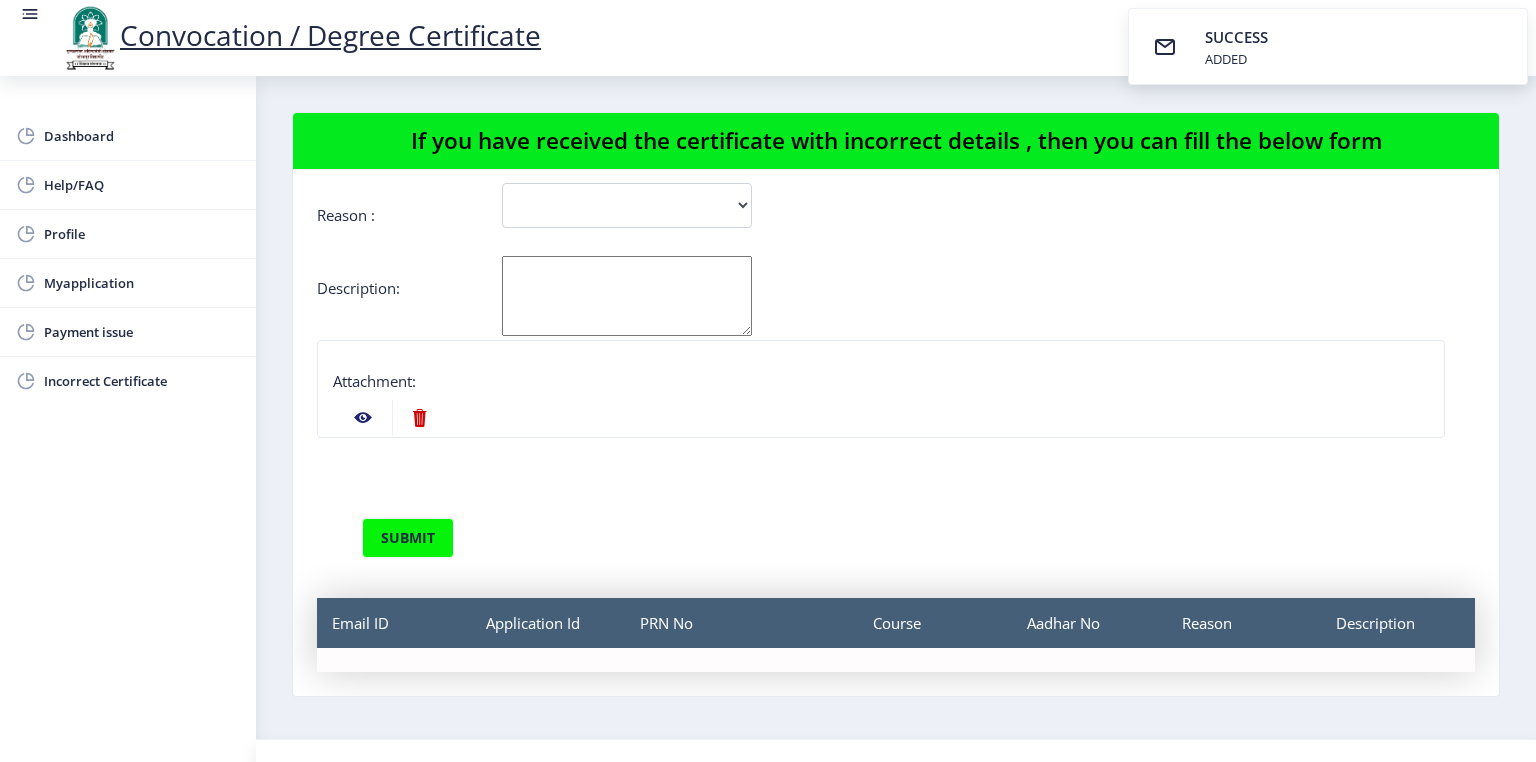 scroll, scrollTop: 0, scrollLeft: 0, axis: both 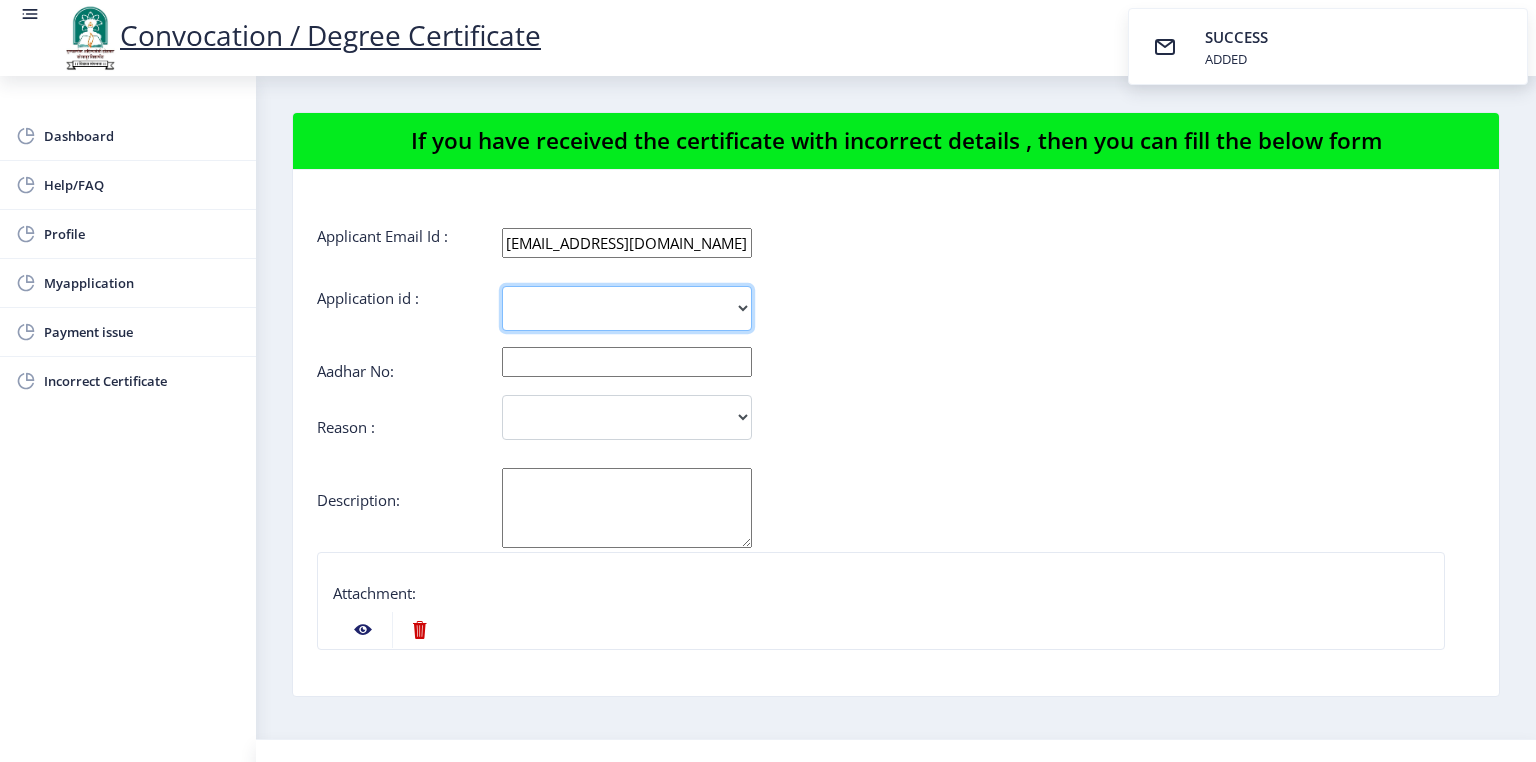 click on "1753" at bounding box center [627, 308] 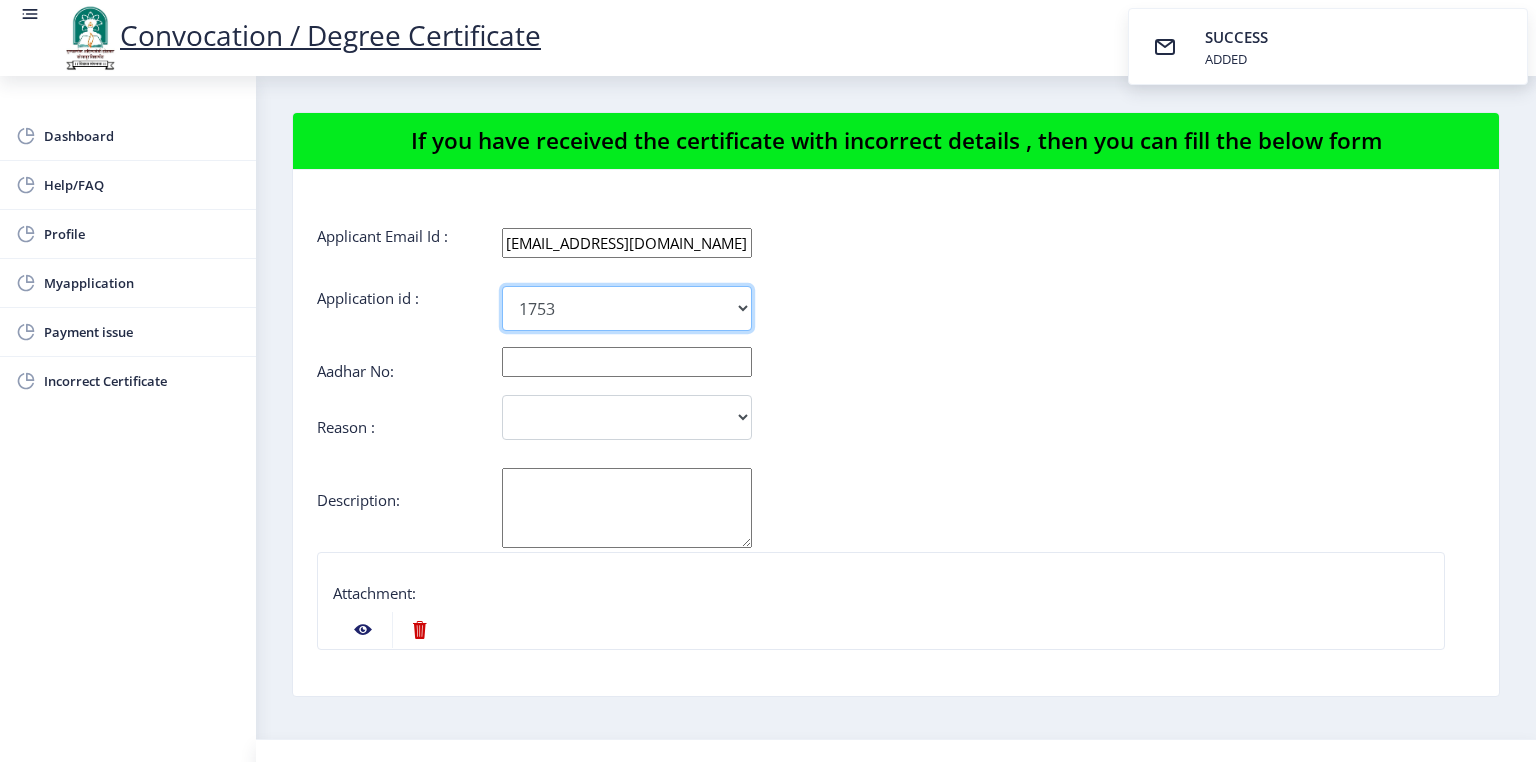 click on "1753" at bounding box center [627, 308] 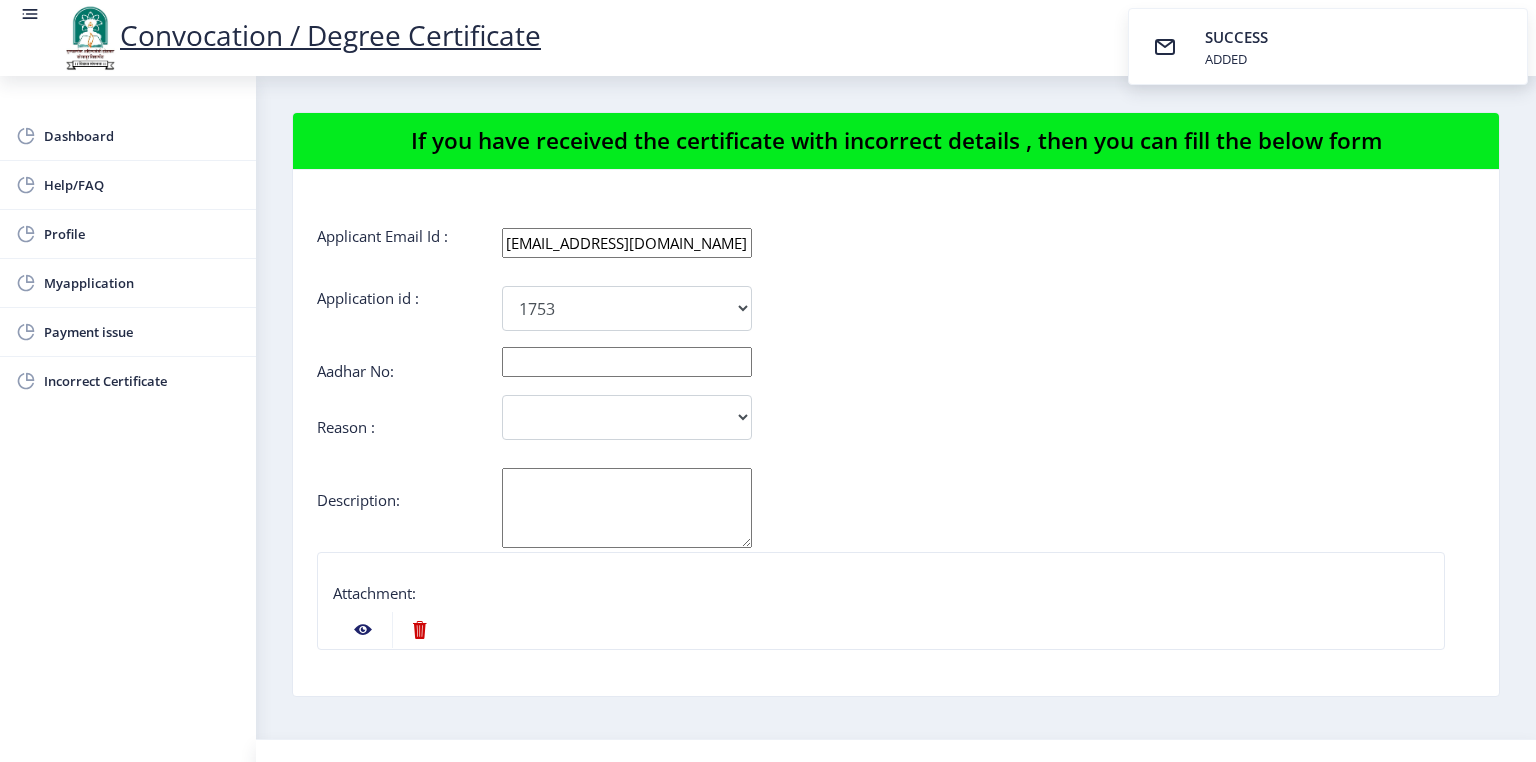 click 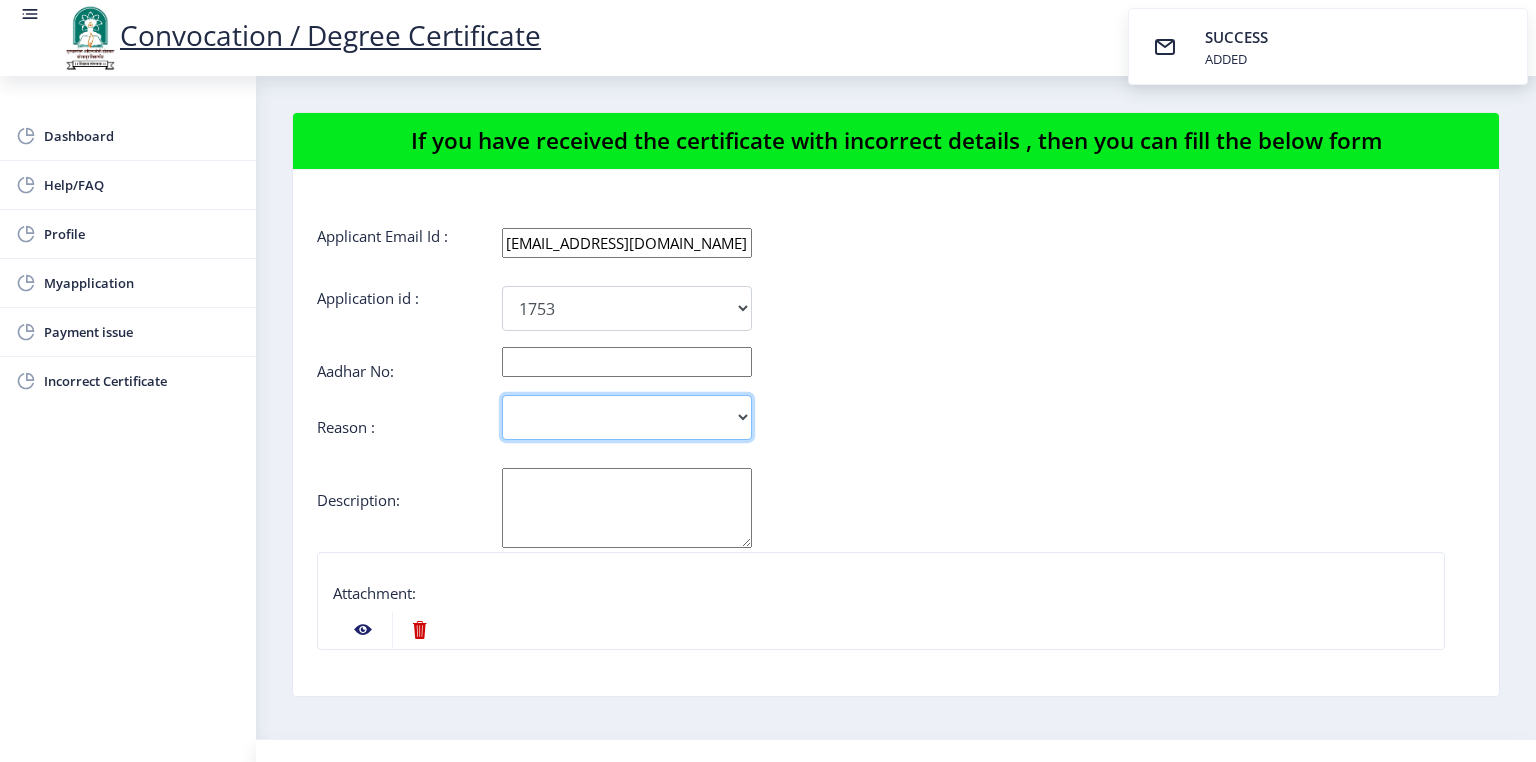 click on "Incorrect Course Name Incorrect Name/ Fathers Name Others" at bounding box center [627, 417] 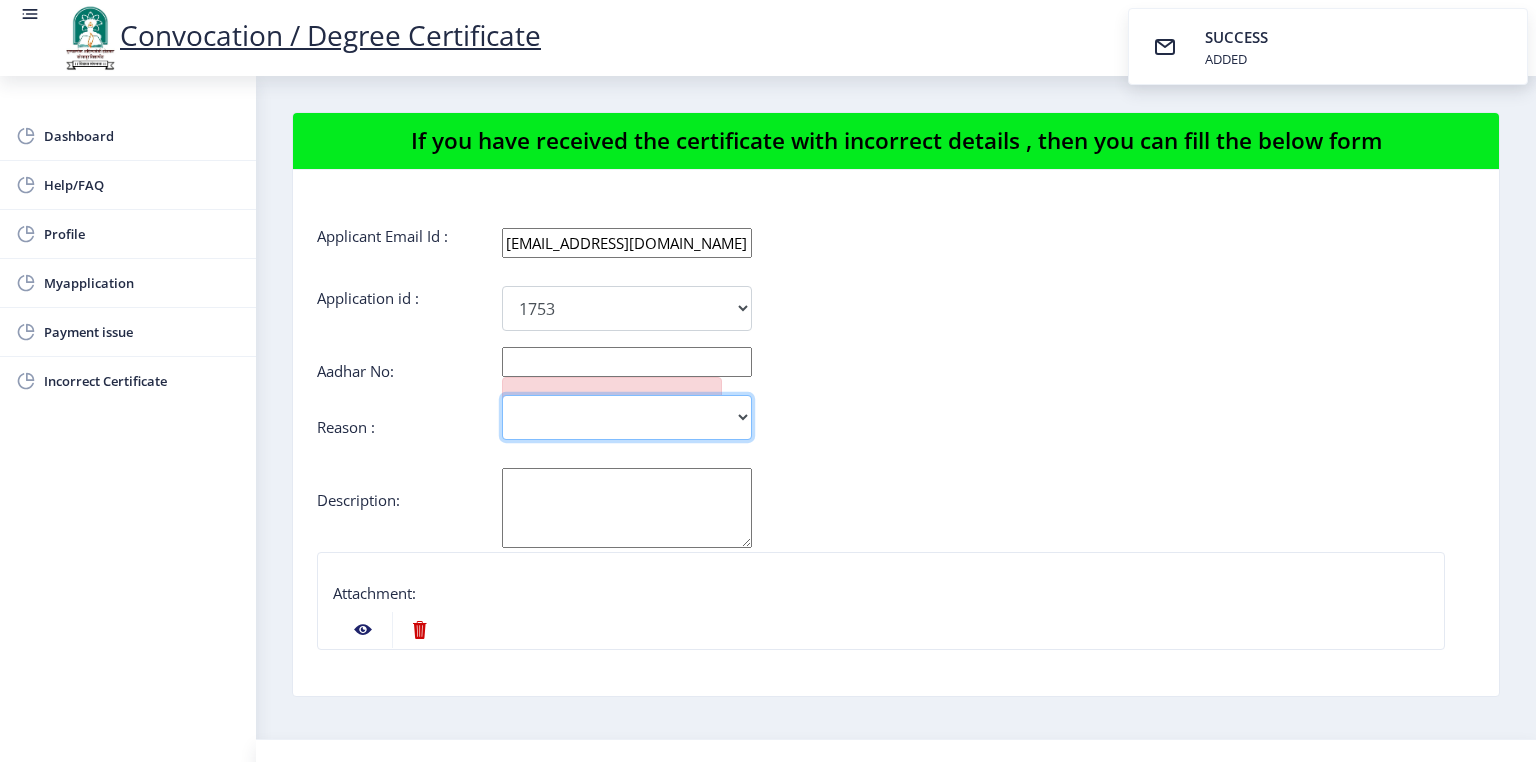 select on "Incorrect Name/ Fathers Name" 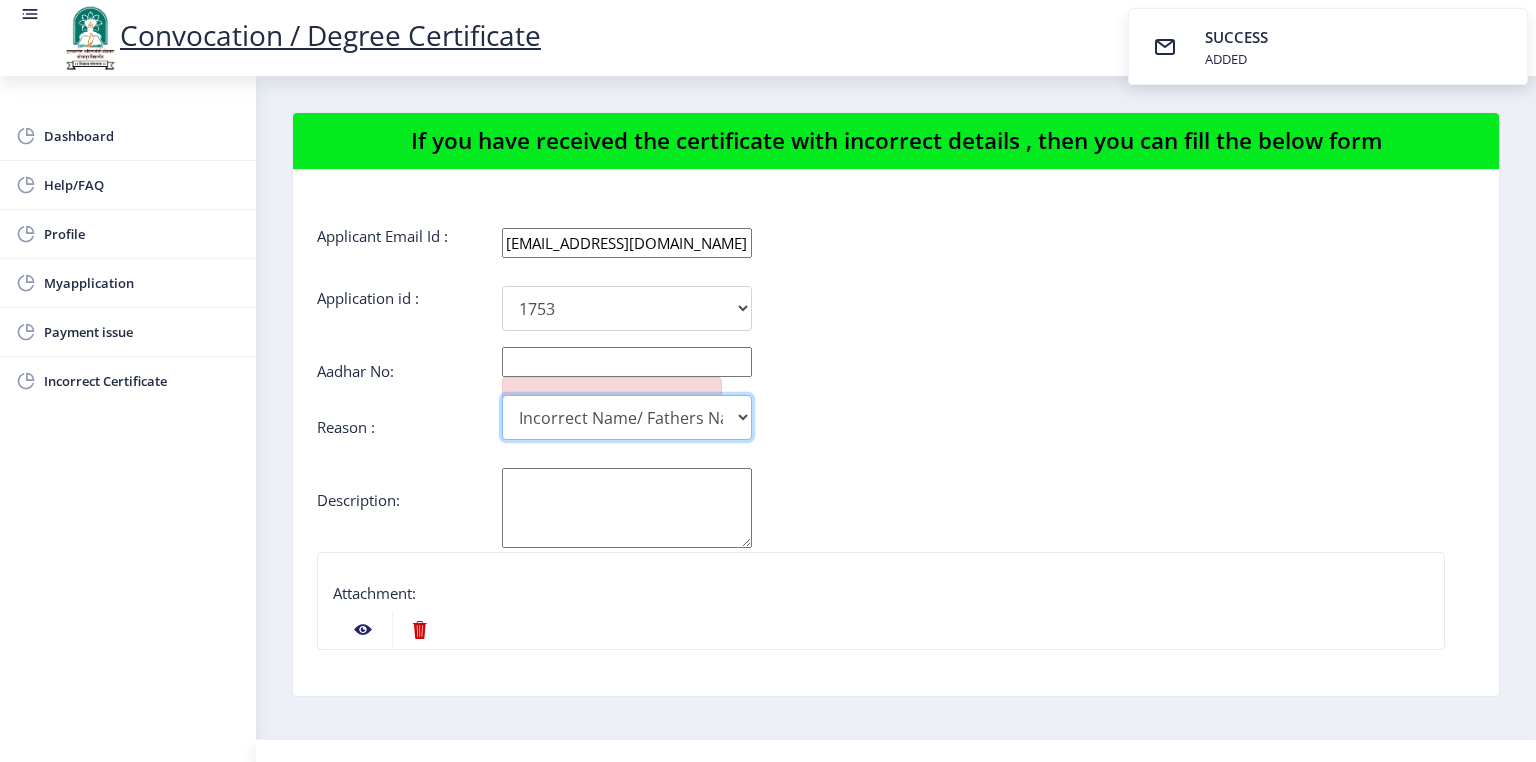 click on "Incorrect Course Name Incorrect Name/ Fathers Name Others" at bounding box center (627, 417) 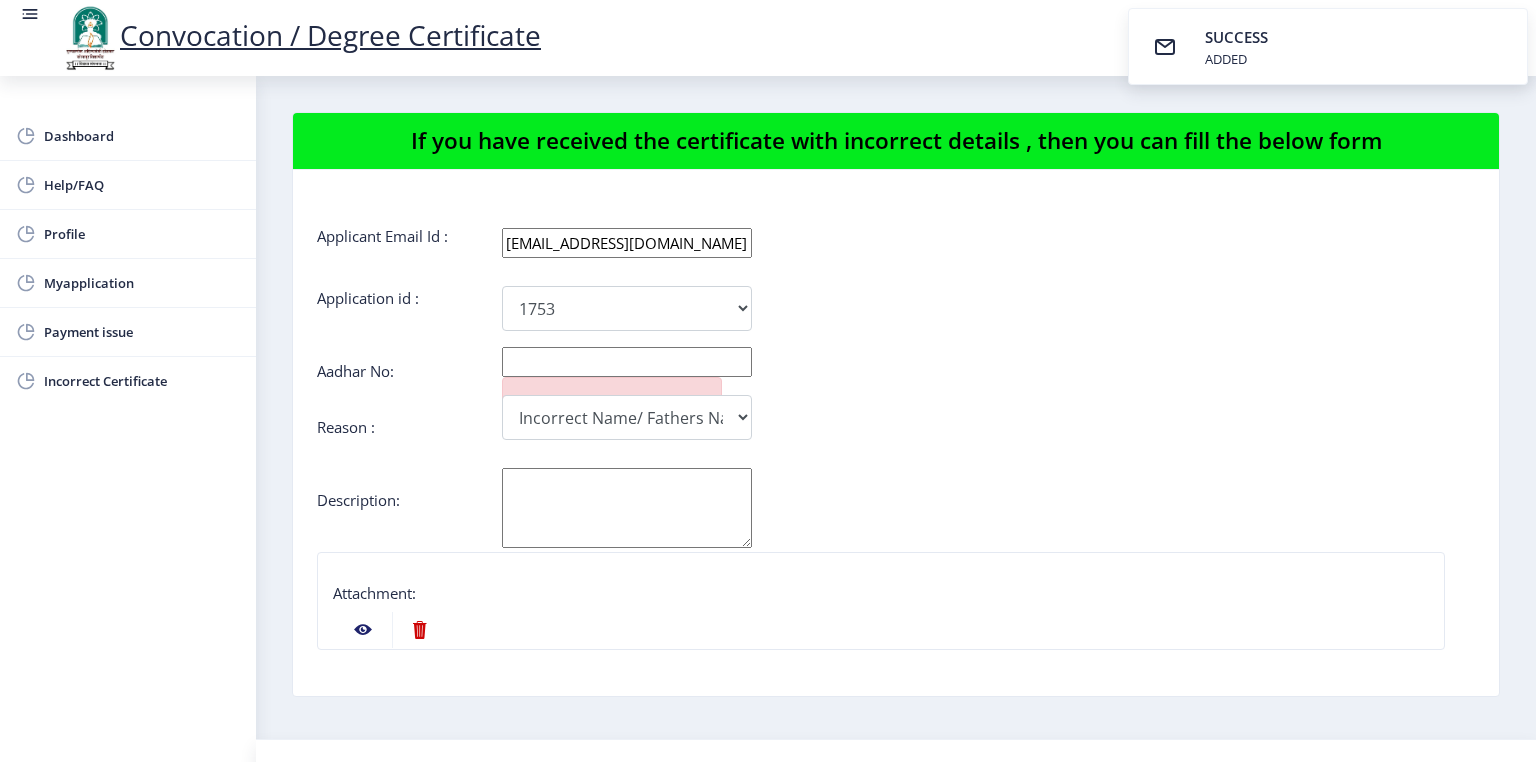 click on "Aadhar No:" 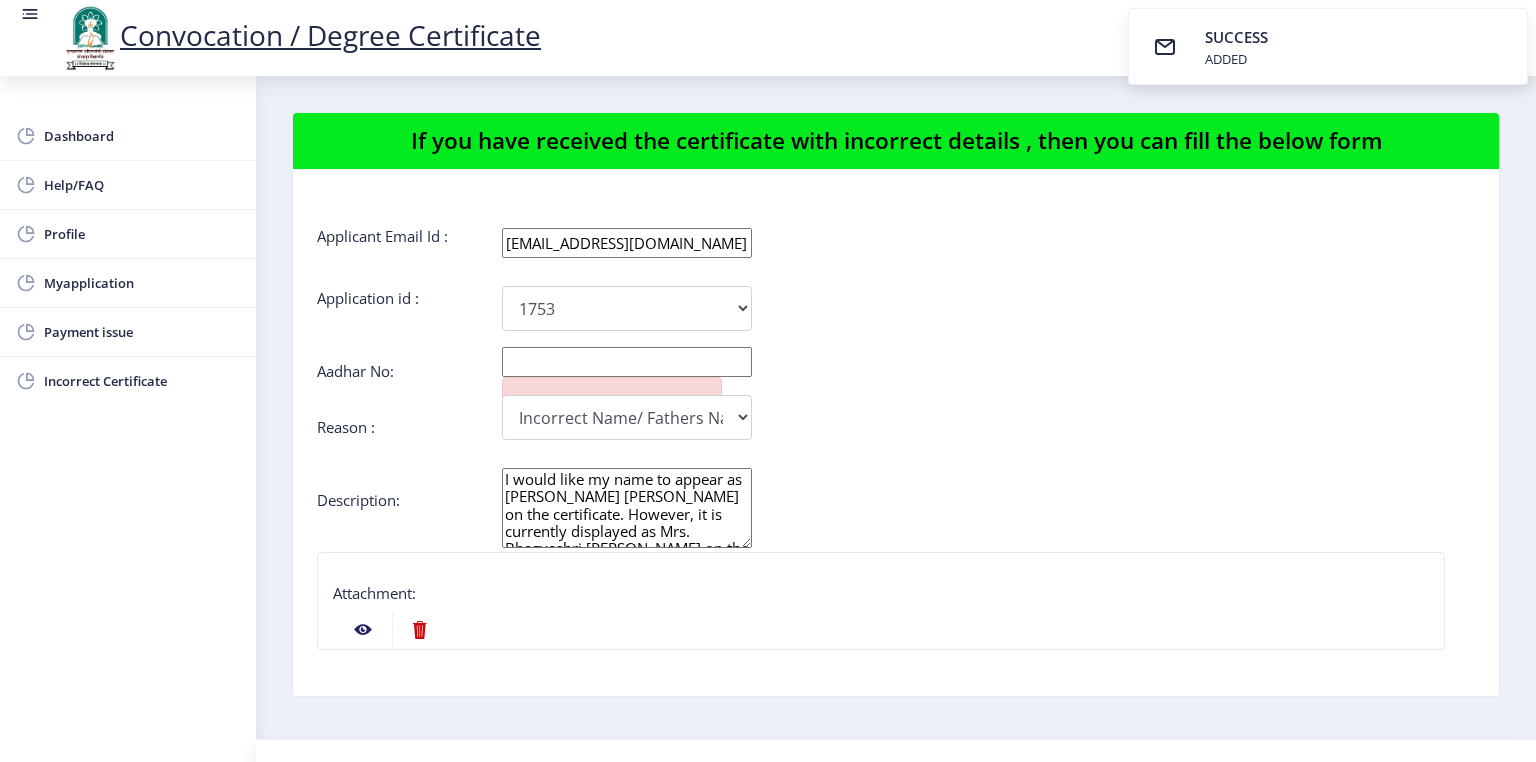 scroll, scrollTop: 80, scrollLeft: 0, axis: vertical 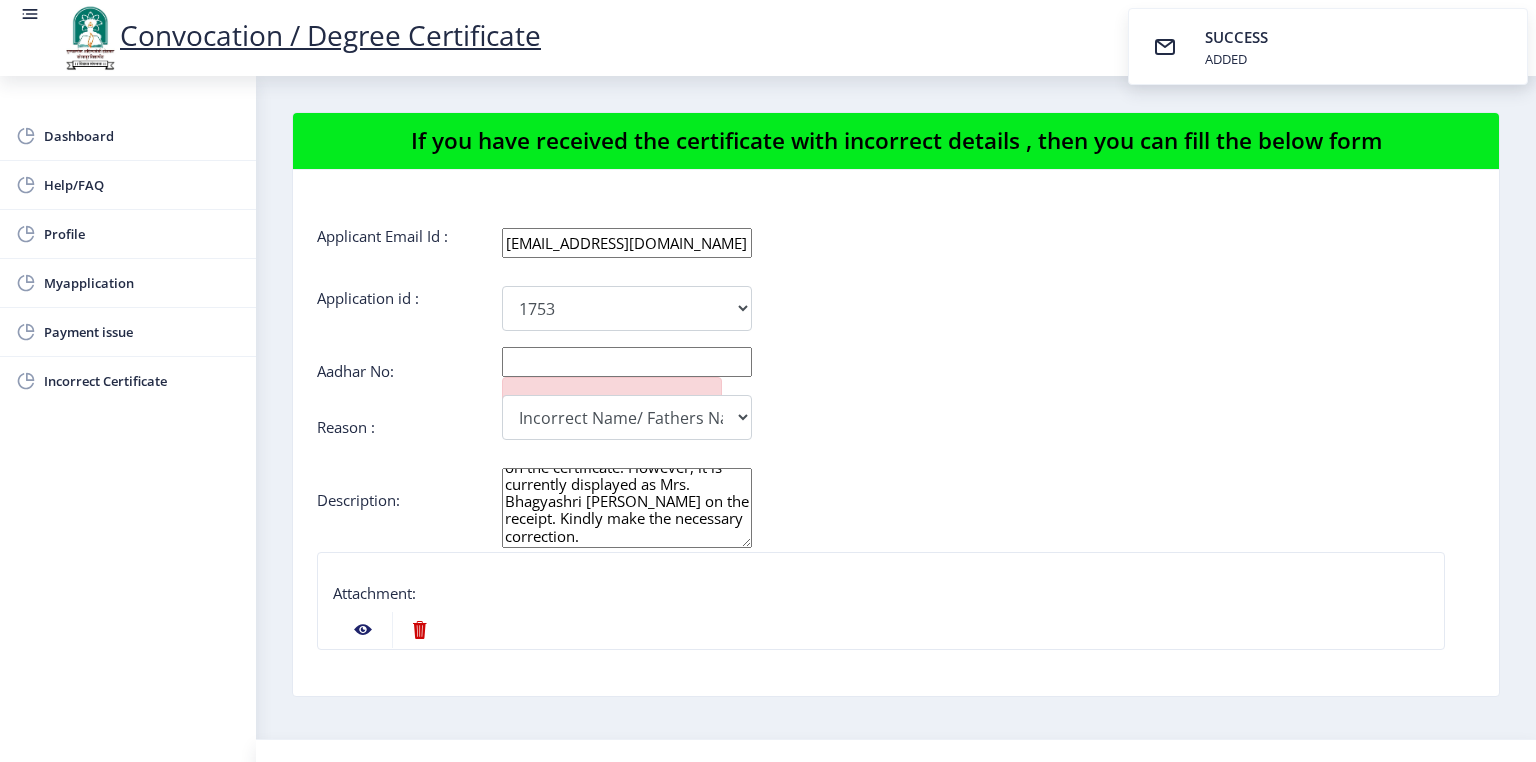 type on "I would like my name to appear as [PERSON_NAME] [PERSON_NAME] on the certificate. However, it is currently displayed as Mrs. Bhagyashri [PERSON_NAME] on the receipt. Kindly make the necessary correction." 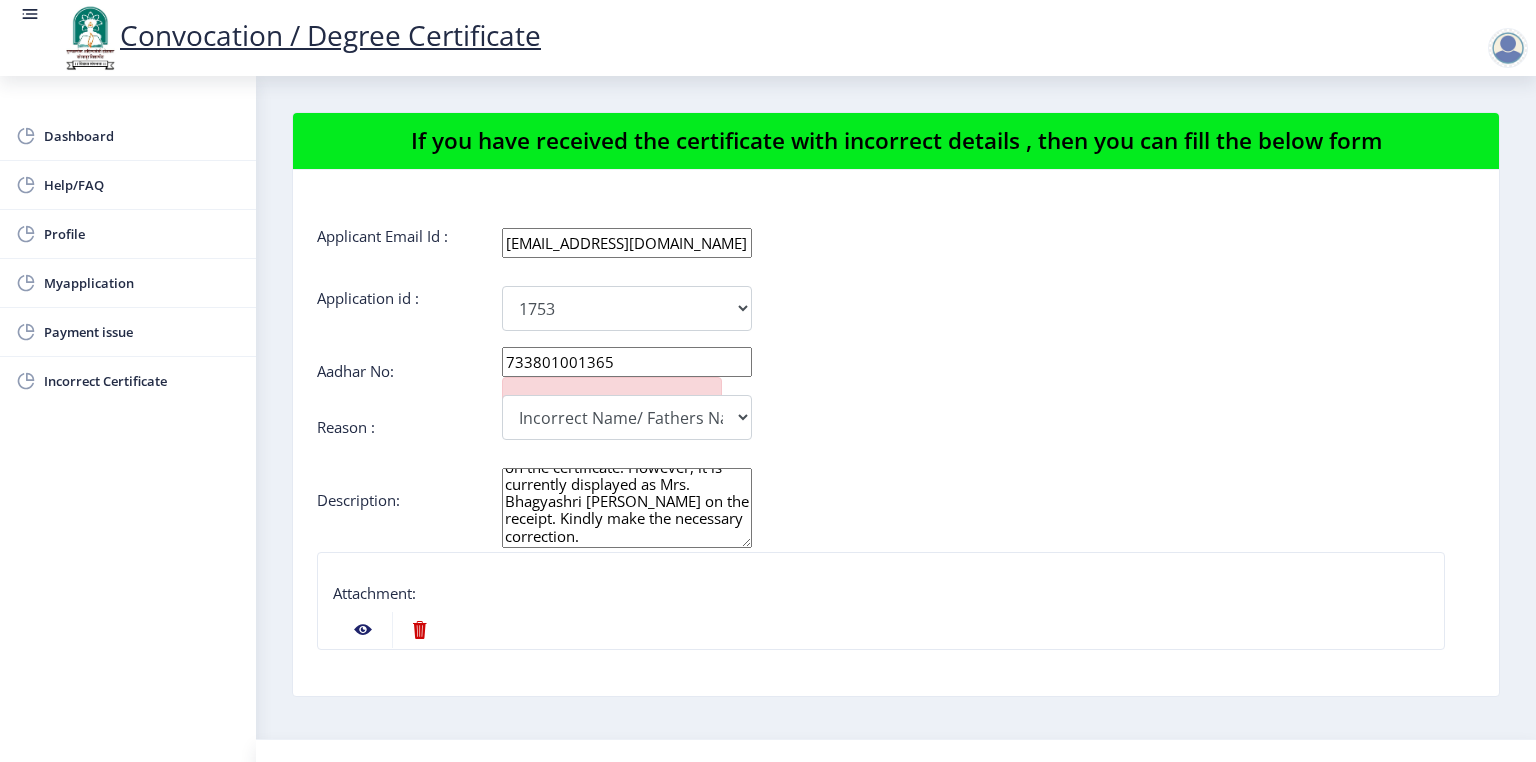 type on "733801001365" 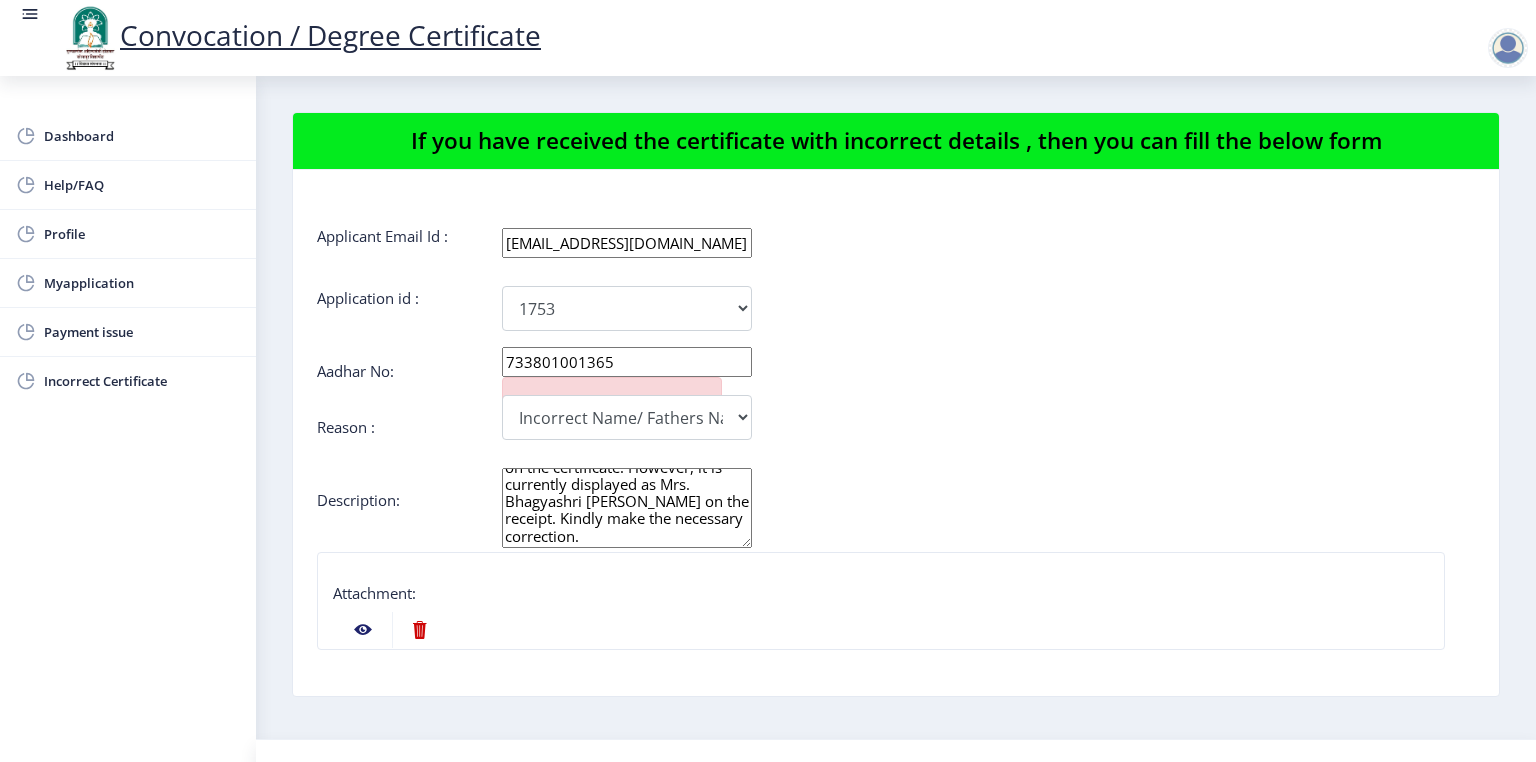 click 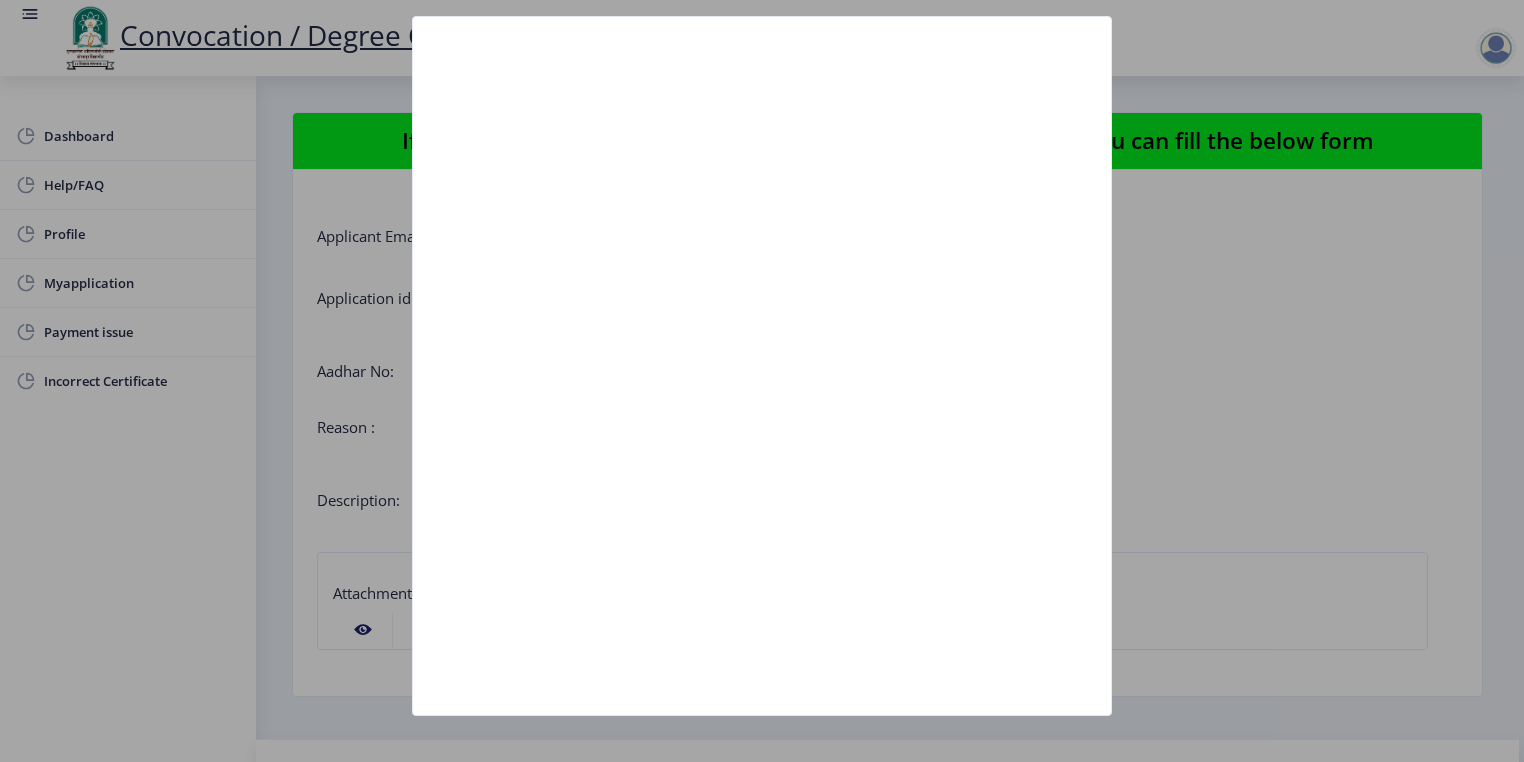 click 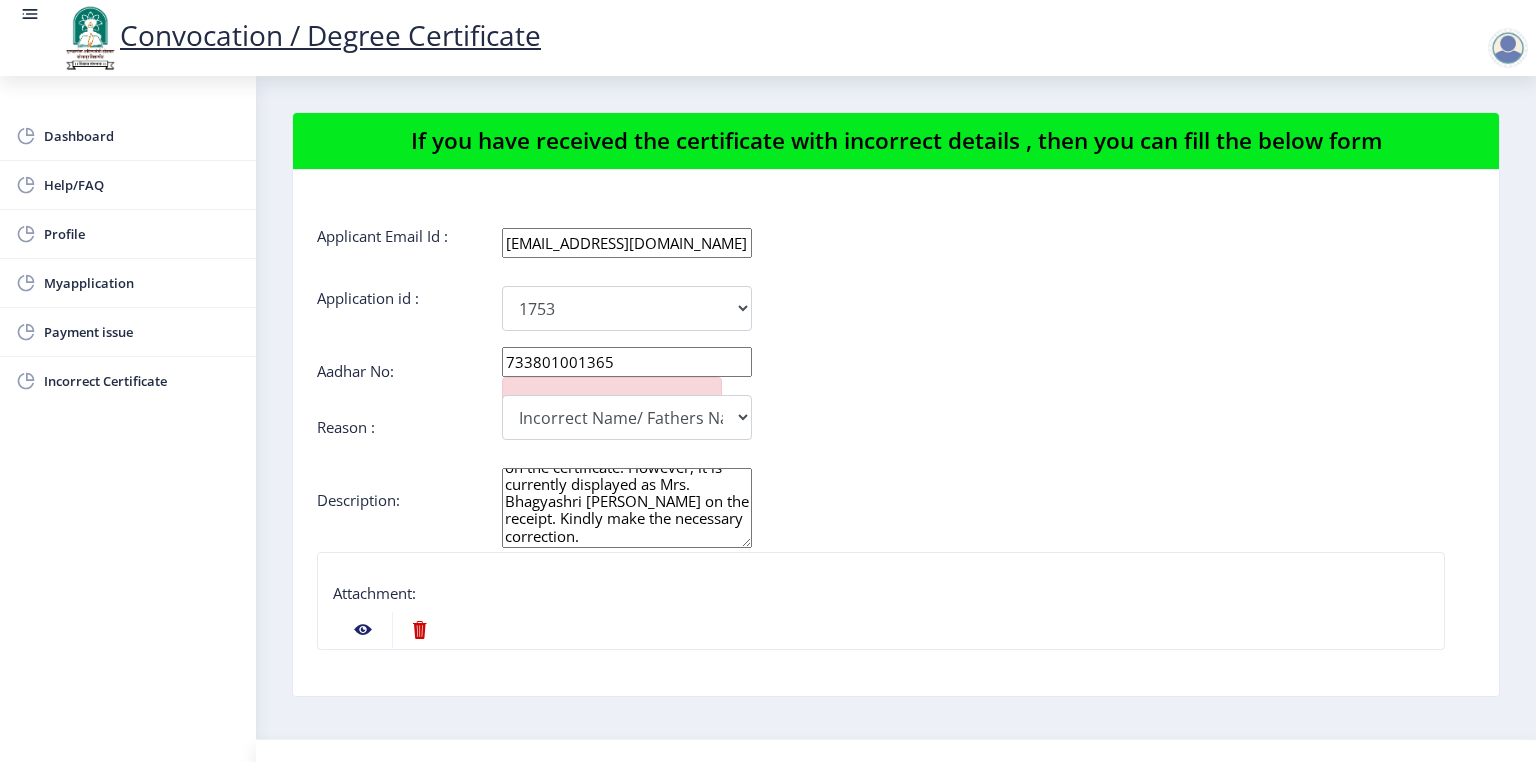 scroll, scrollTop: 248, scrollLeft: 0, axis: vertical 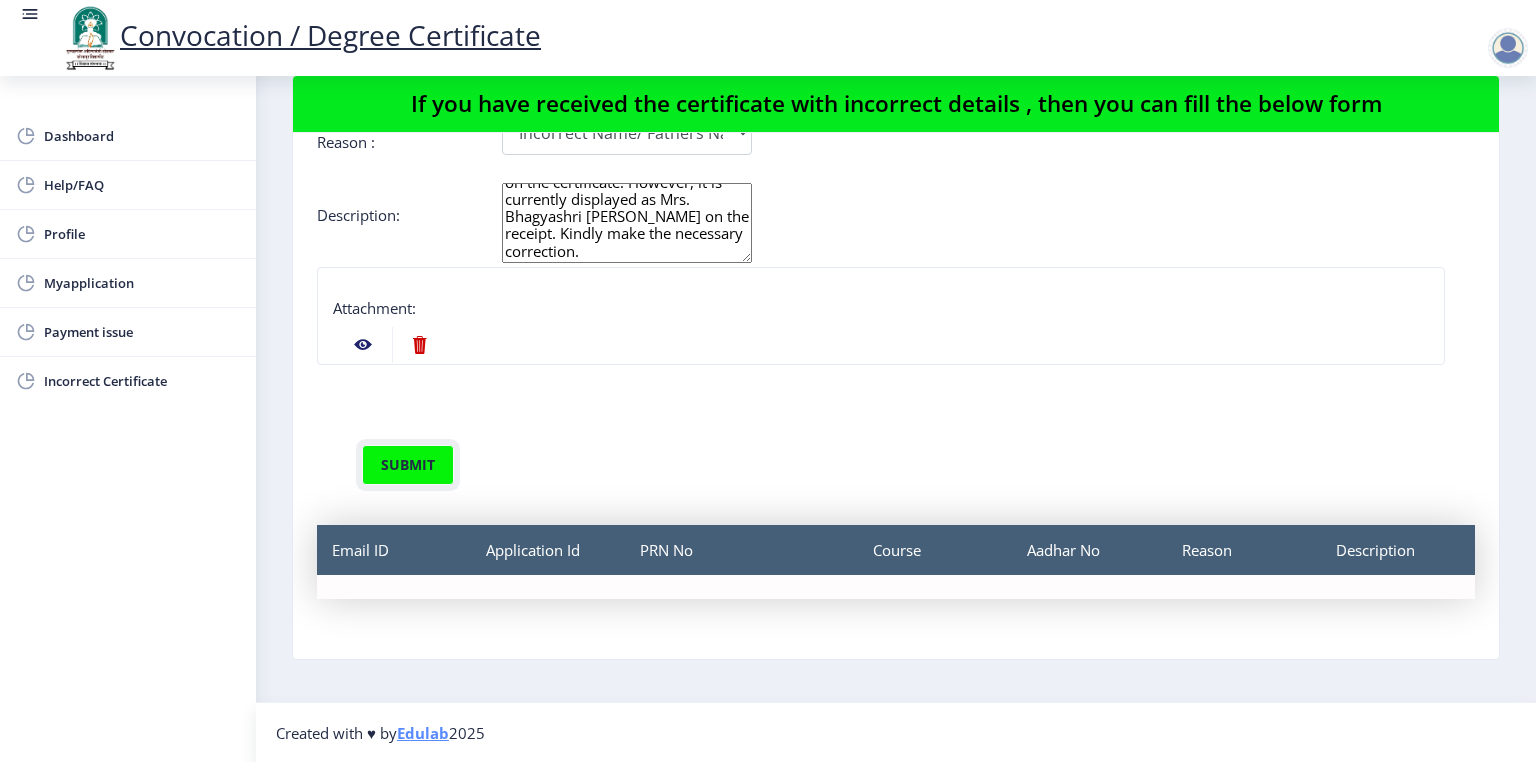 click on "submit" at bounding box center (408, 465) 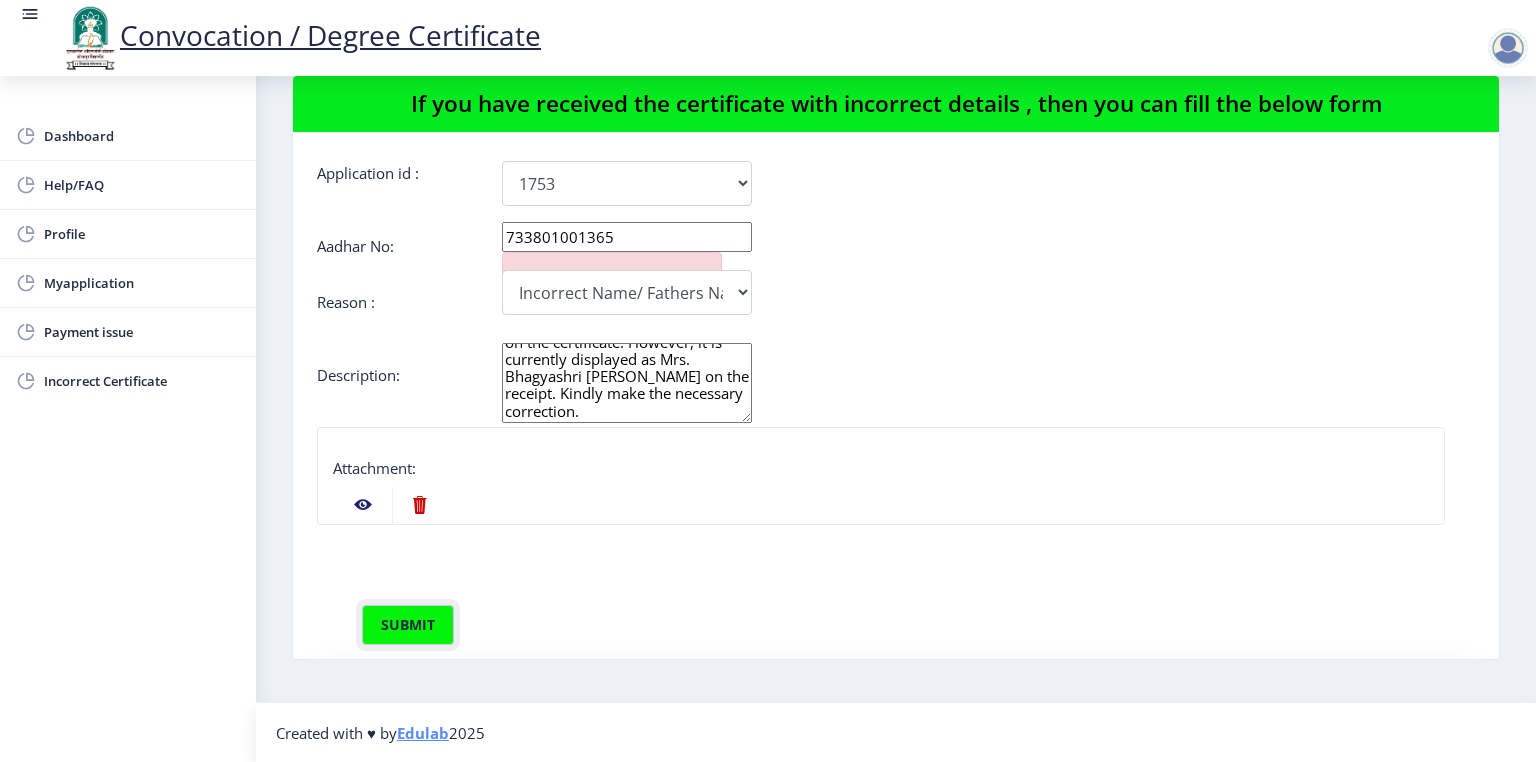 scroll, scrollTop: 0, scrollLeft: 0, axis: both 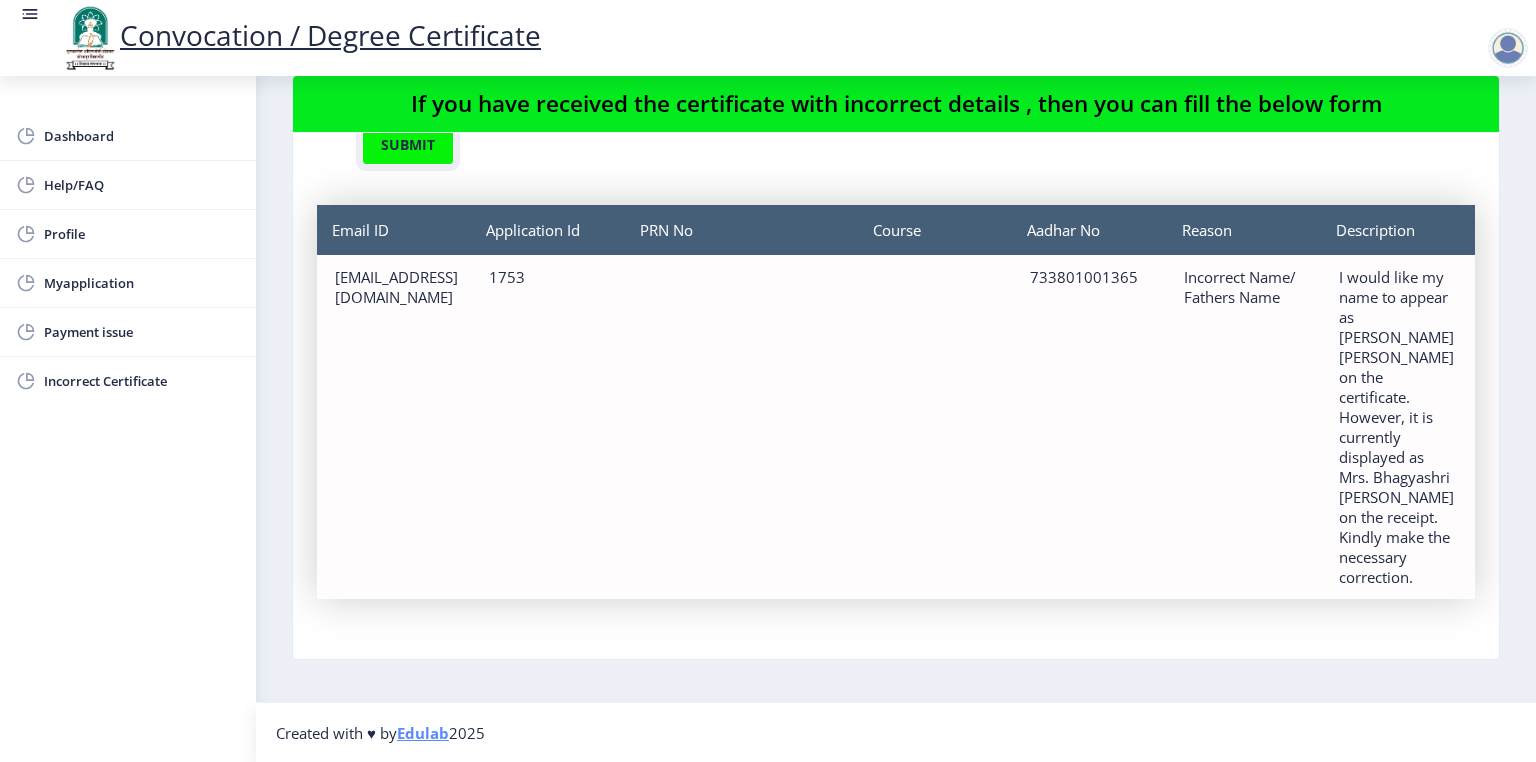 click on "submit" at bounding box center [408, 145] 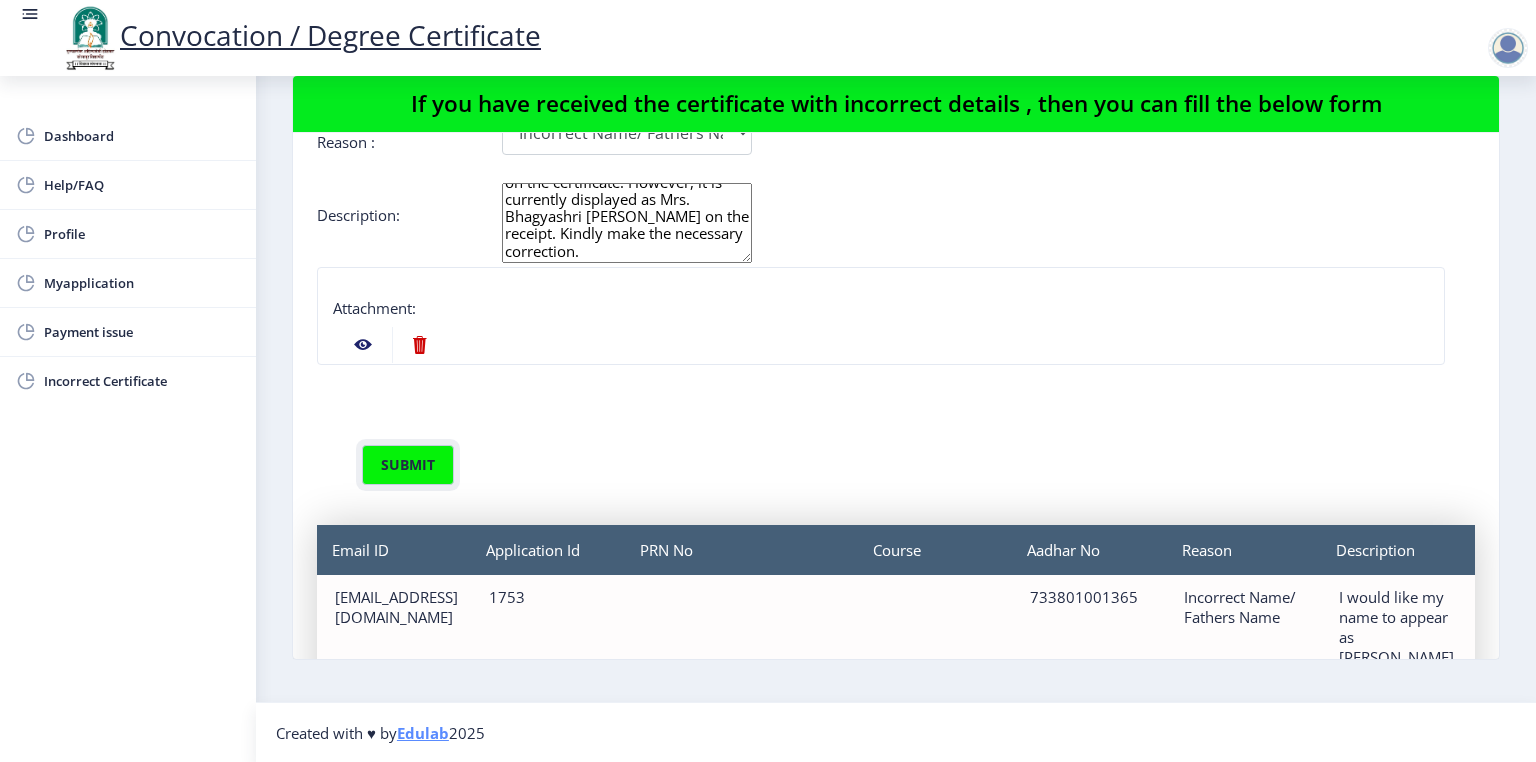 scroll, scrollTop: 0, scrollLeft: 0, axis: both 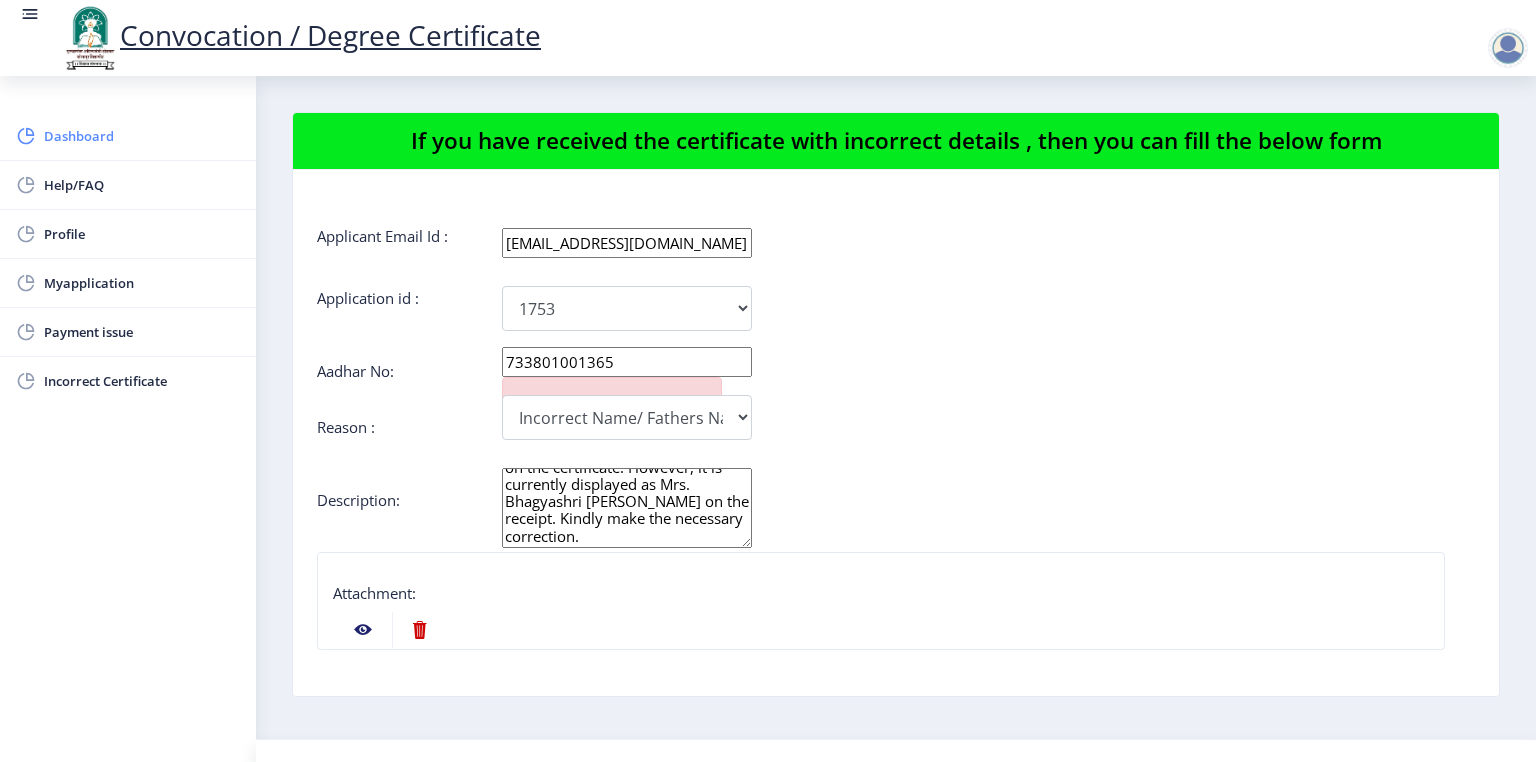 drag, startPoint x: 108, startPoint y: 146, endPoint x: 95, endPoint y: 143, distance: 13.341664 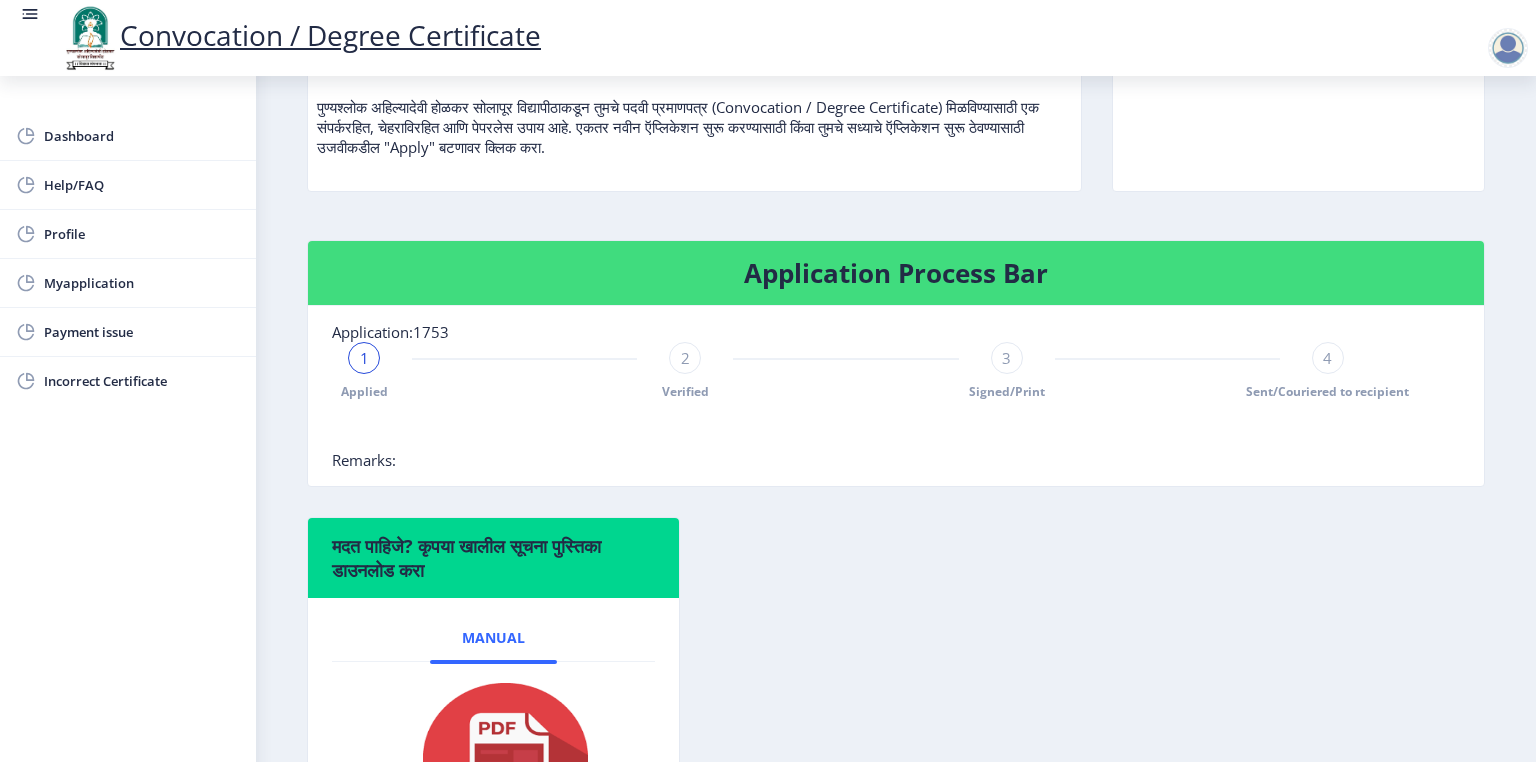 scroll, scrollTop: 481, scrollLeft: 0, axis: vertical 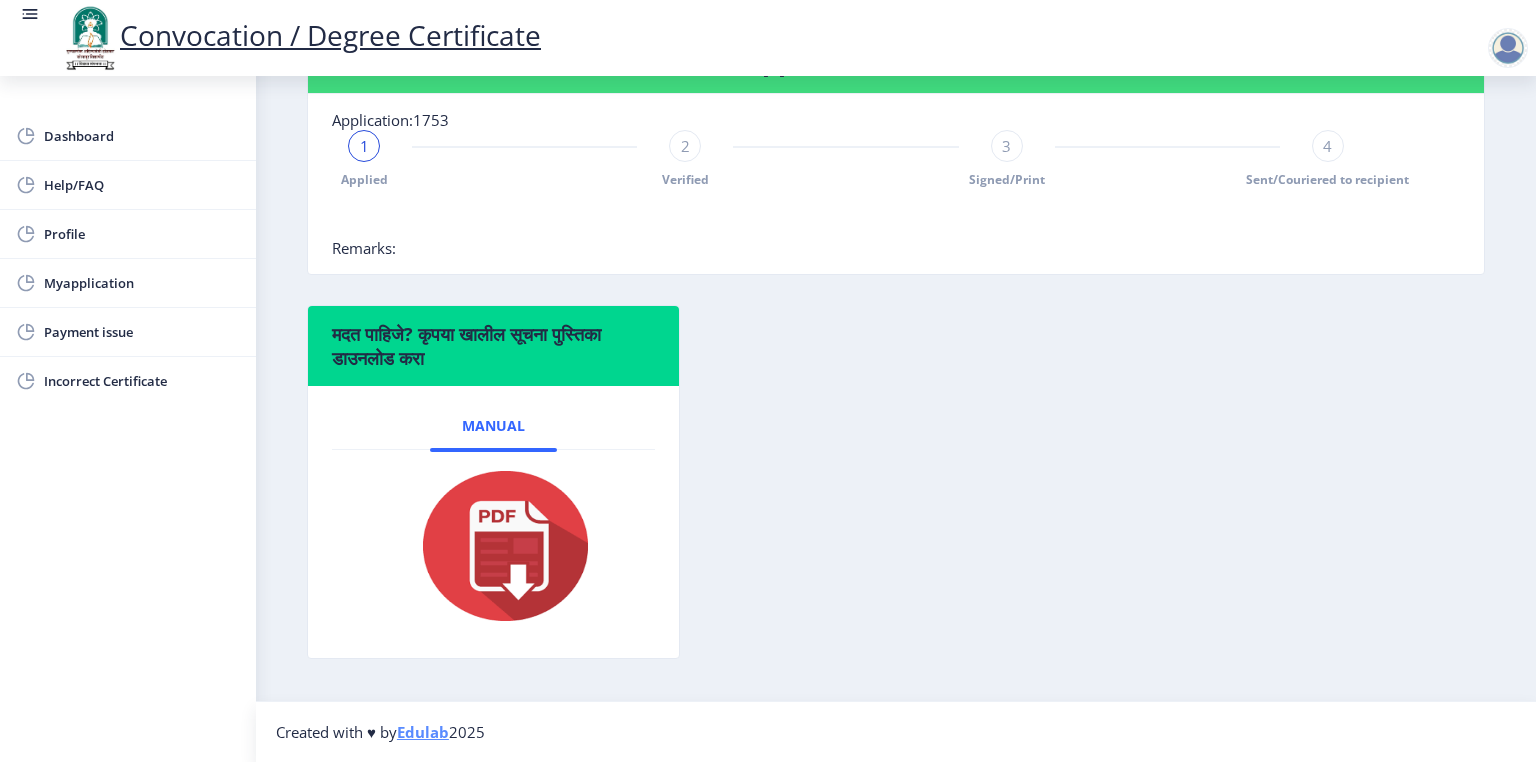 click 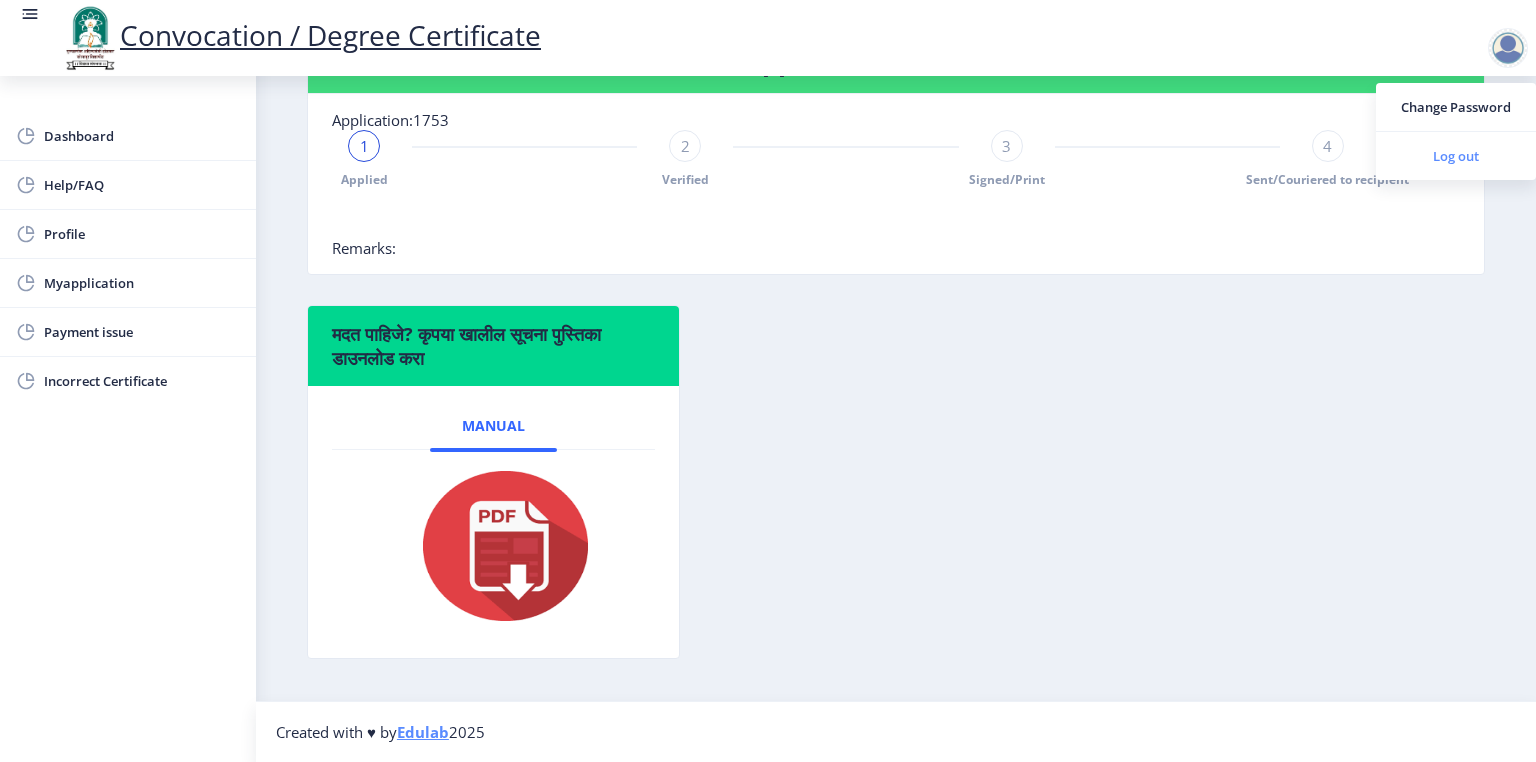 click on "Log out" at bounding box center (1456, 156) 